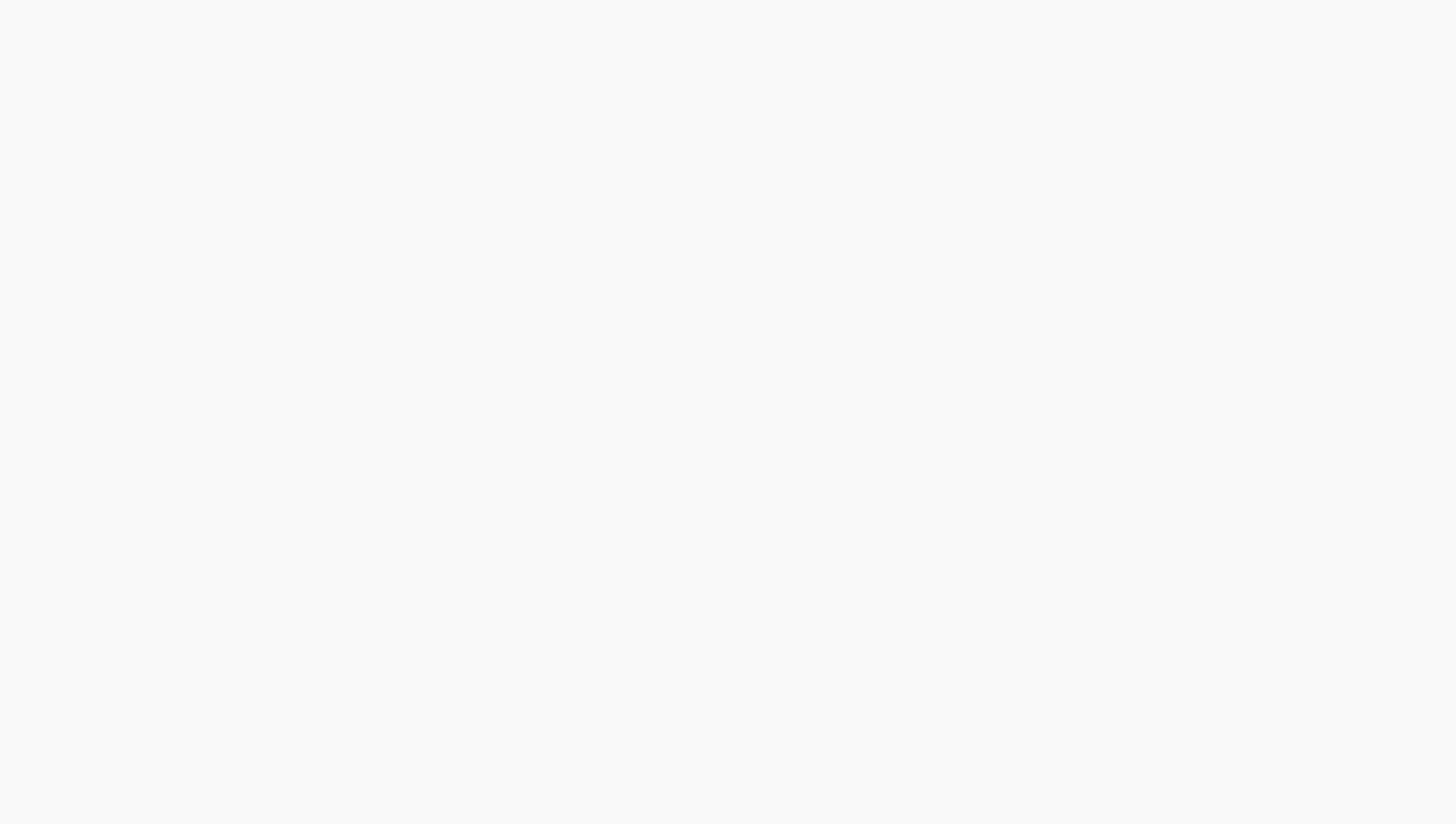 scroll, scrollTop: 0, scrollLeft: 0, axis: both 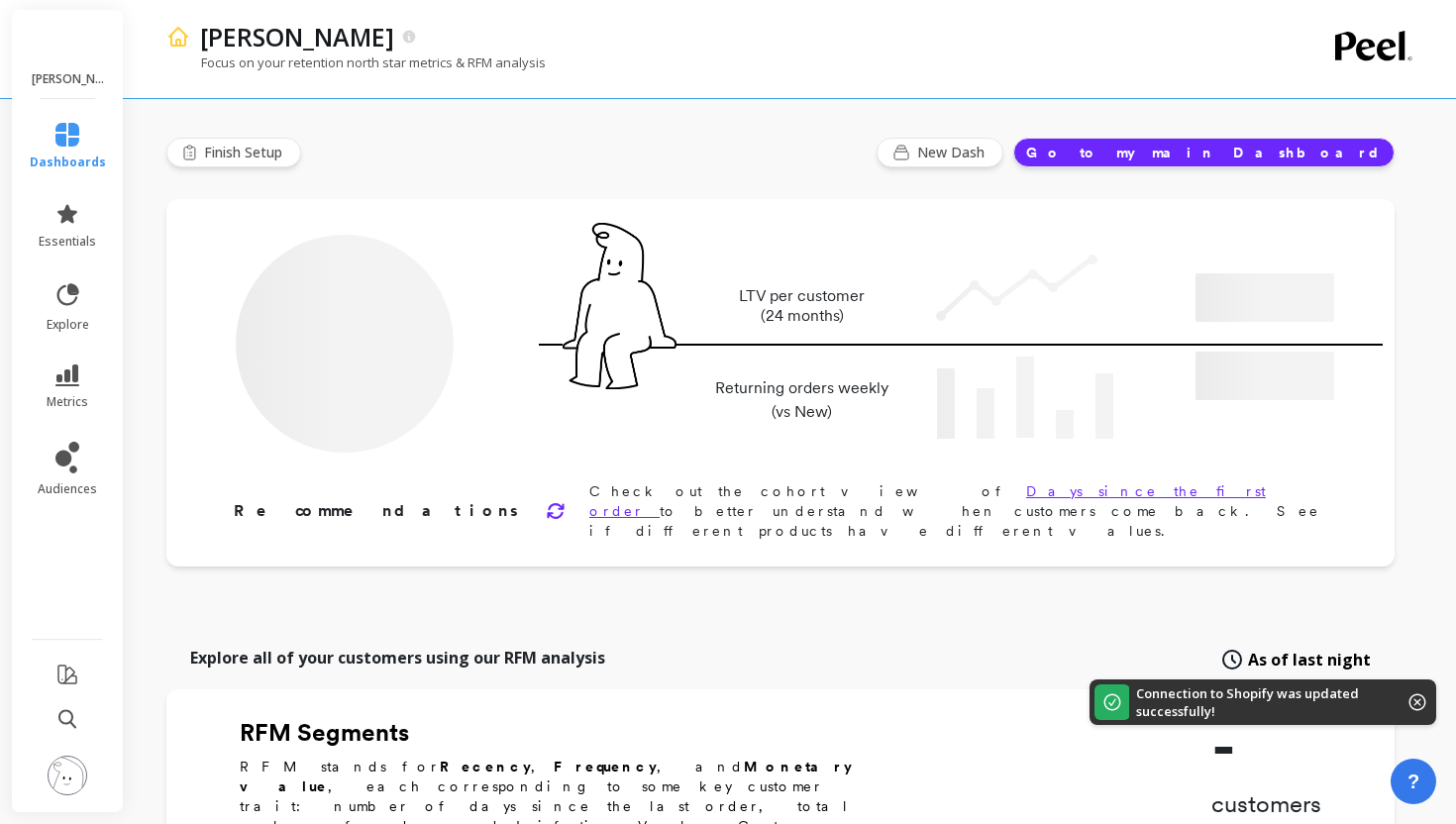 type on "Champions" 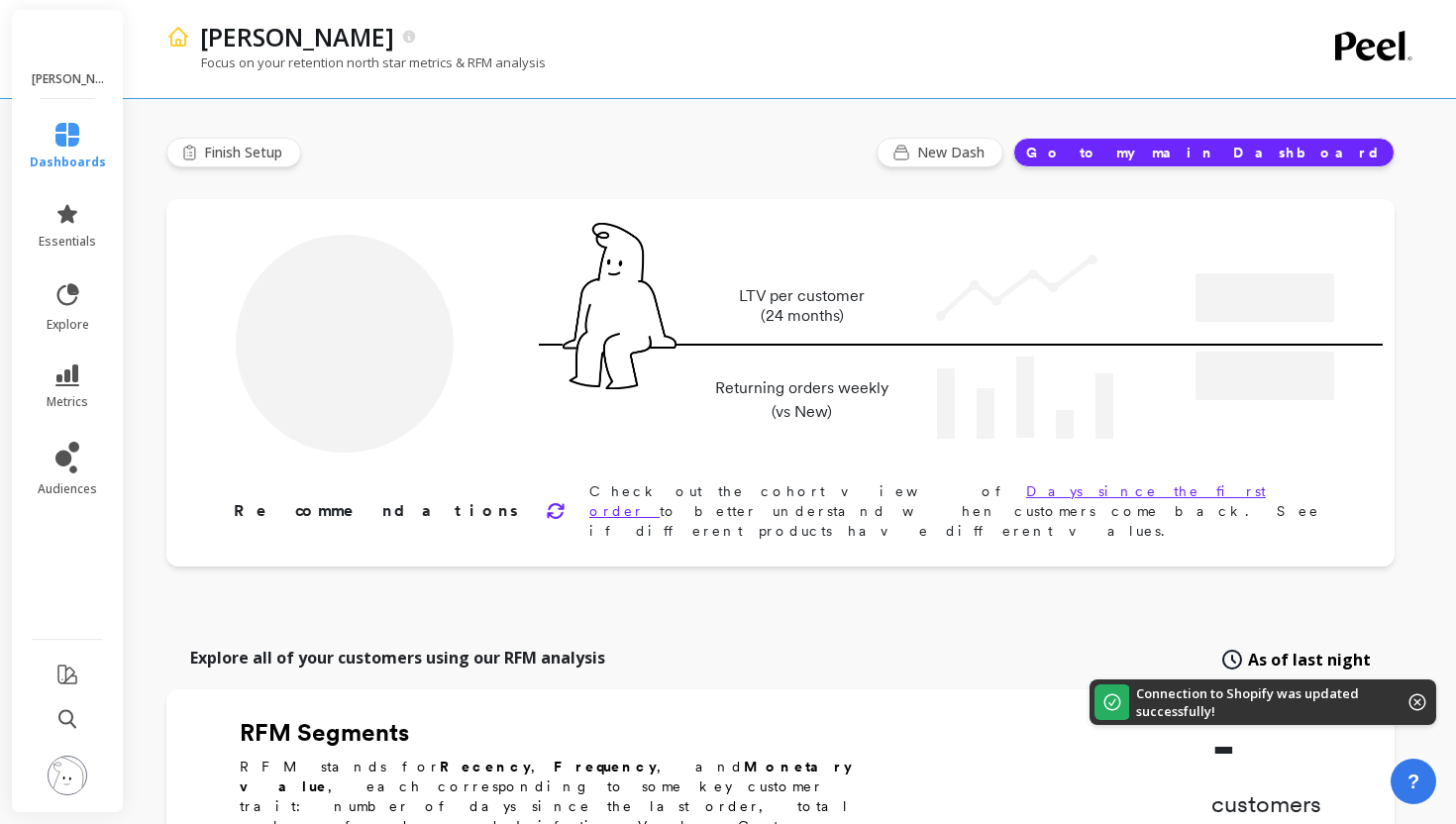 type on "10135" 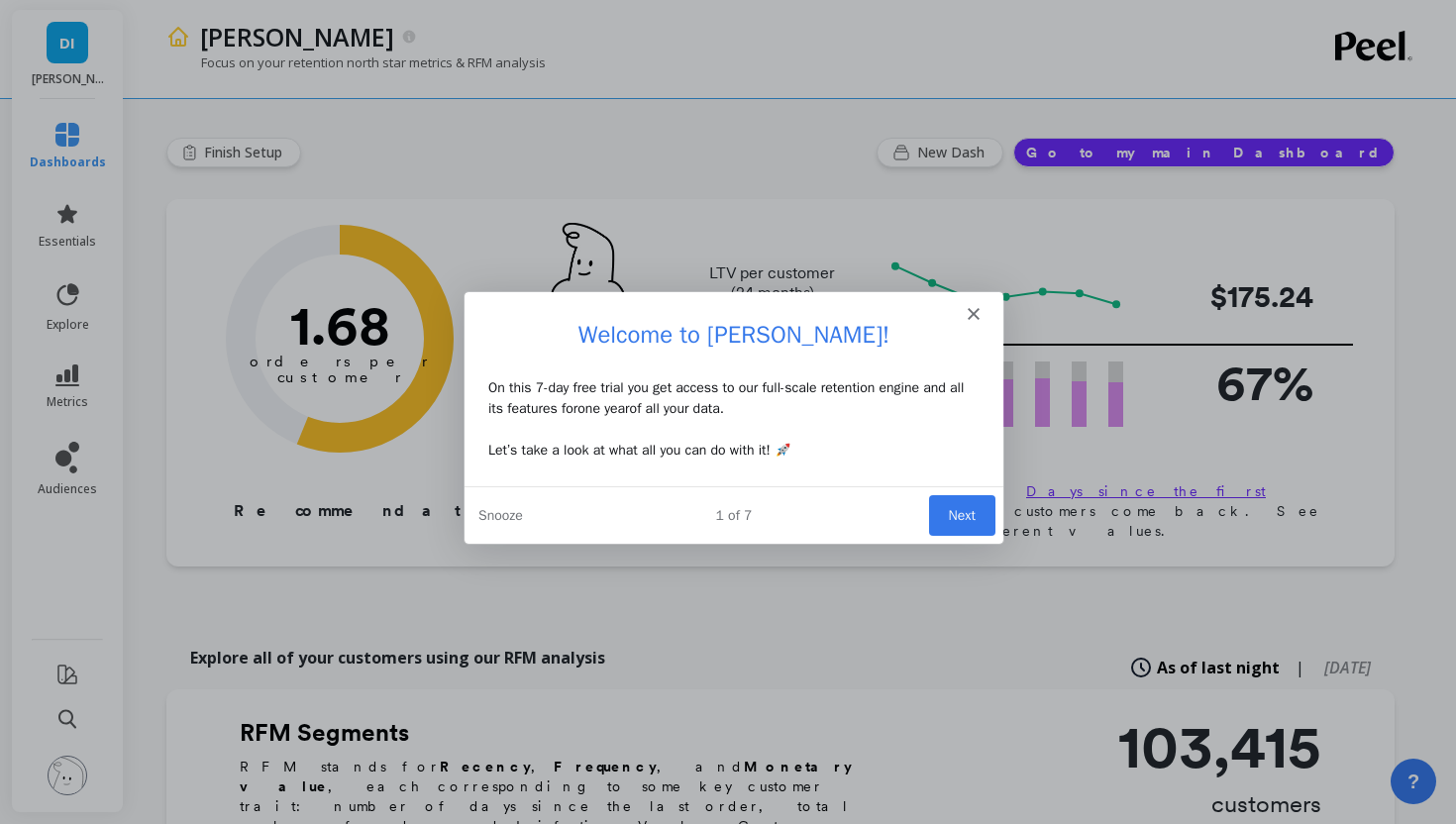 scroll, scrollTop: 0, scrollLeft: 0, axis: both 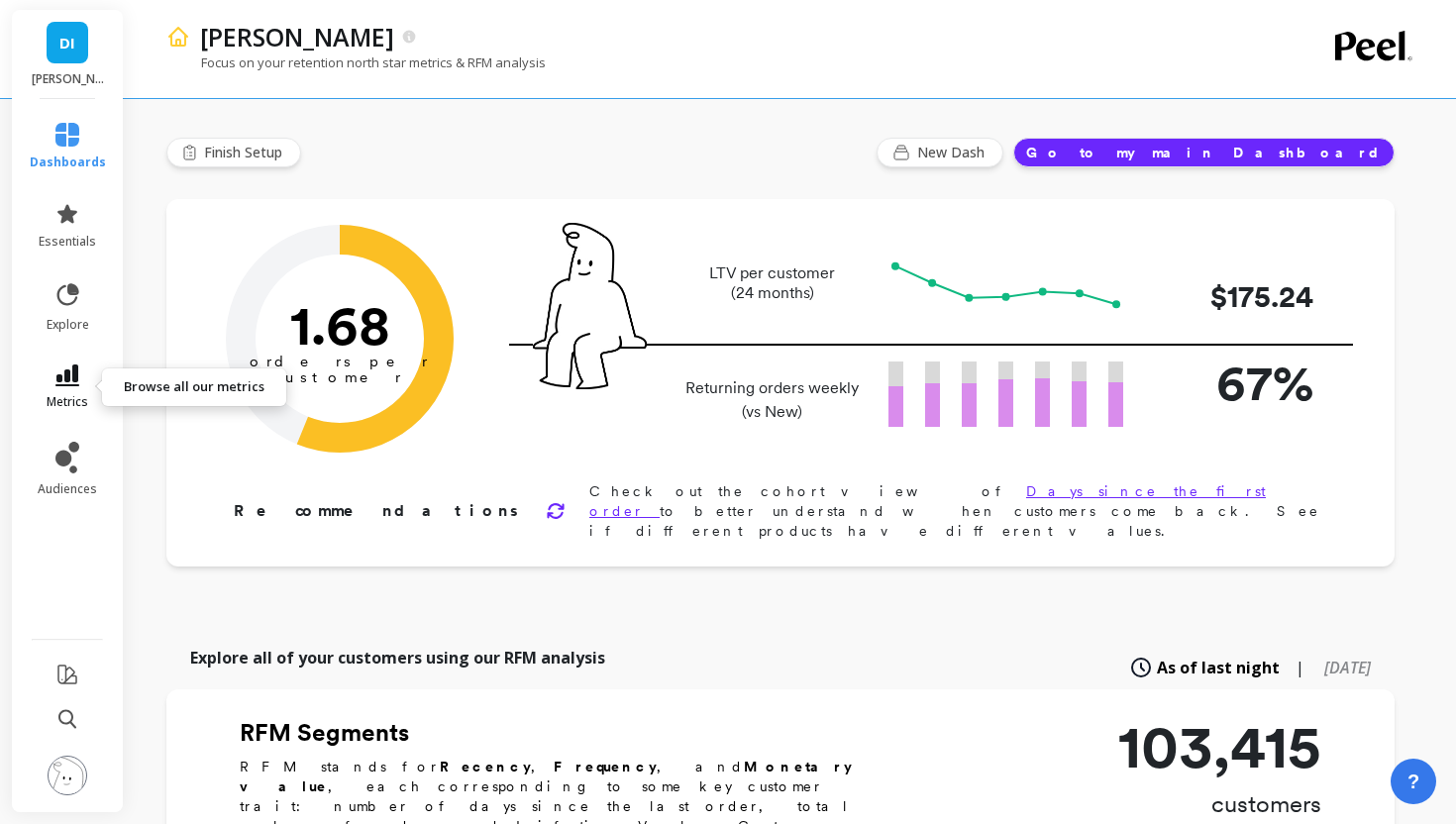 click 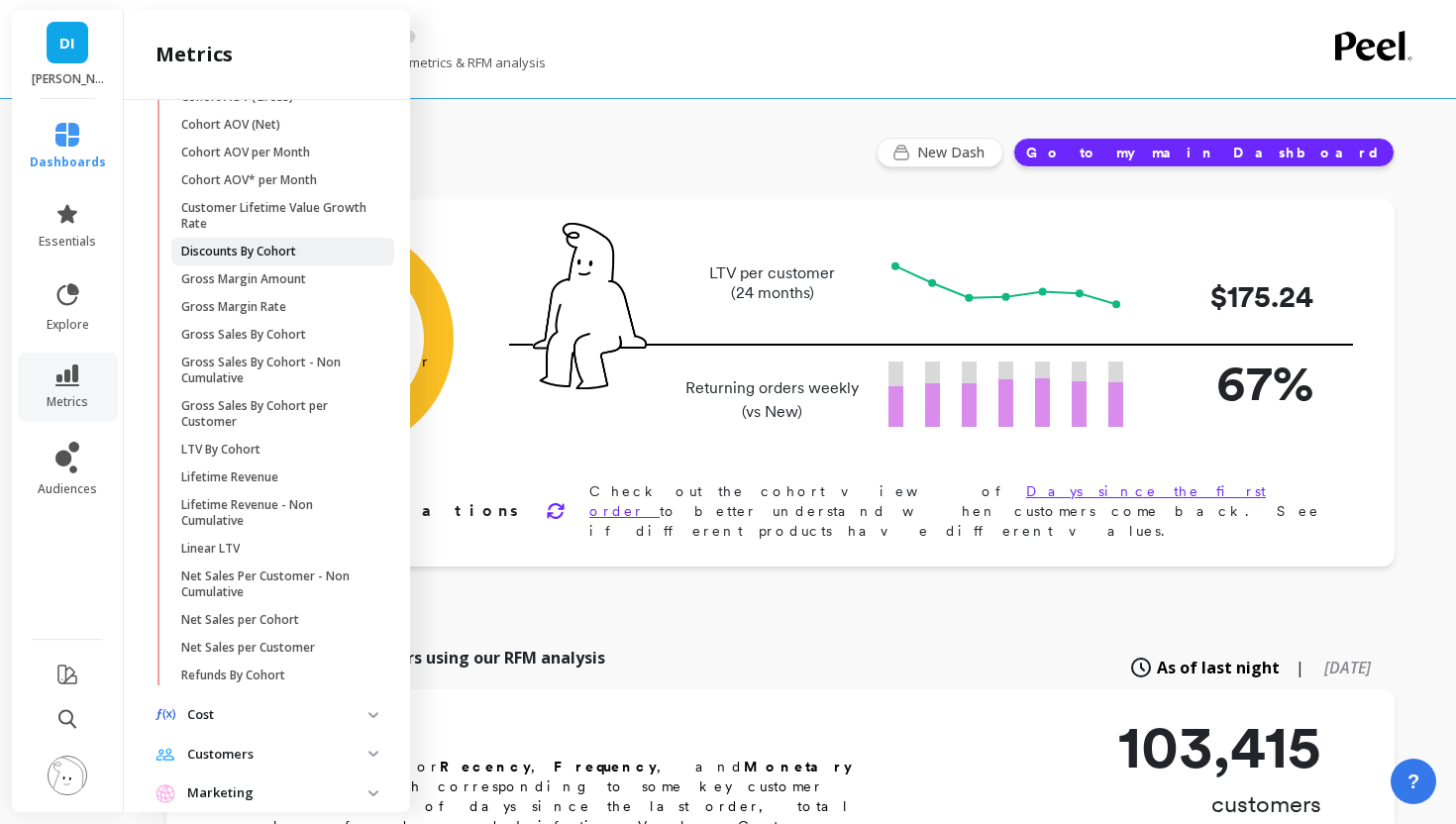 scroll, scrollTop: 374, scrollLeft: 0, axis: vertical 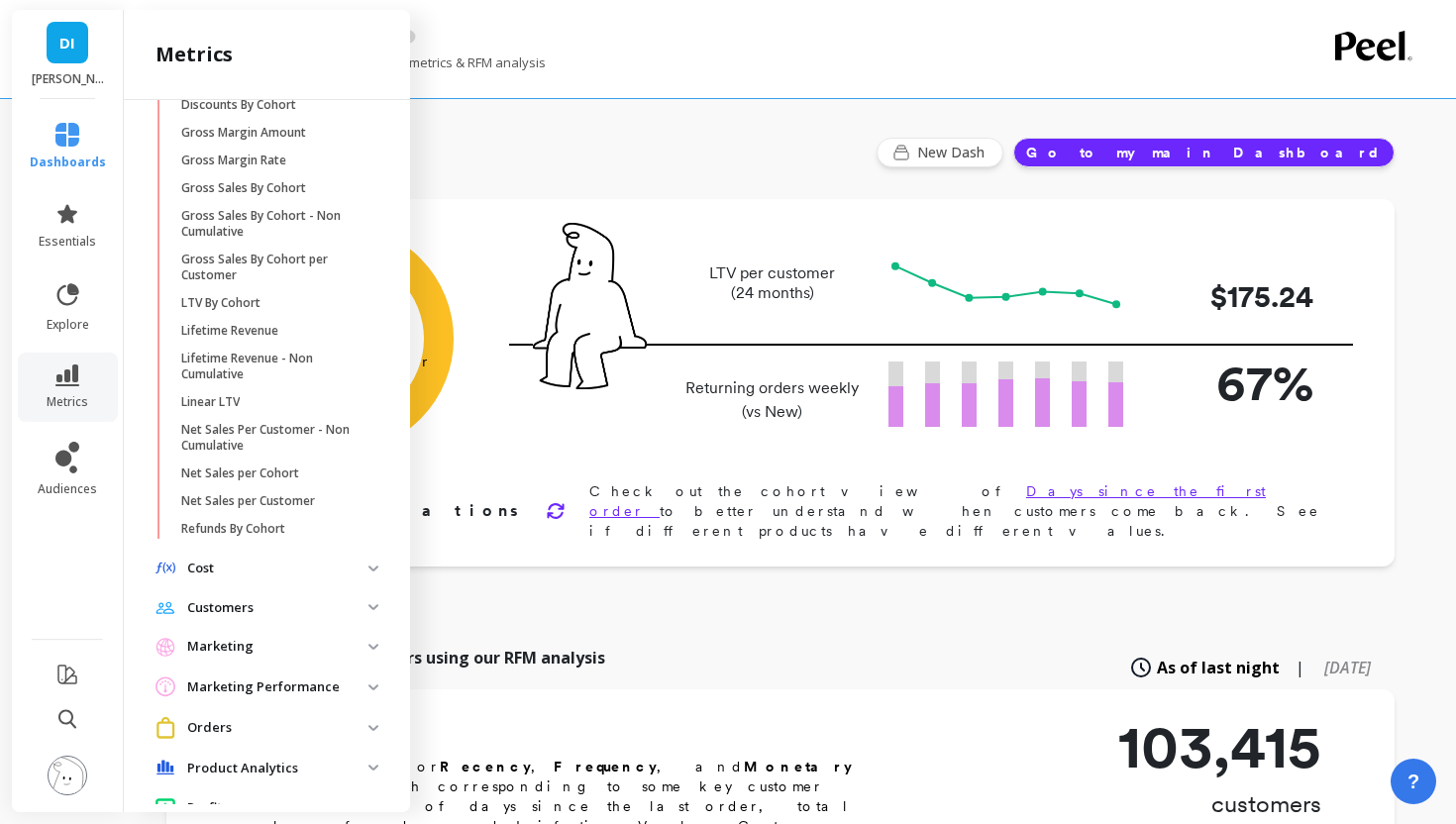 click on "Cost" at bounding box center [277, 568] 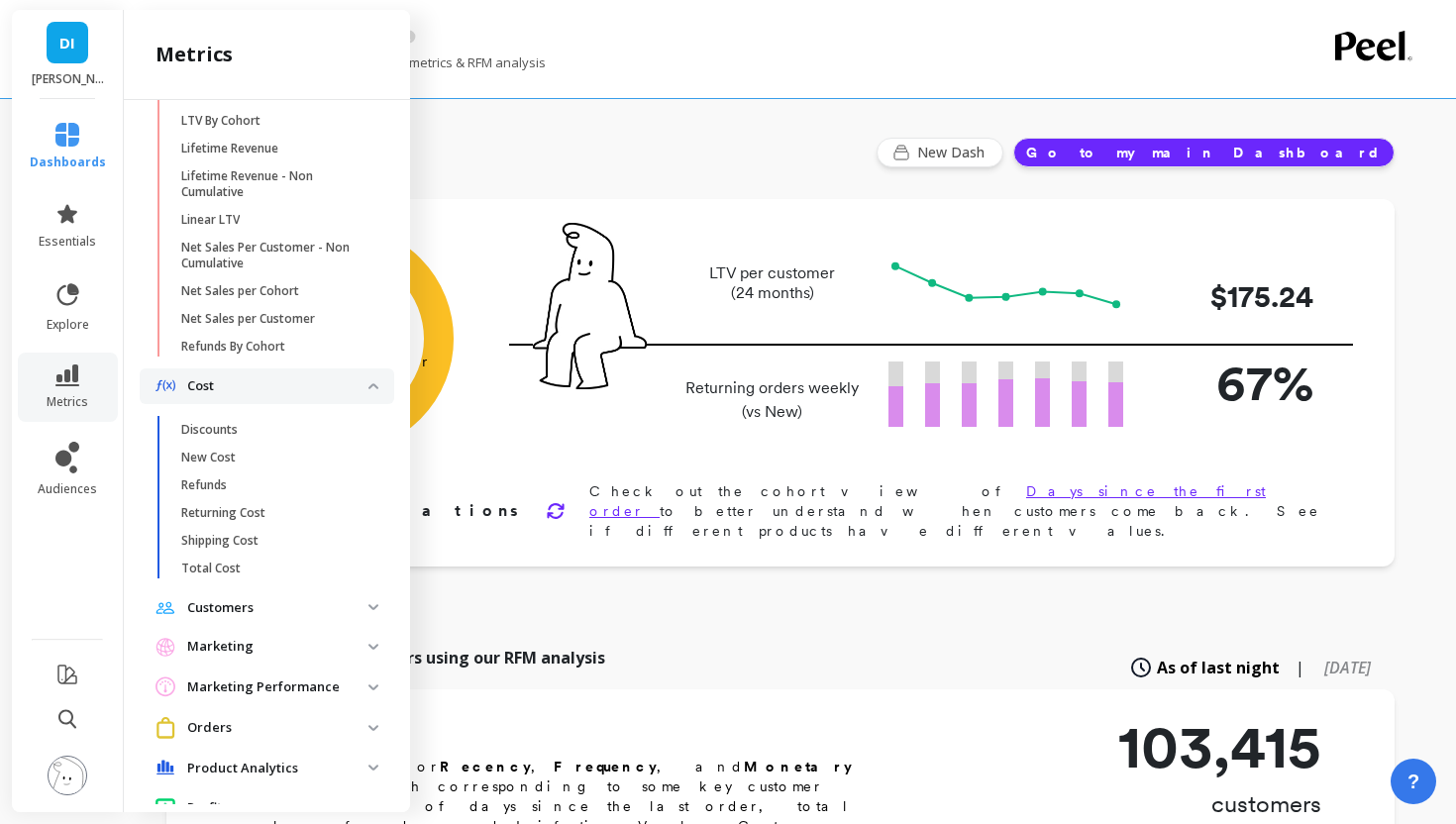 scroll, scrollTop: 579, scrollLeft: 0, axis: vertical 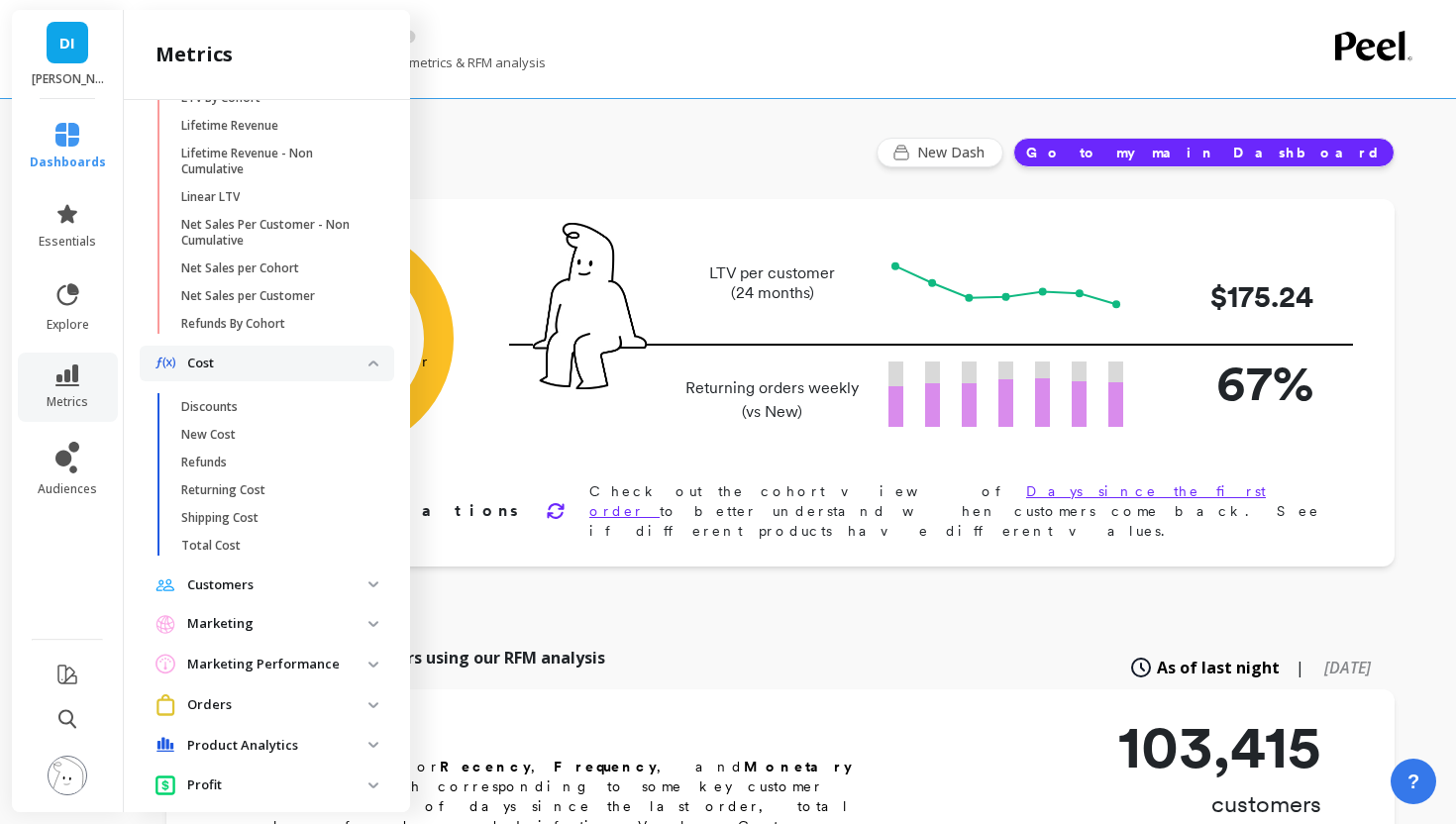 click on "Orders" at bounding box center (277, 705) 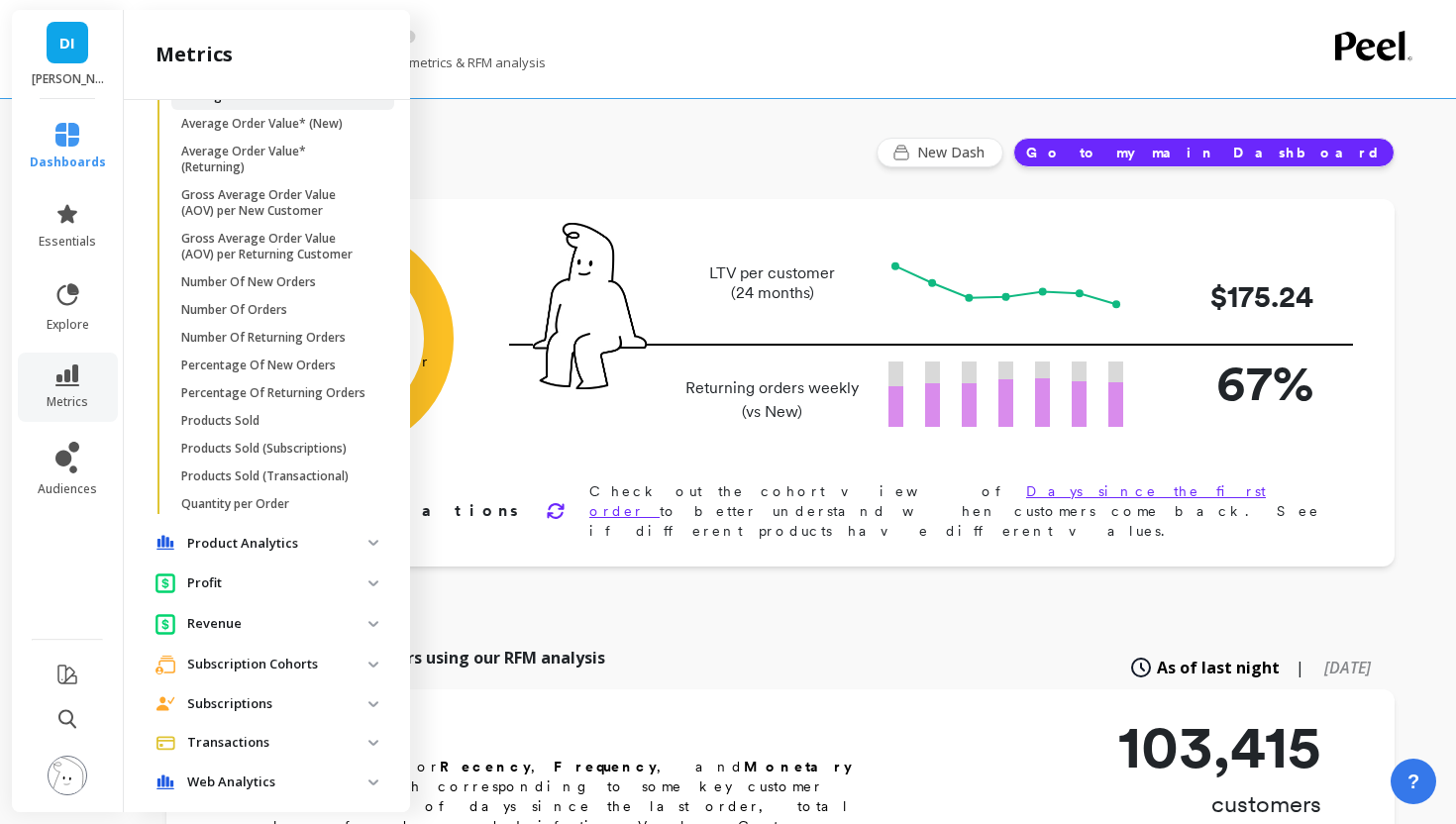 scroll, scrollTop: 1462, scrollLeft: 0, axis: vertical 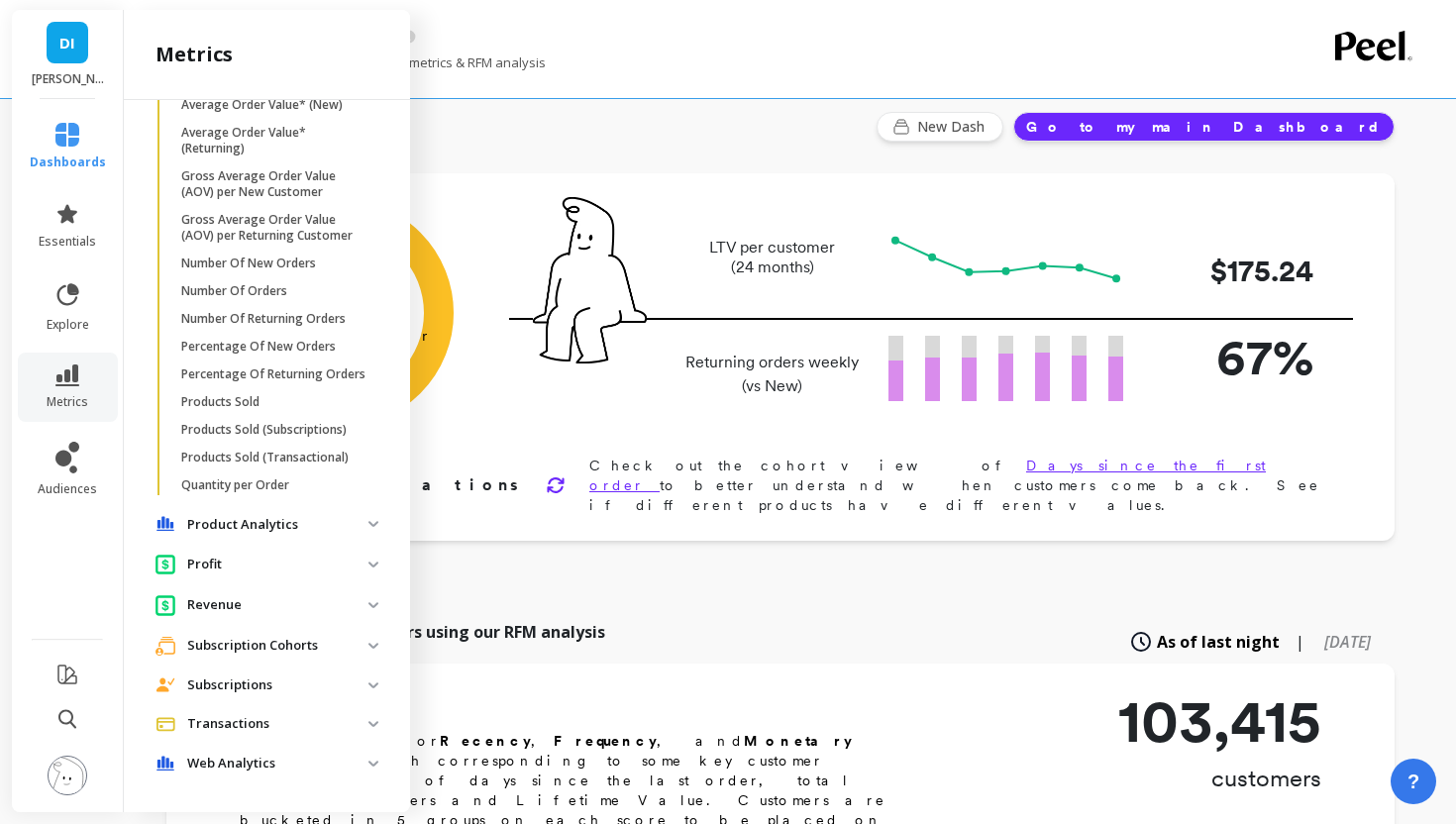 click on "Product Analytics" at bounding box center [277, 525] 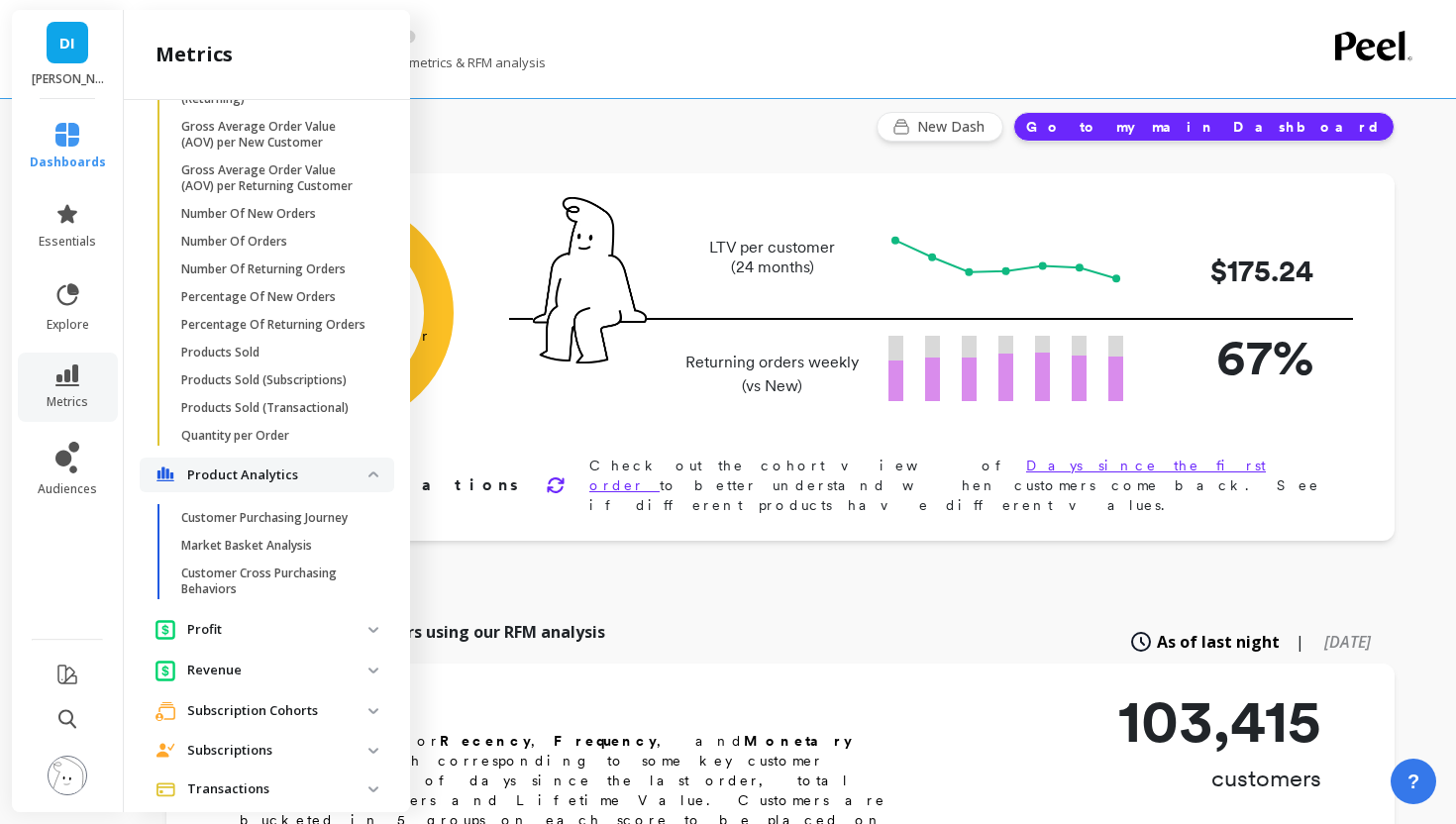 scroll, scrollTop: 1512, scrollLeft: 0, axis: vertical 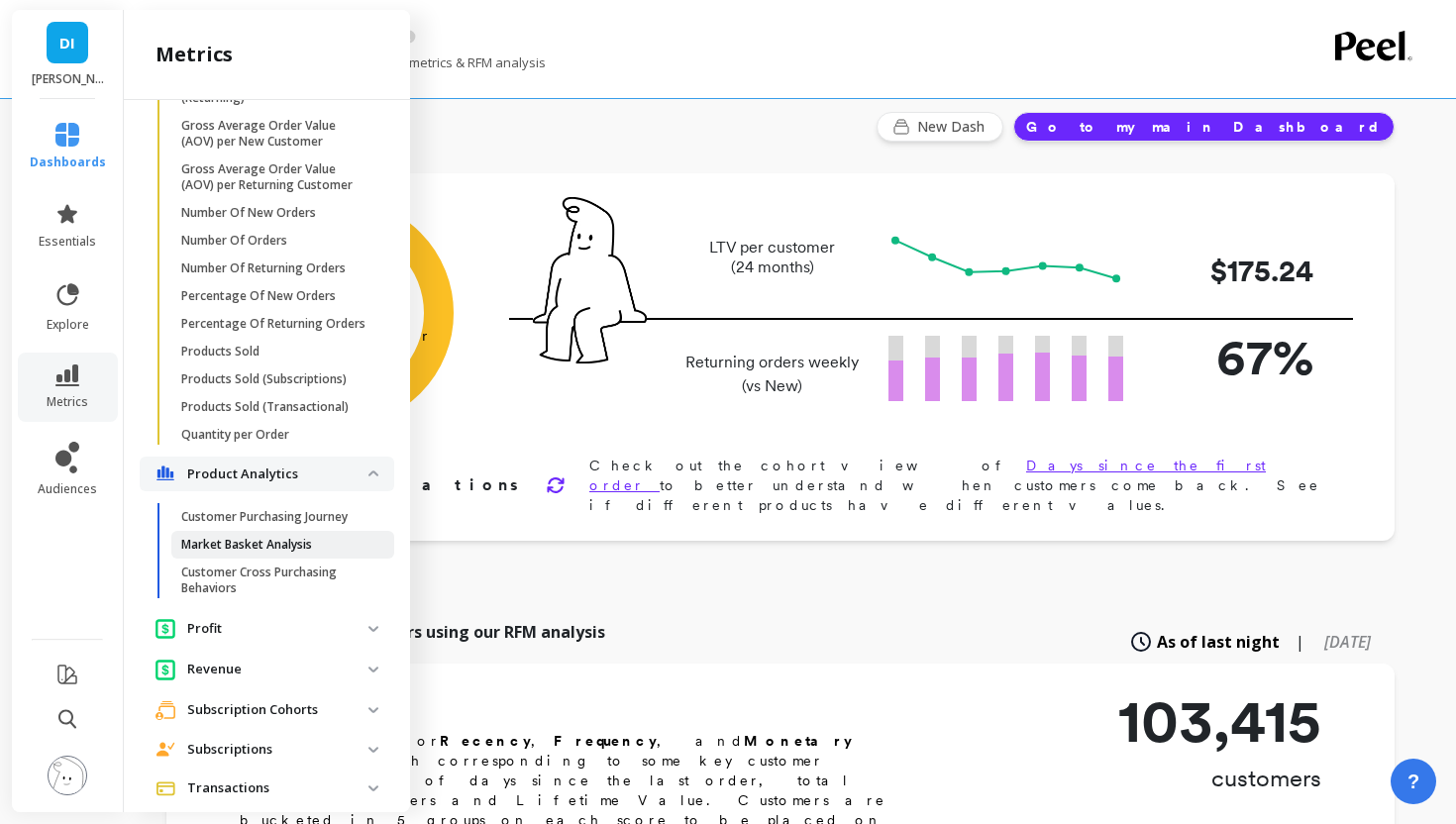 click on "Market Basket Analysis" at bounding box center (275, 545) 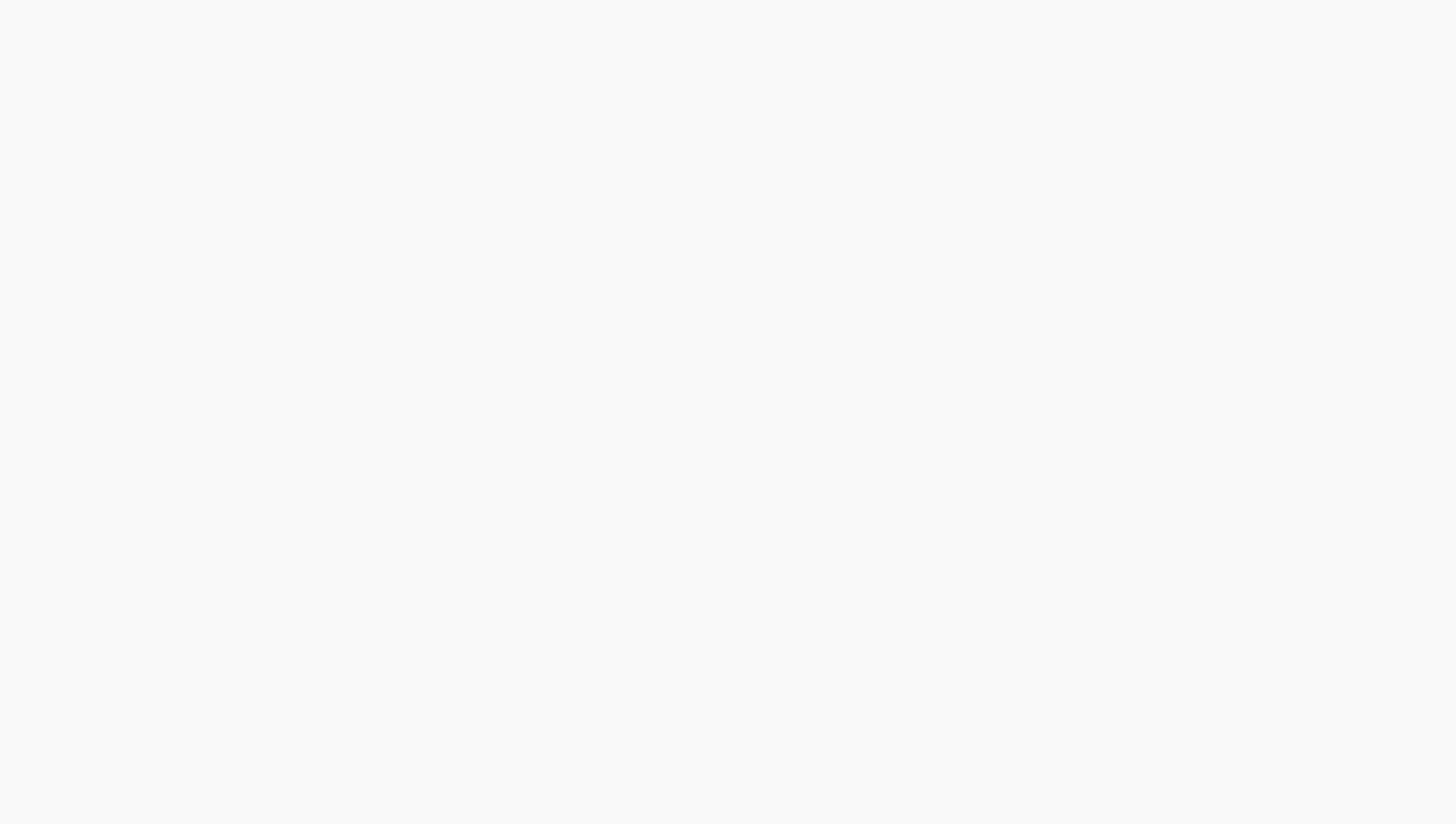 scroll, scrollTop: 0, scrollLeft: 0, axis: both 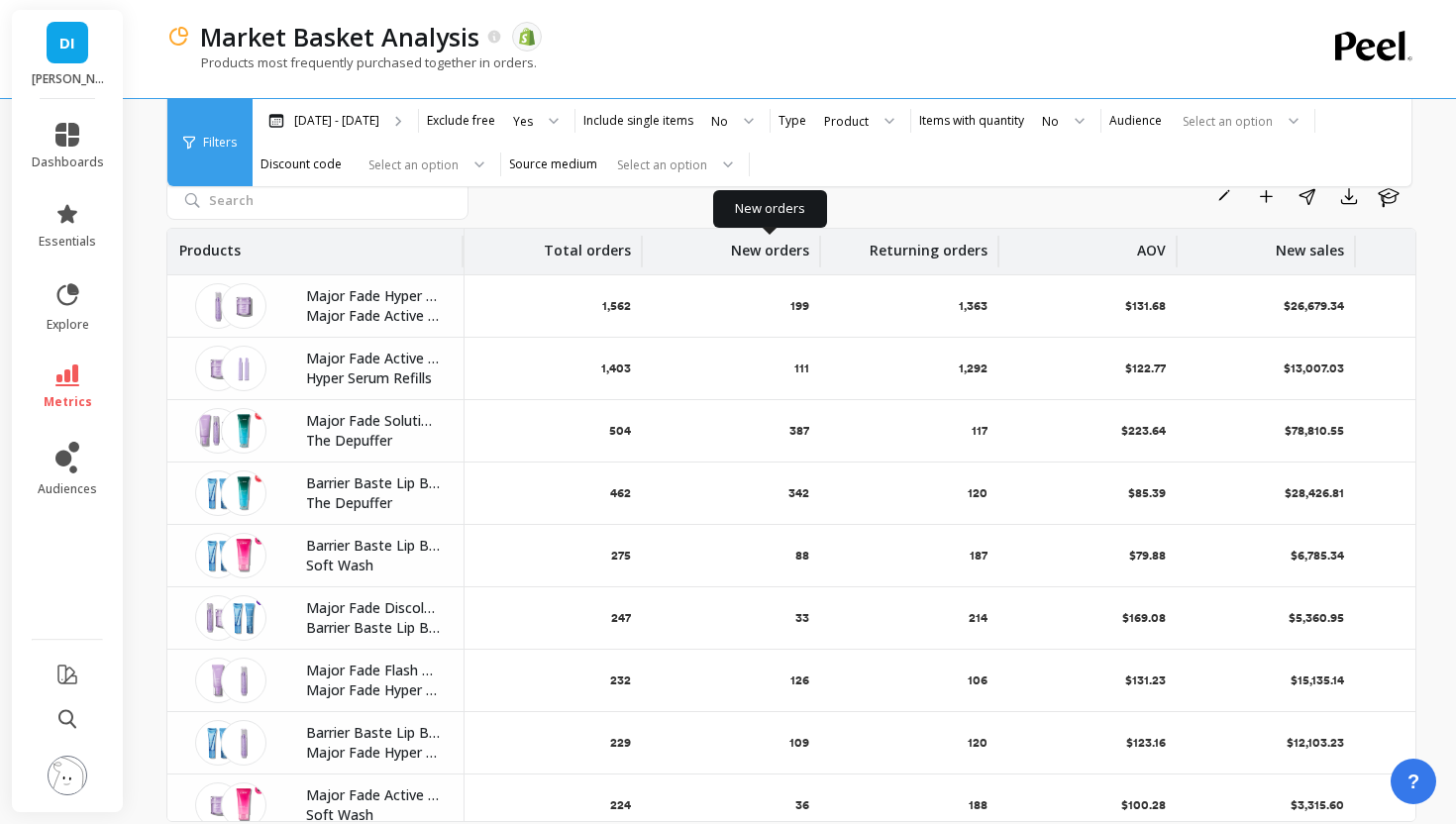 click on "New orders" at bounding box center (770, 245) 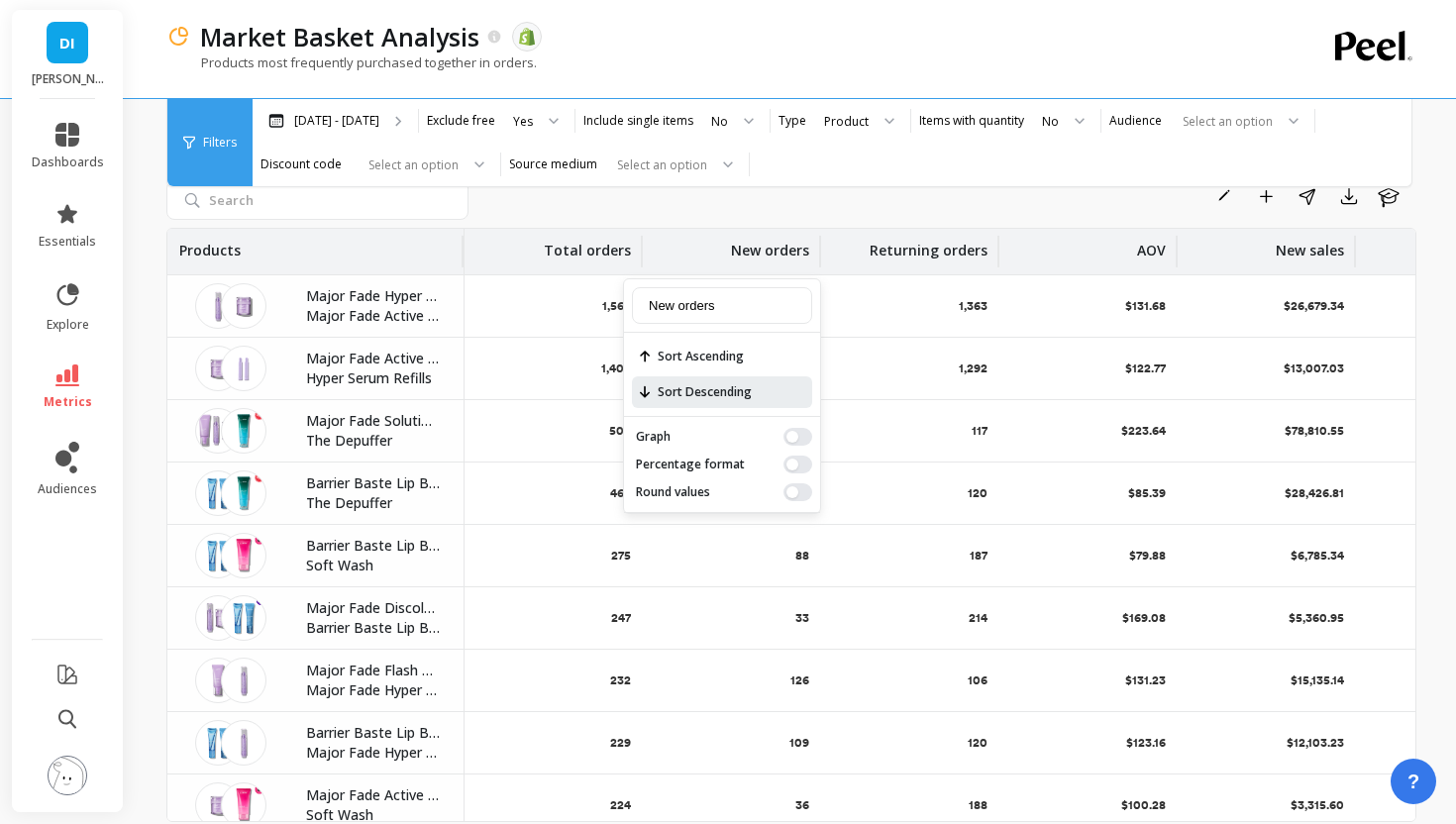 click on "Sort Descending" at bounding box center [722, 392] 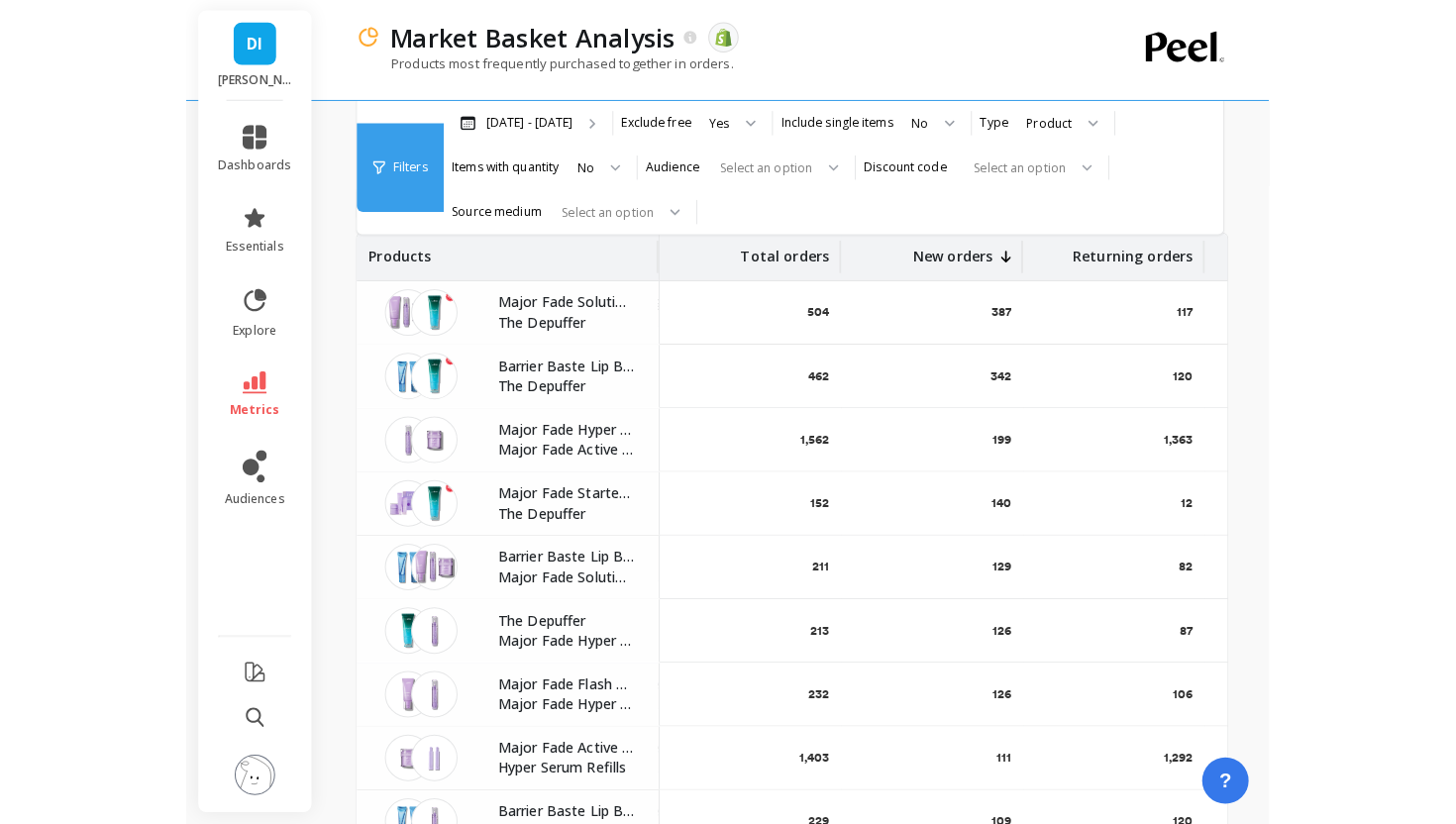 scroll, scrollTop: 54, scrollLeft: 0, axis: vertical 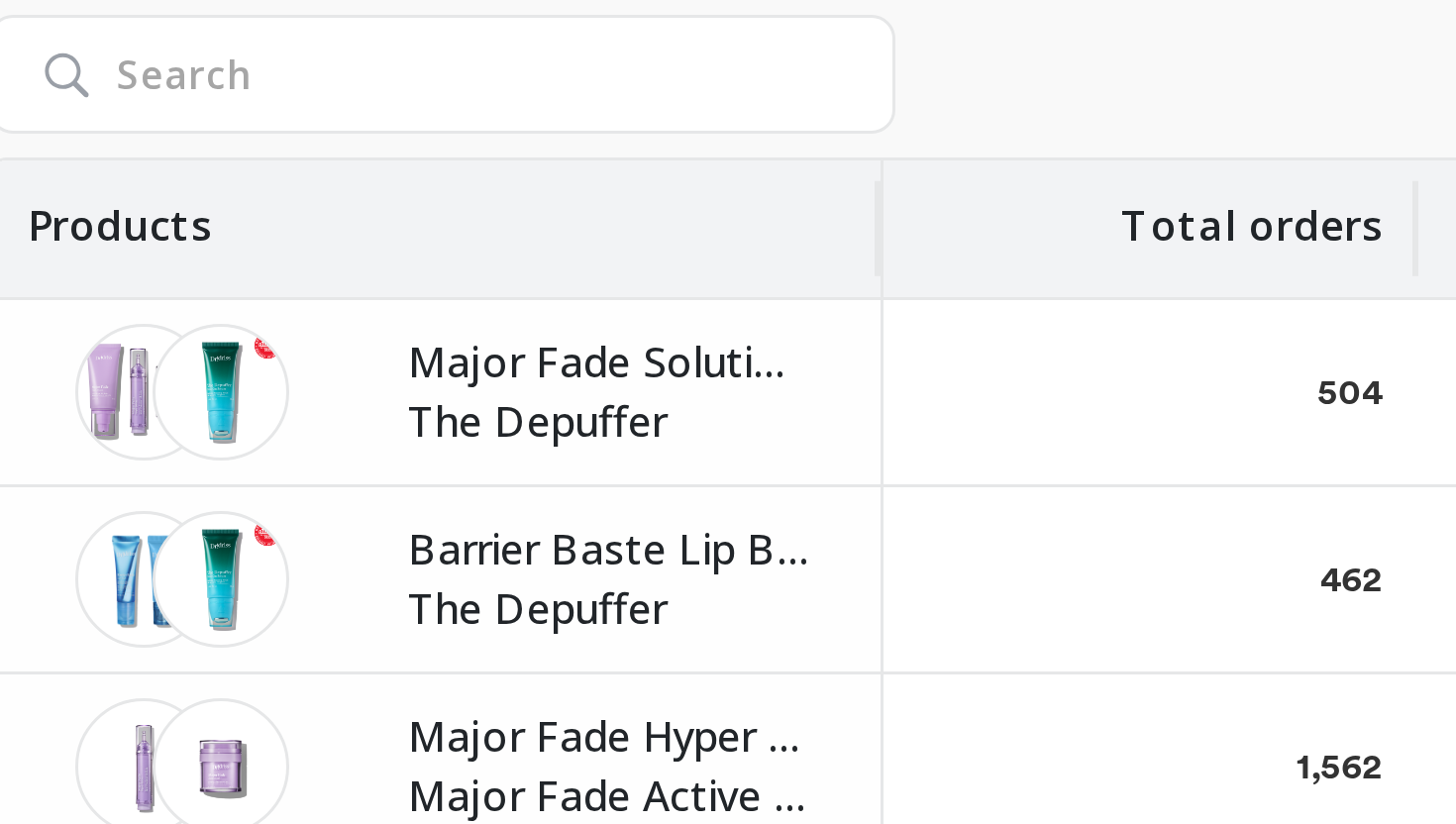 click at bounding box center [218, 371] 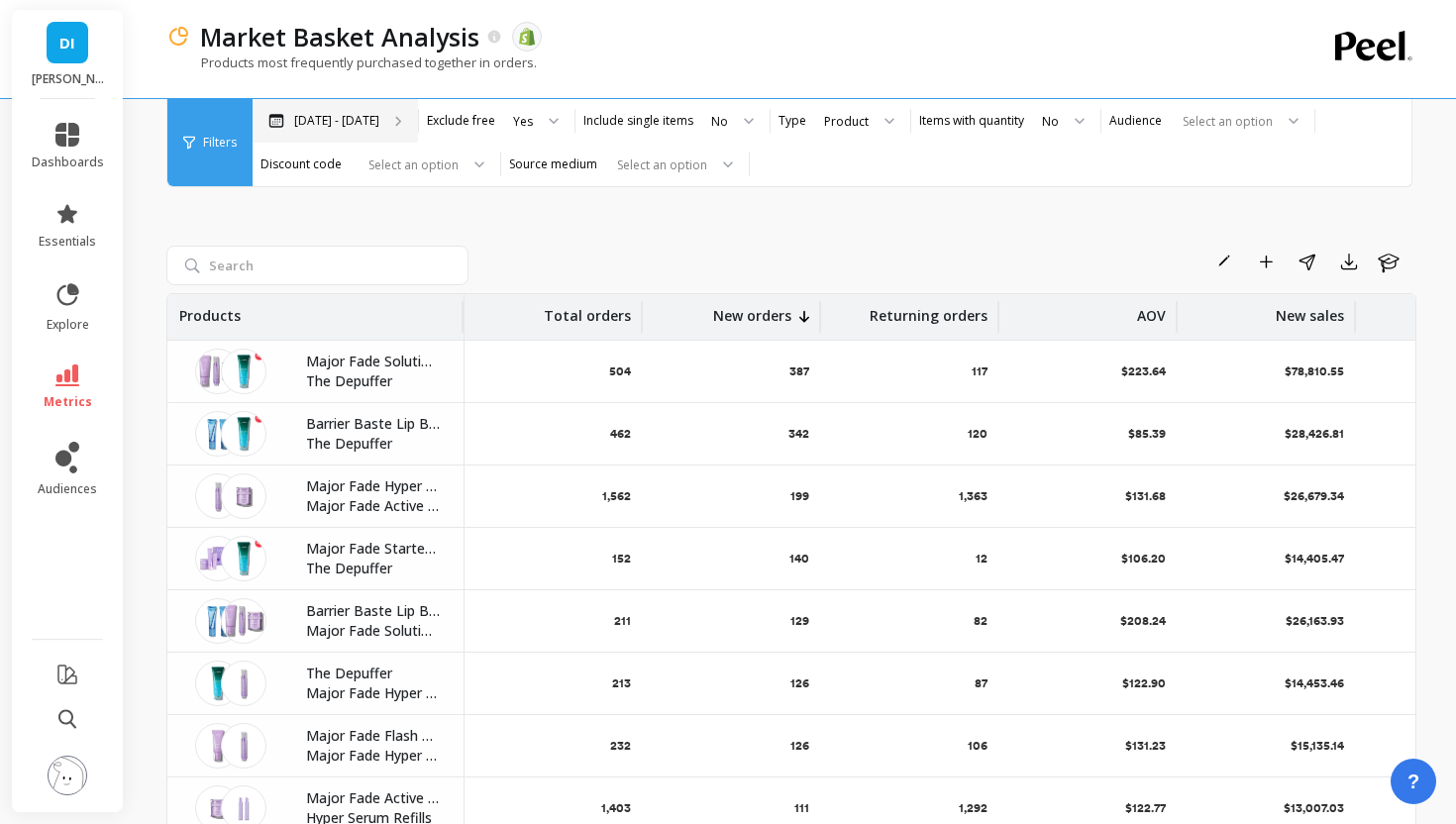 click 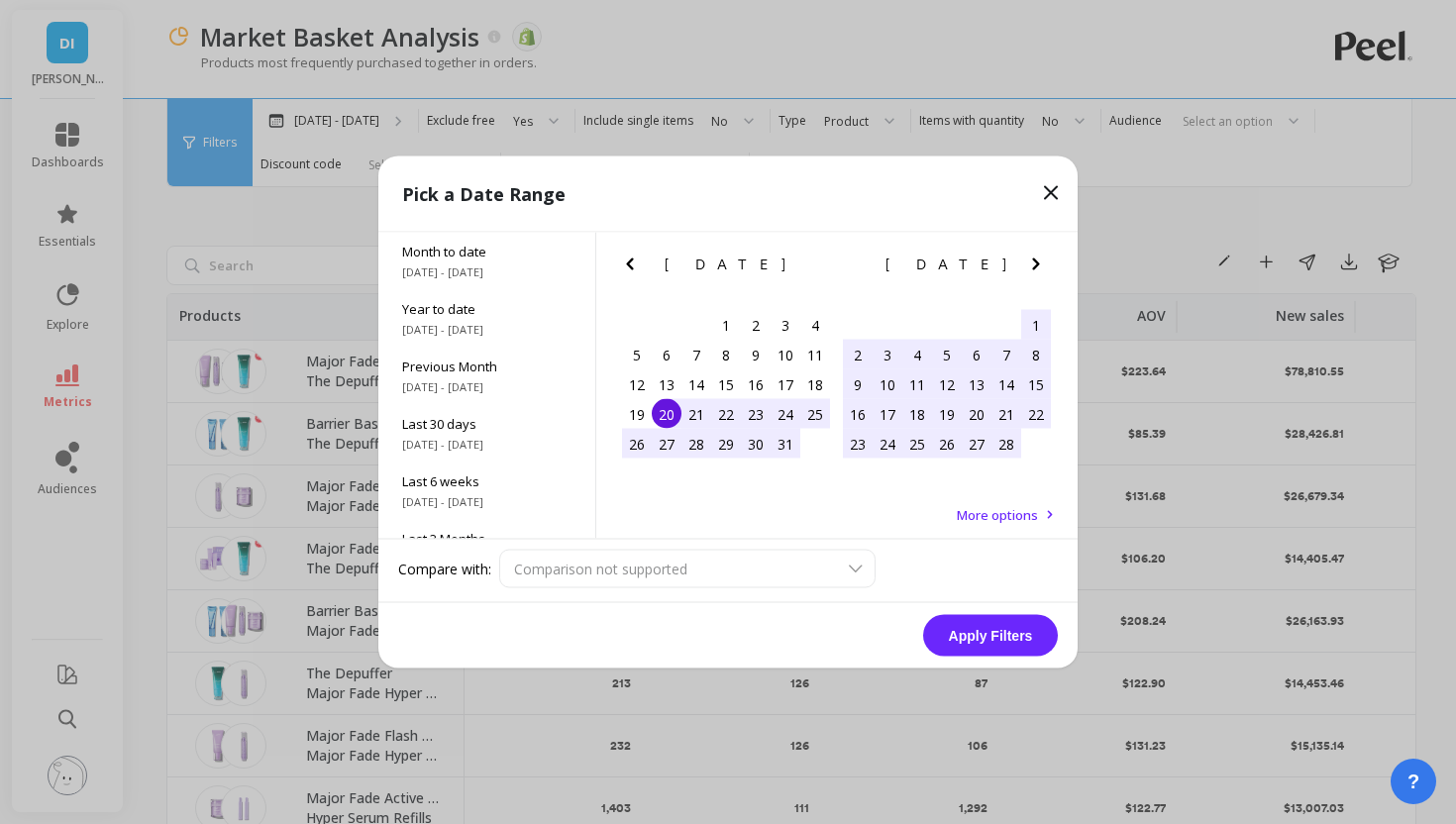 click 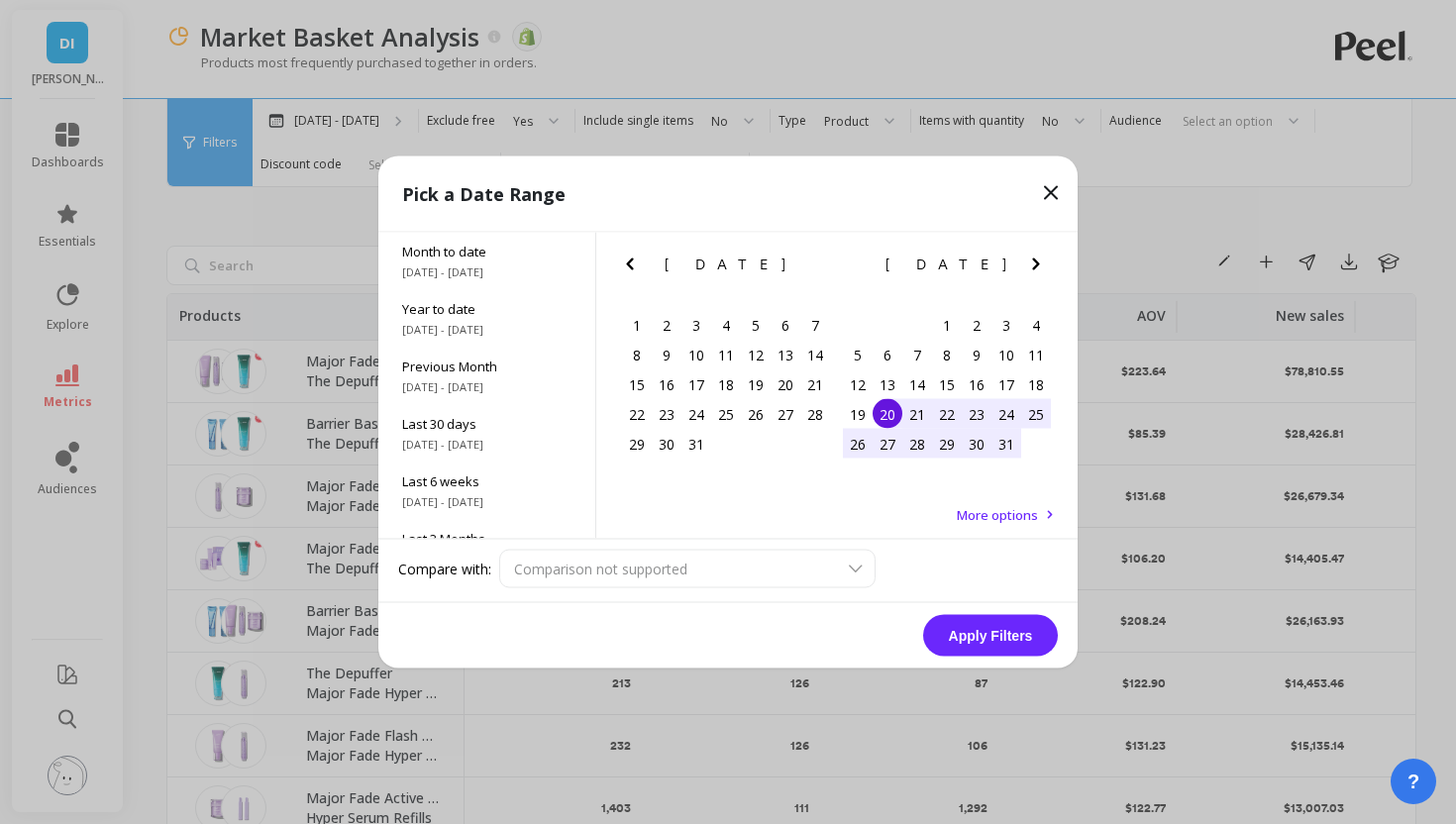 click 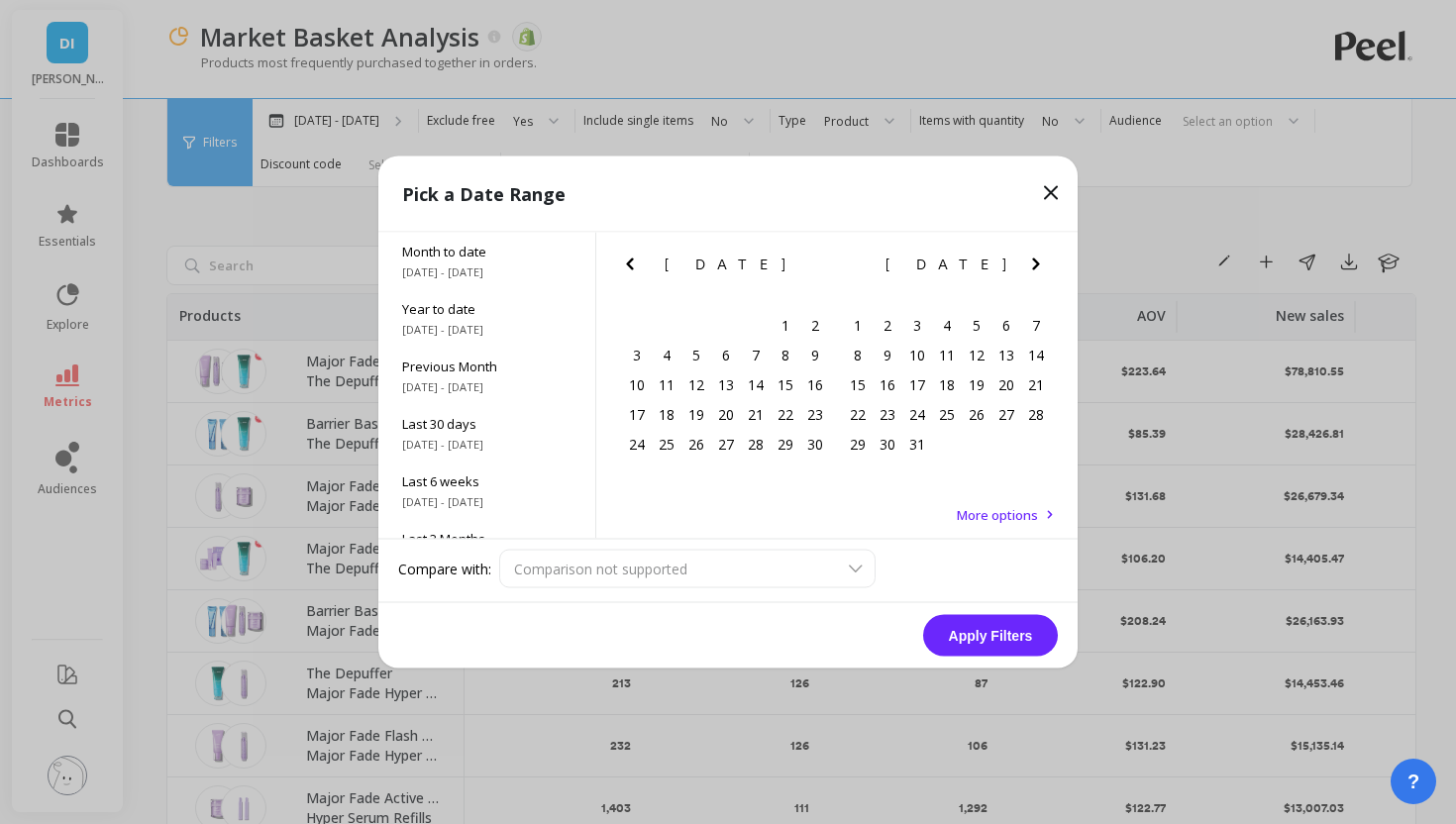 click 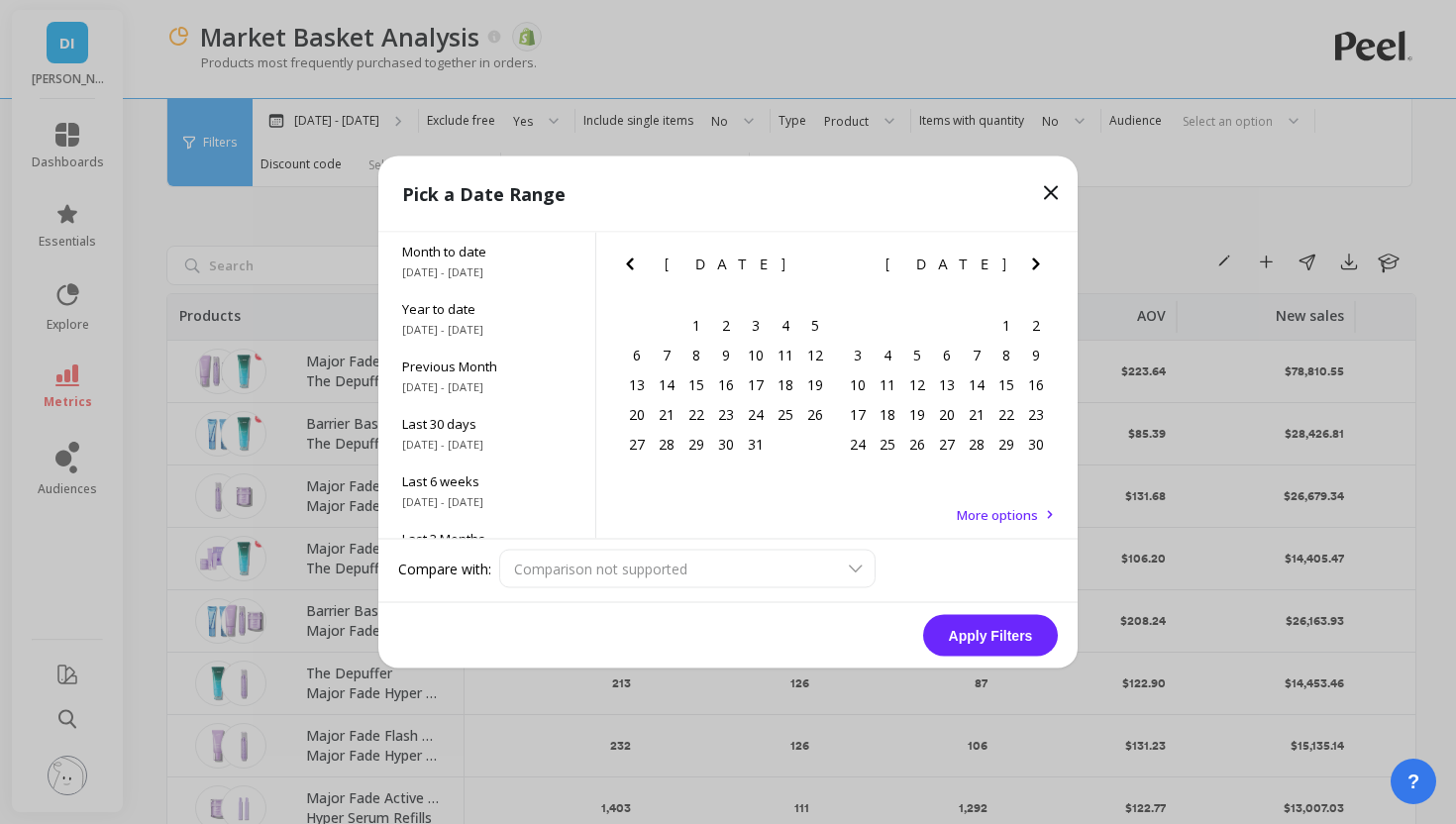 click 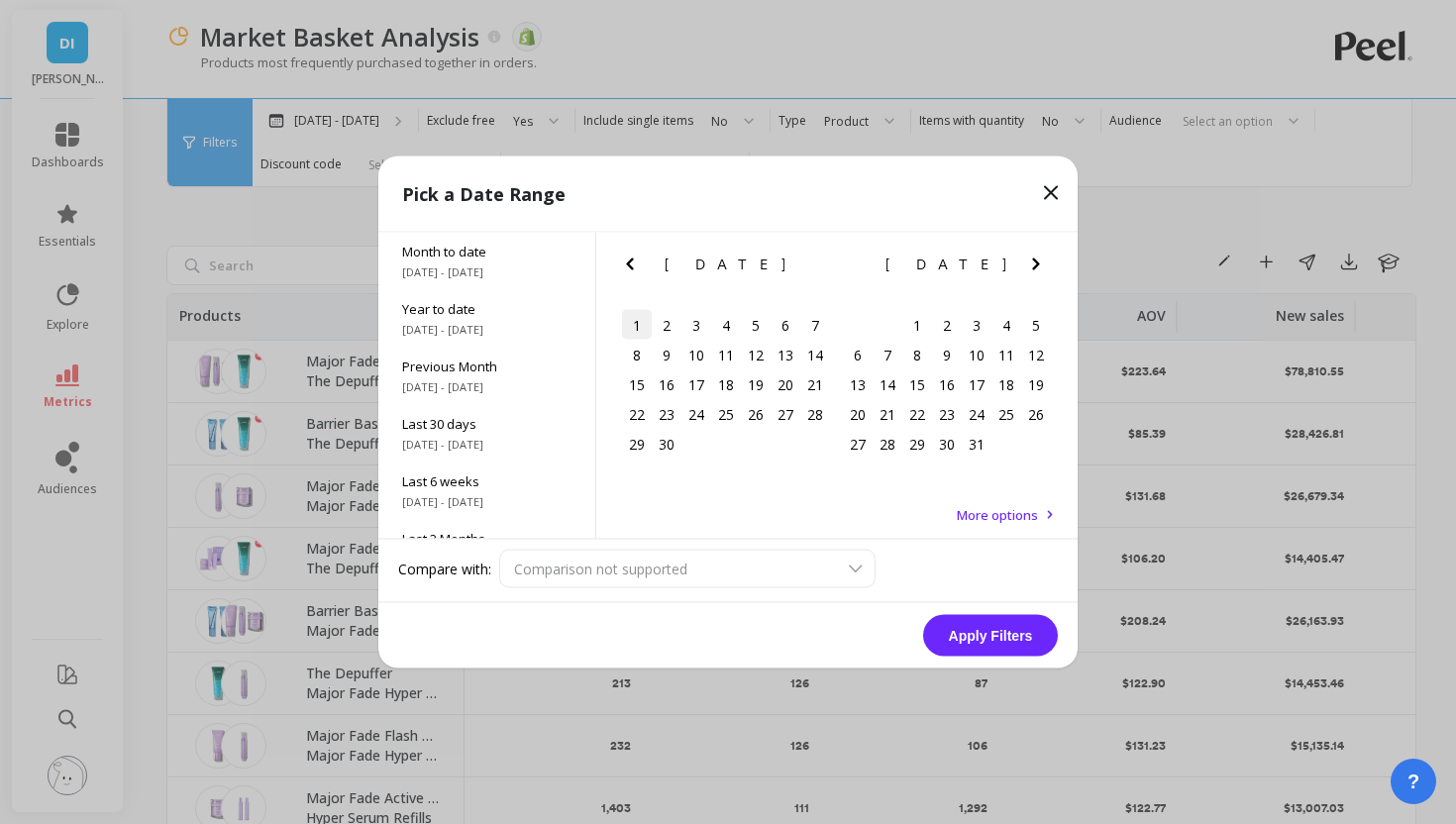 click on "1" at bounding box center (637, 325) 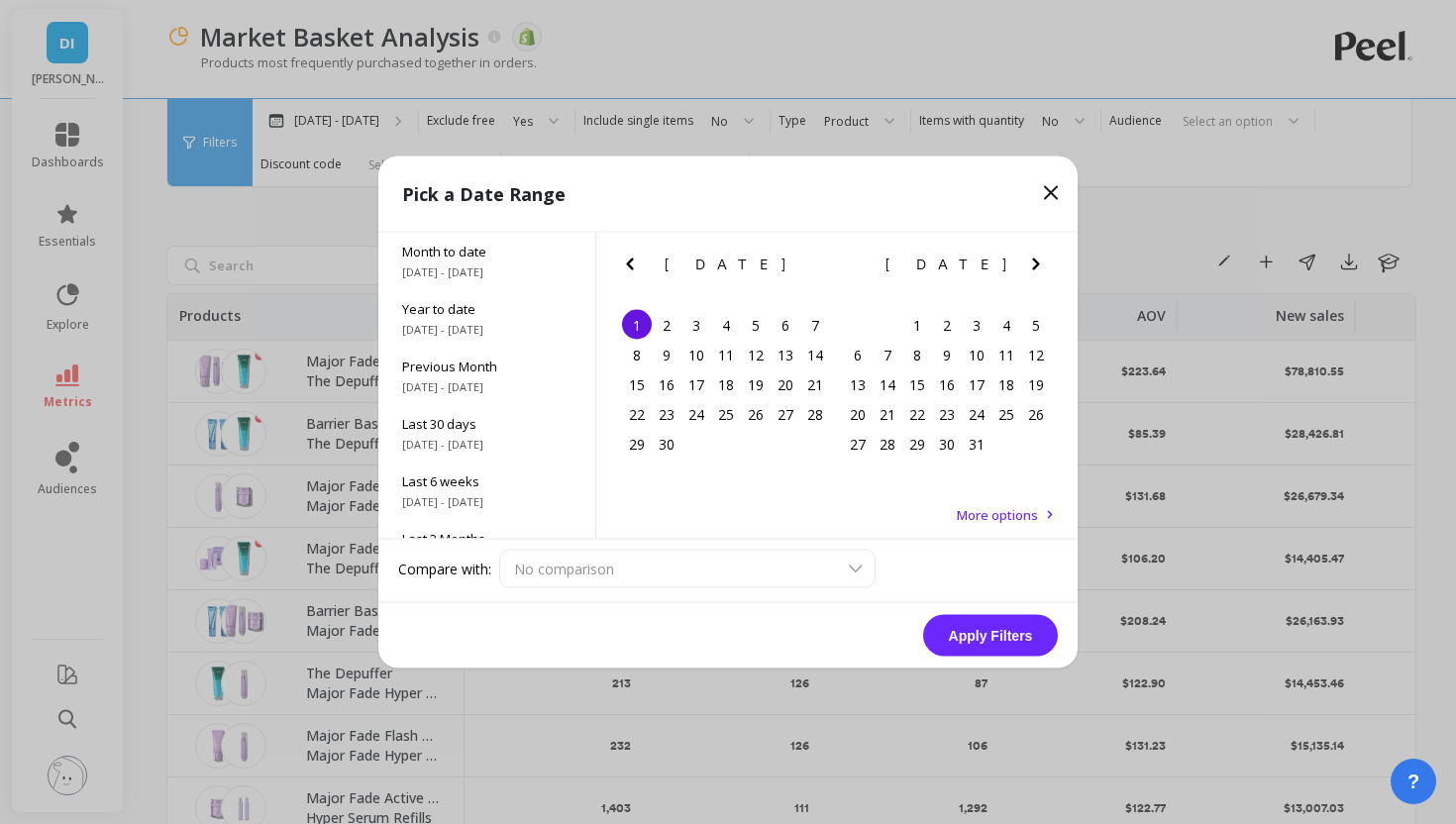 click 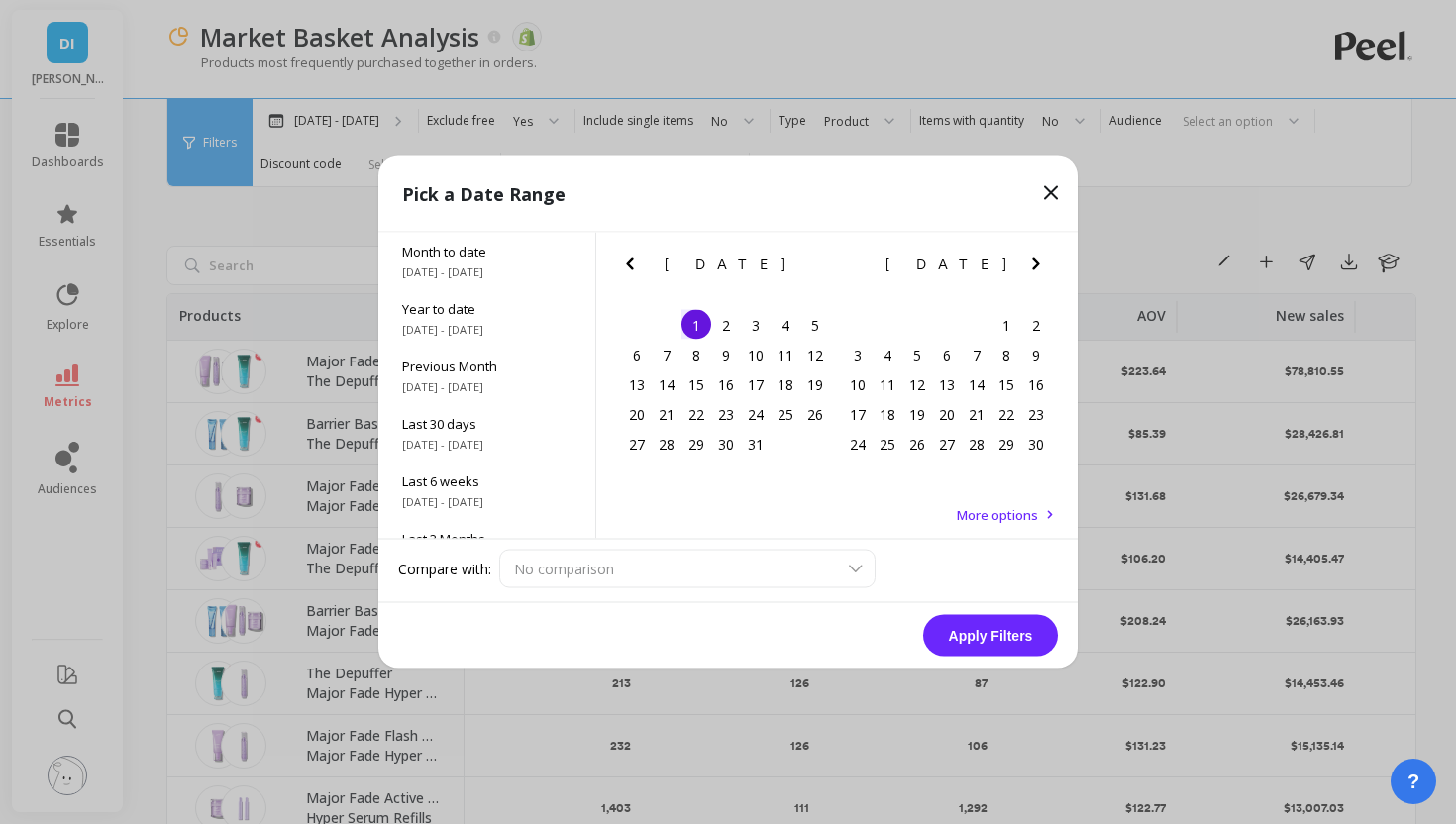 click 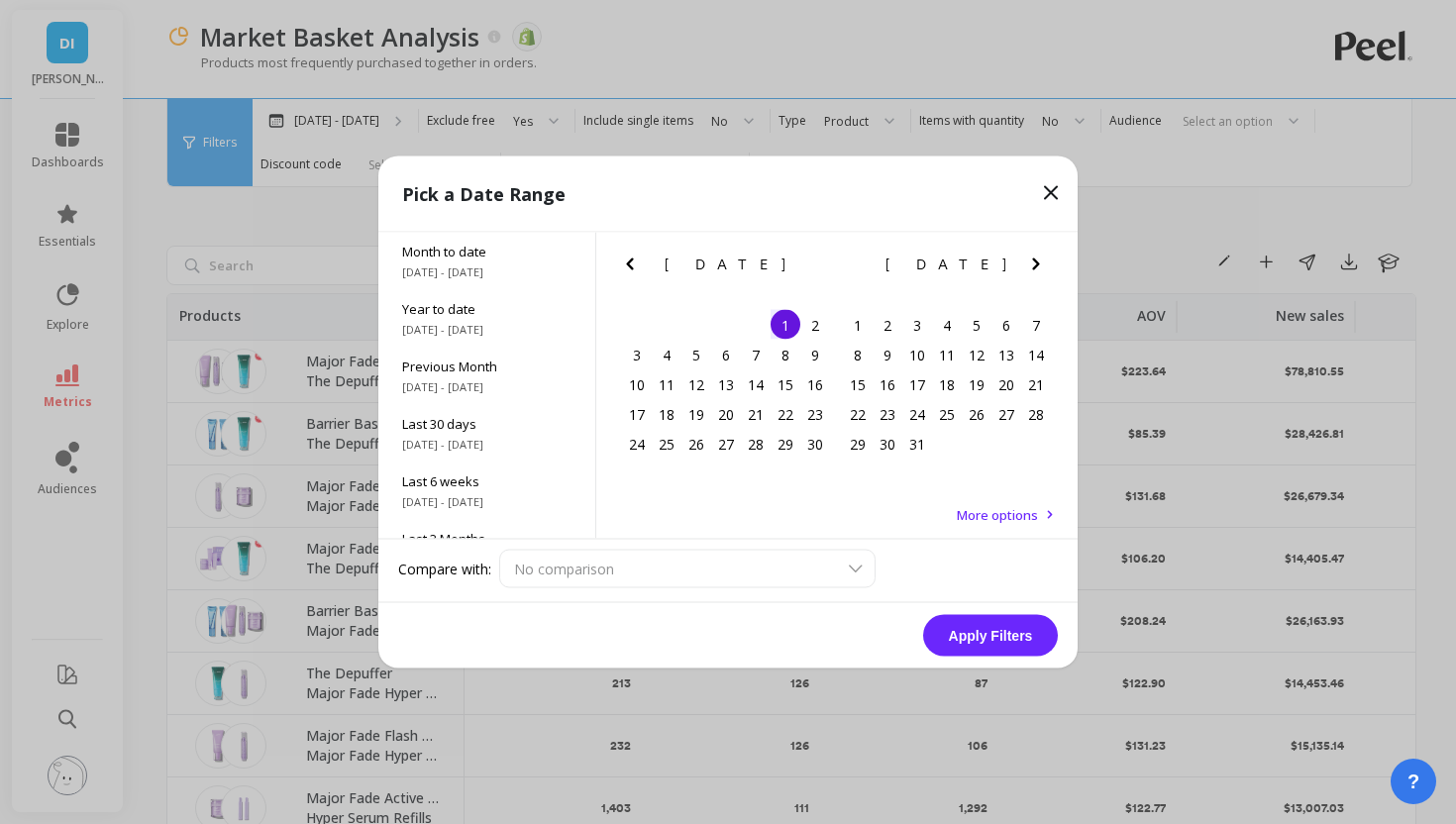 click 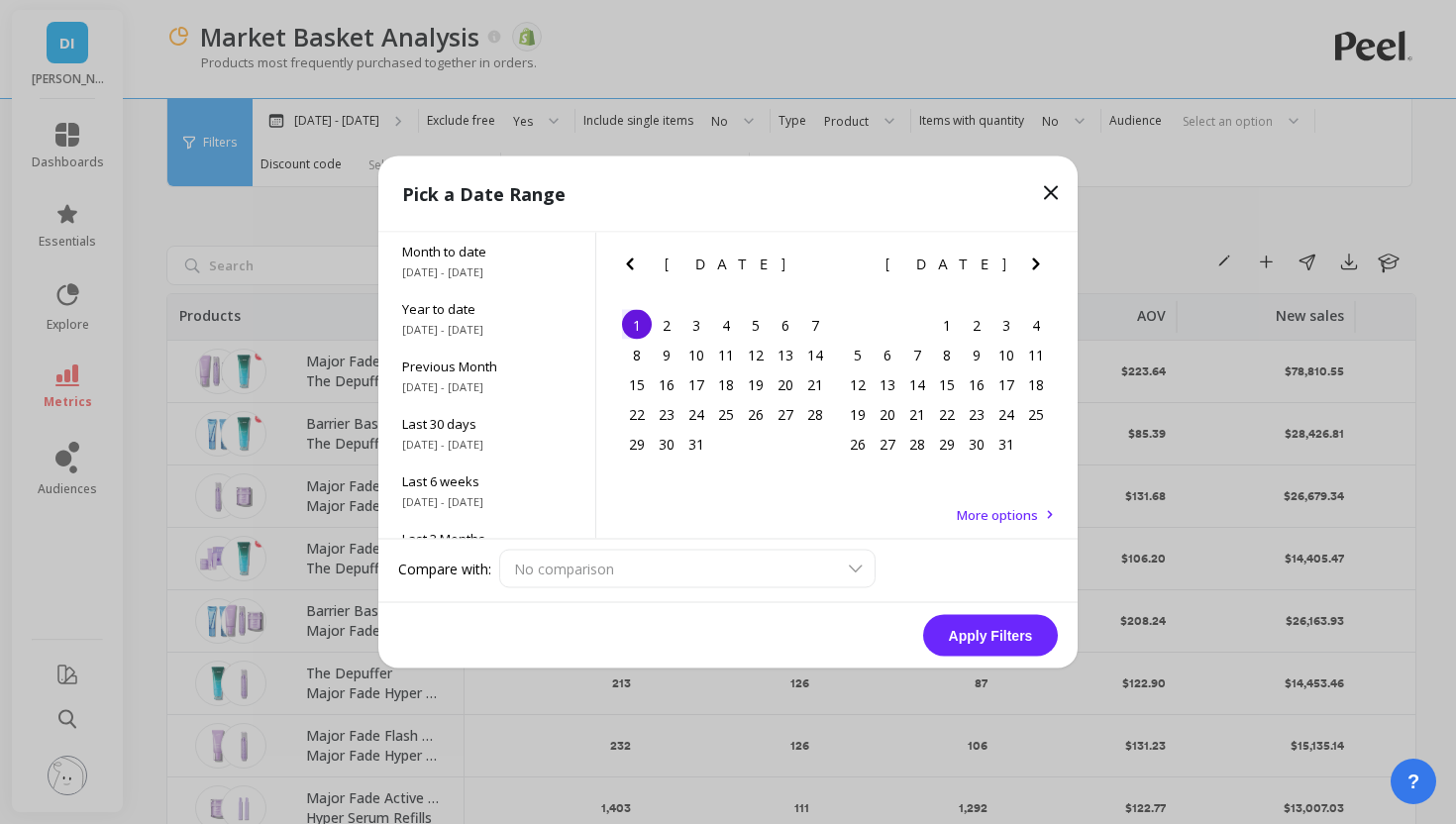 click 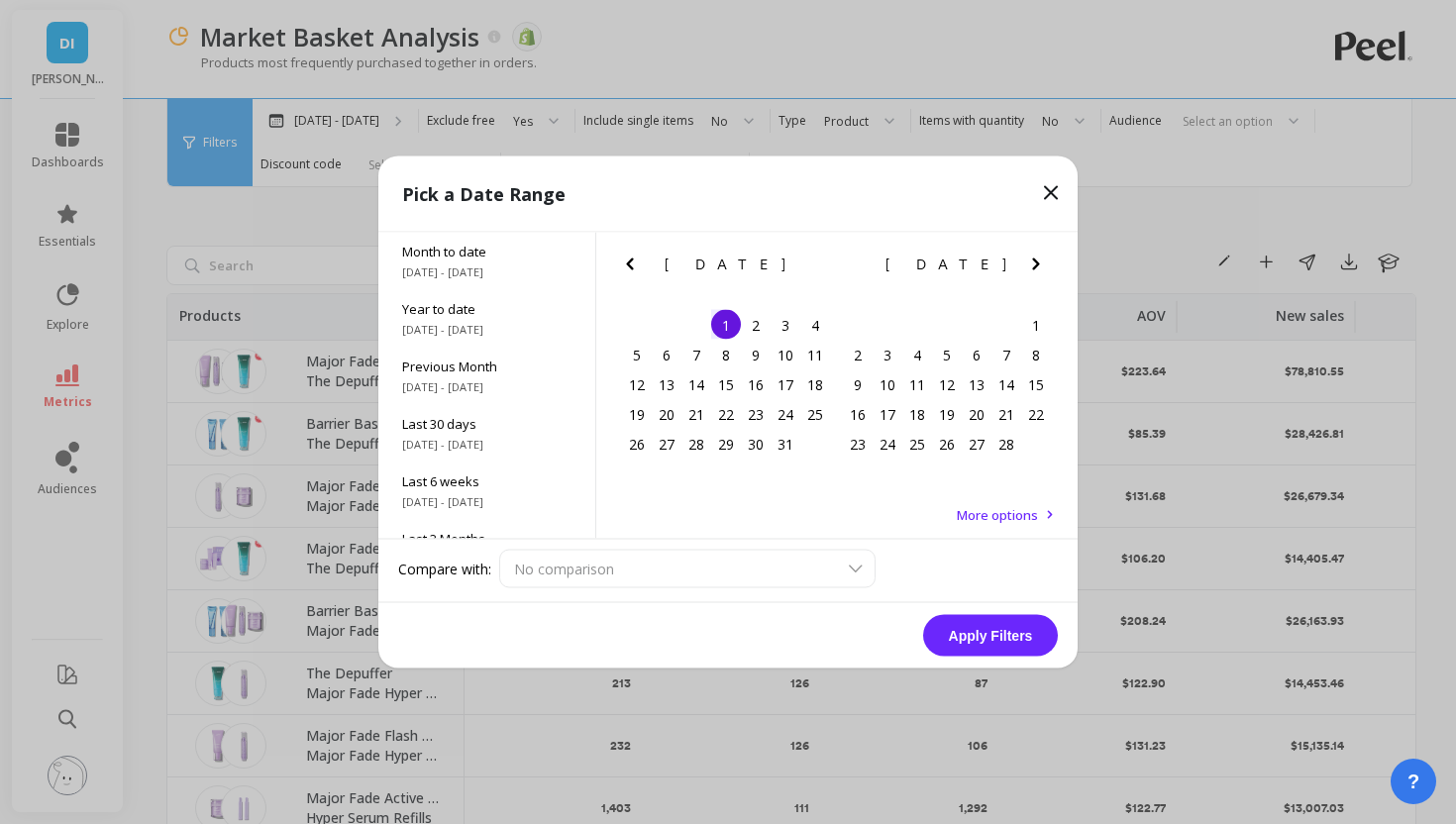 click 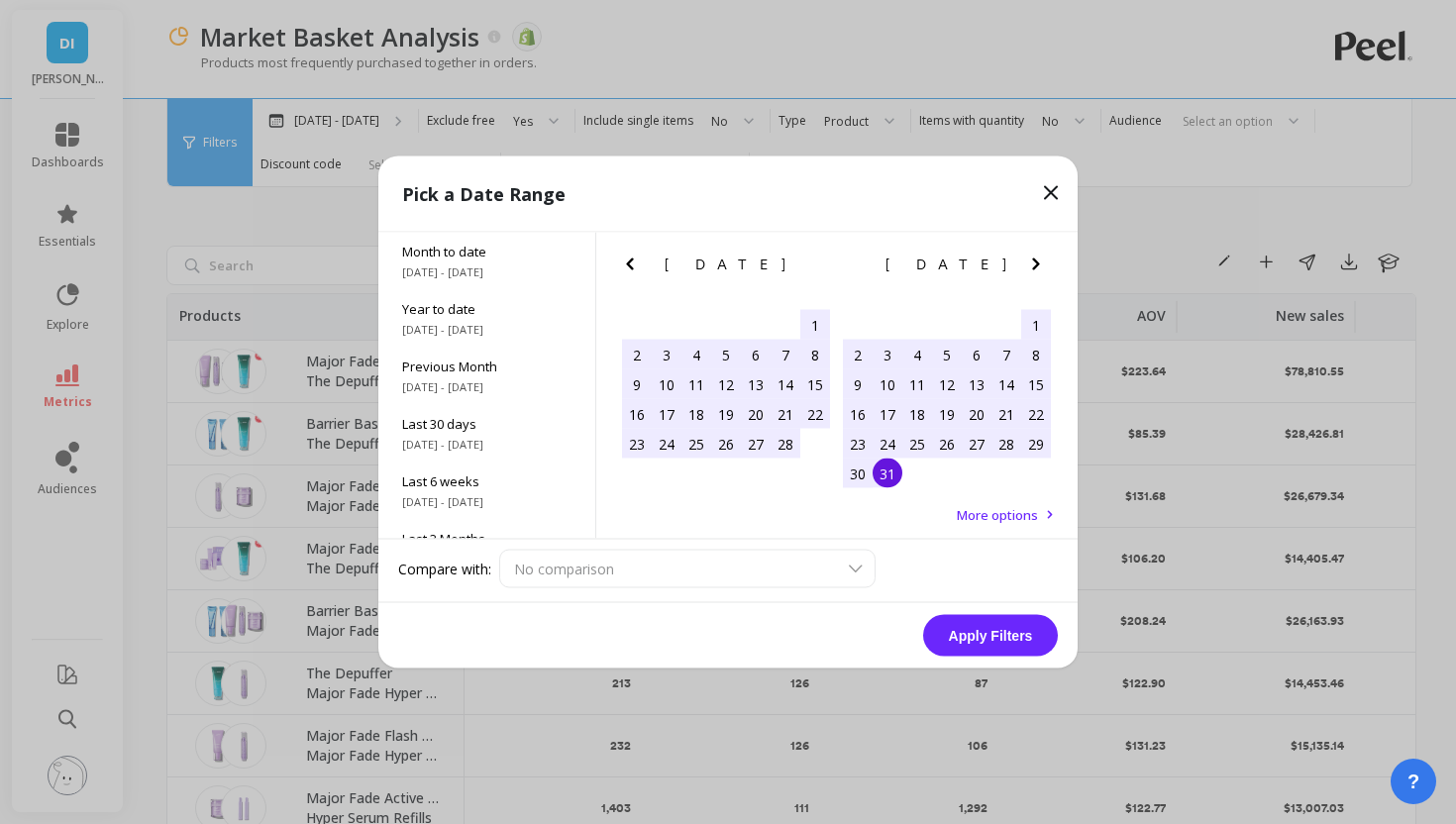 click on "31" at bounding box center (887, 473) 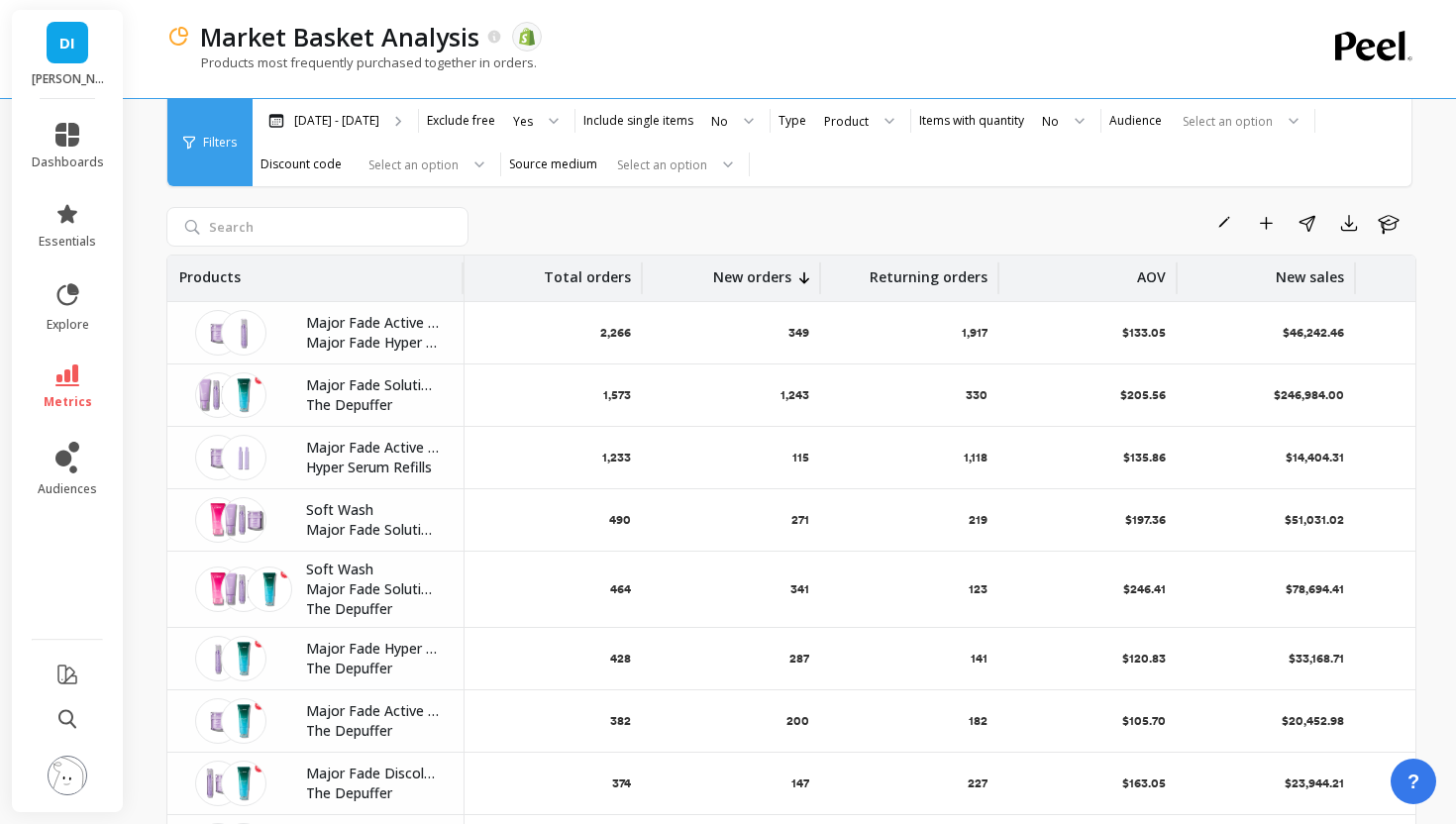 scroll, scrollTop: 44, scrollLeft: 0, axis: vertical 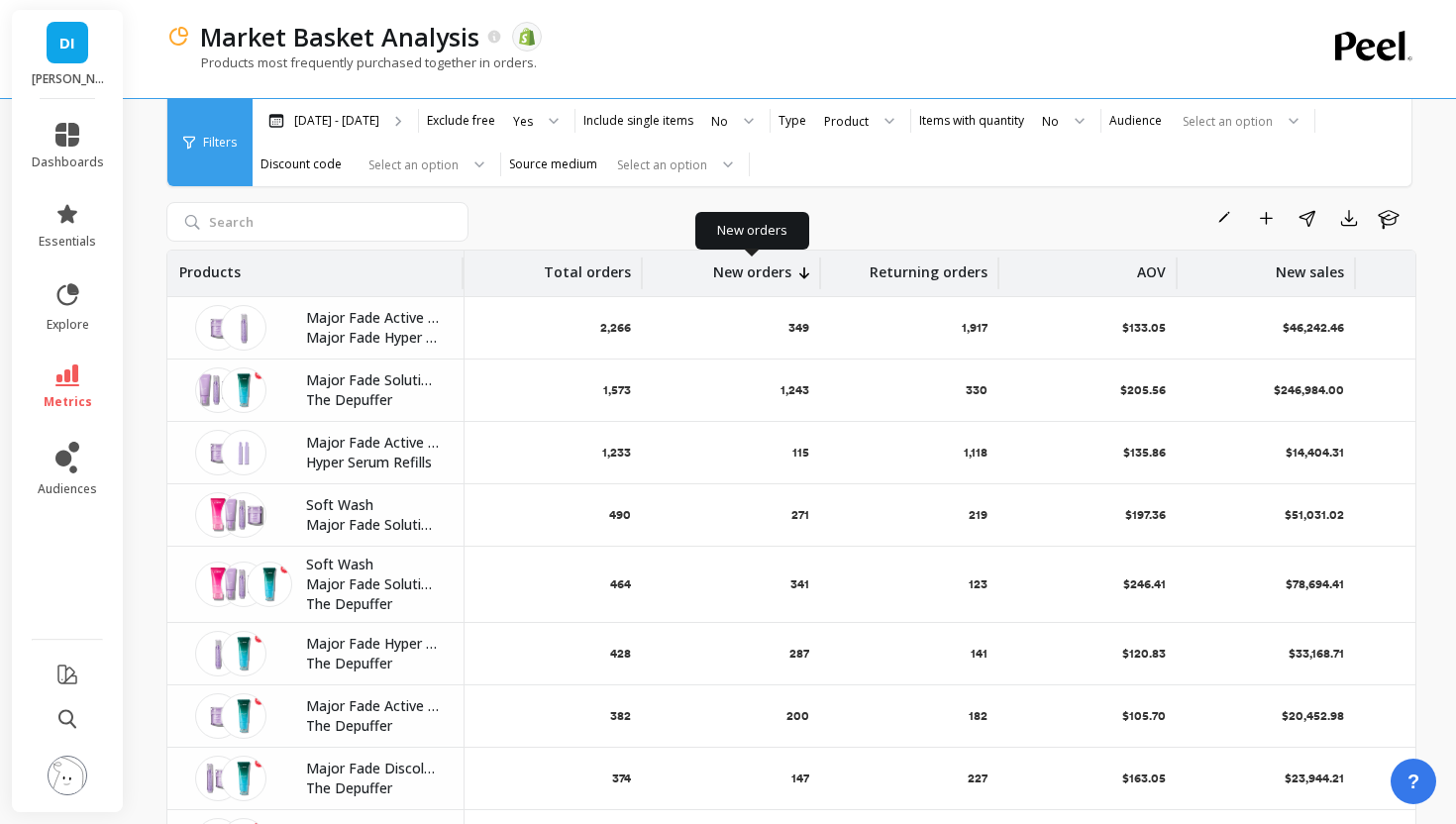 click on "New orders" at bounding box center [752, 266] 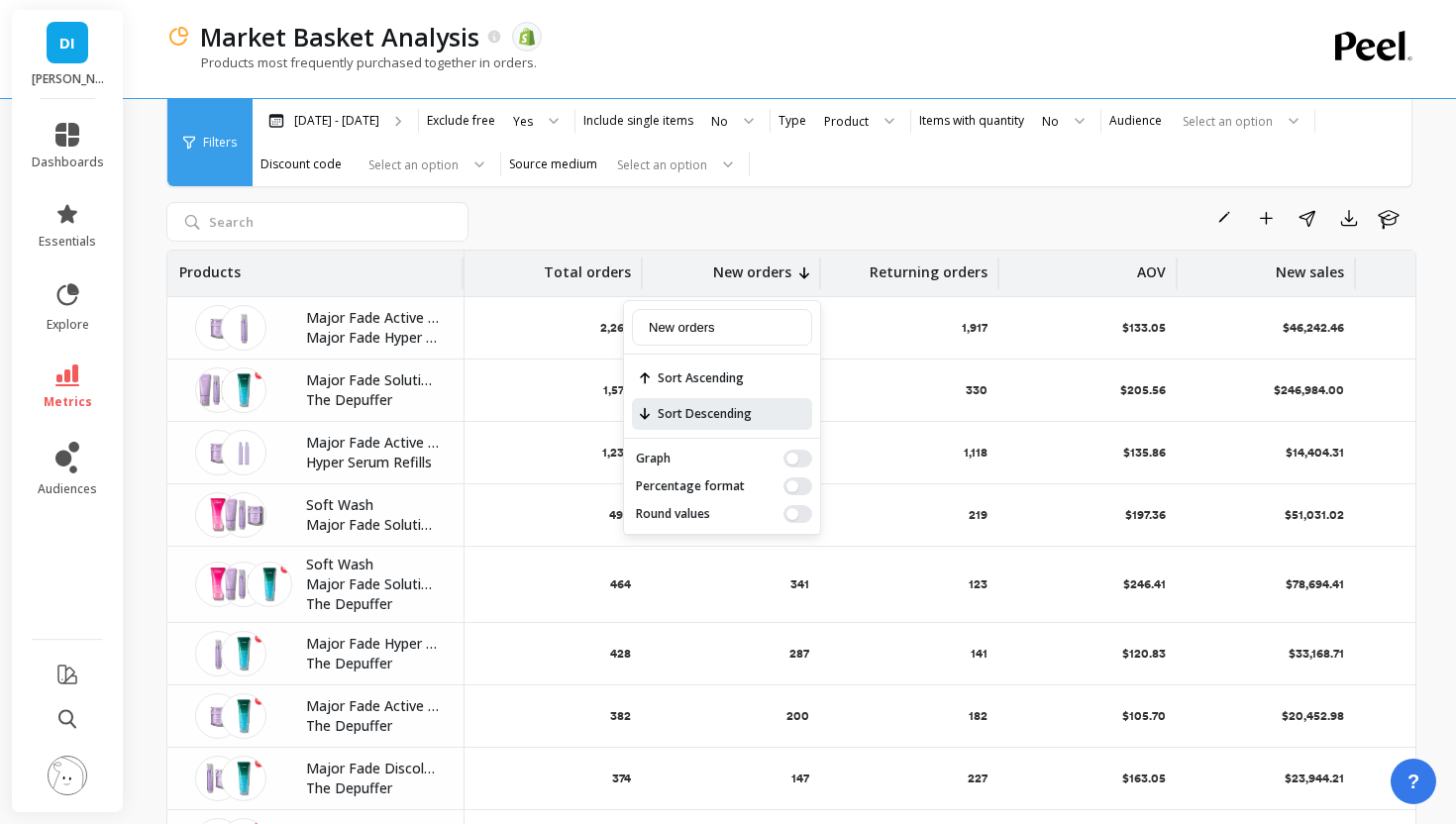 click on "Rename
Add to Dashboard
Share
Export Learn" at bounding box center [946, 218] 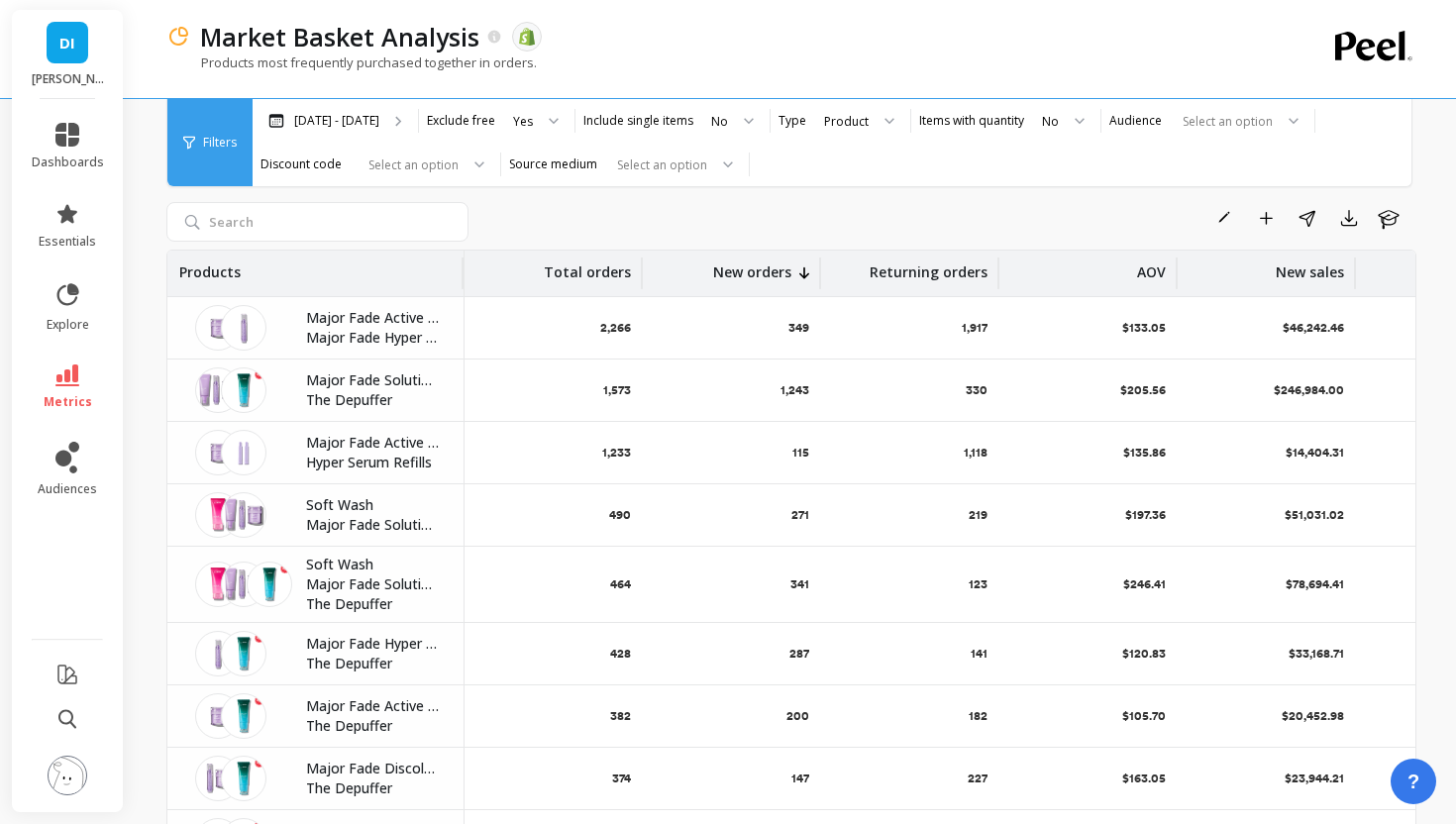 click on "New orders" at bounding box center [732, 273] 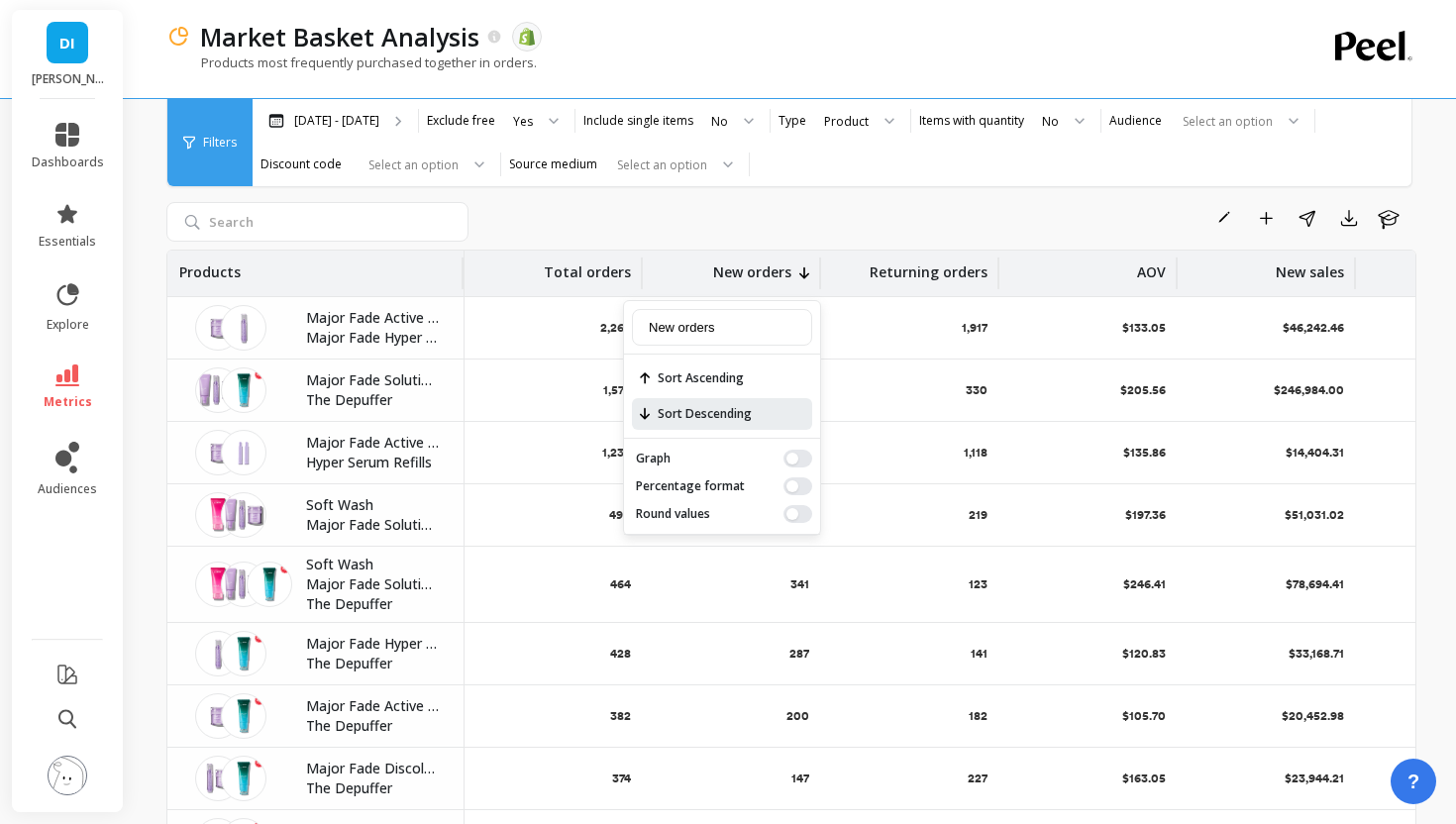click on "Sort Descending" at bounding box center [722, 414] 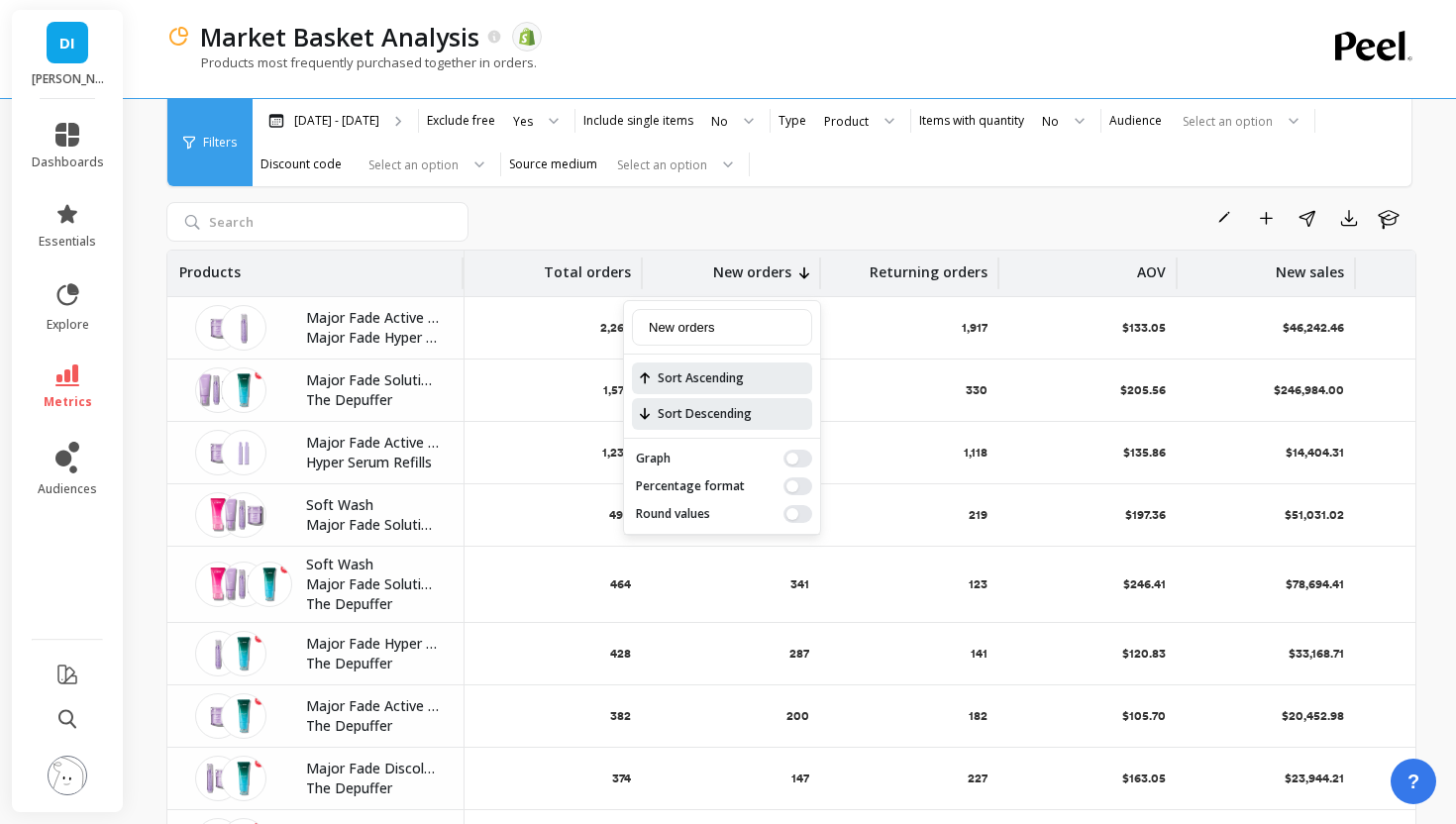click on "Sort Ascending" at bounding box center [722, 378] 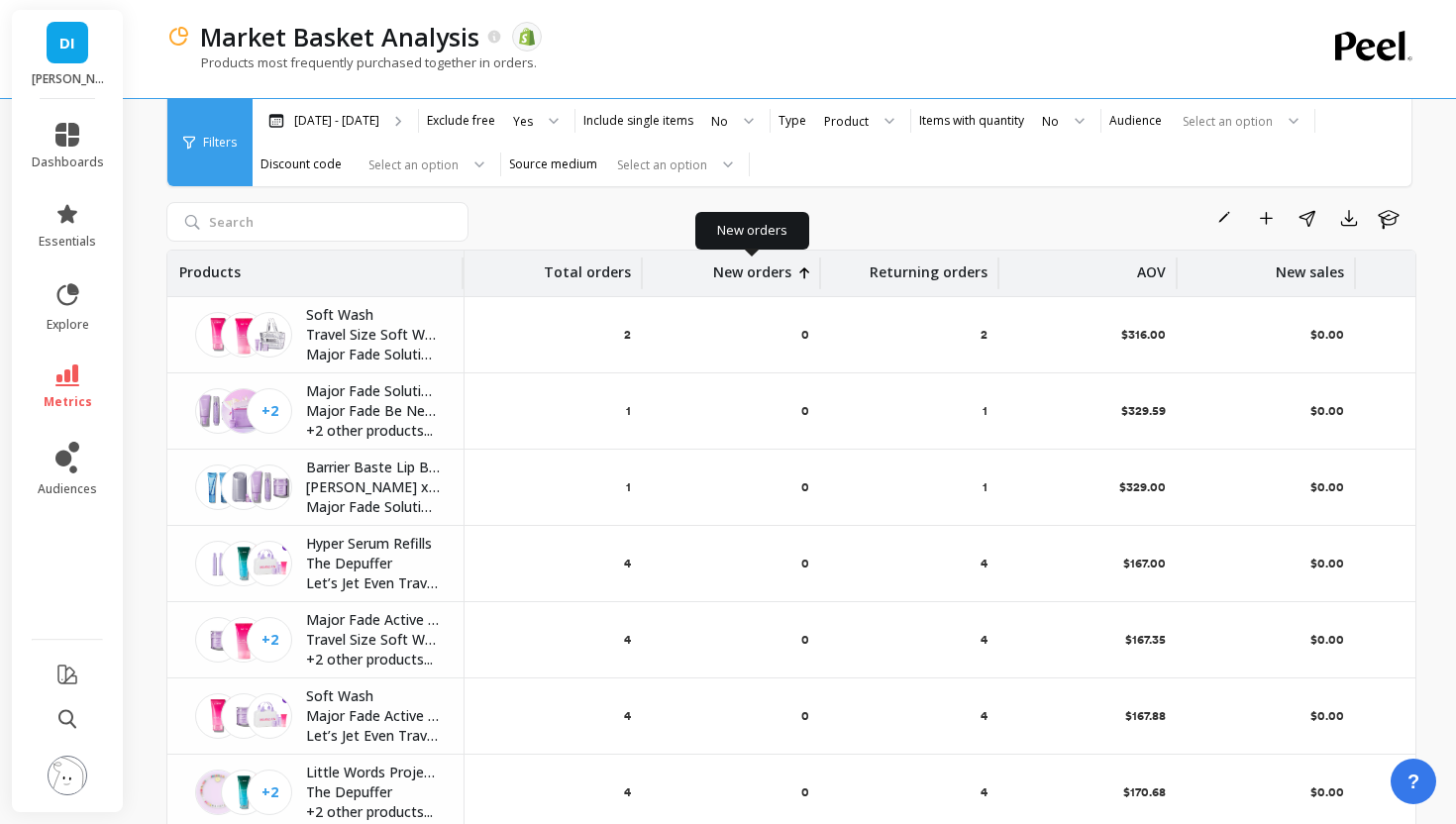 click on "New orders" at bounding box center [752, 266] 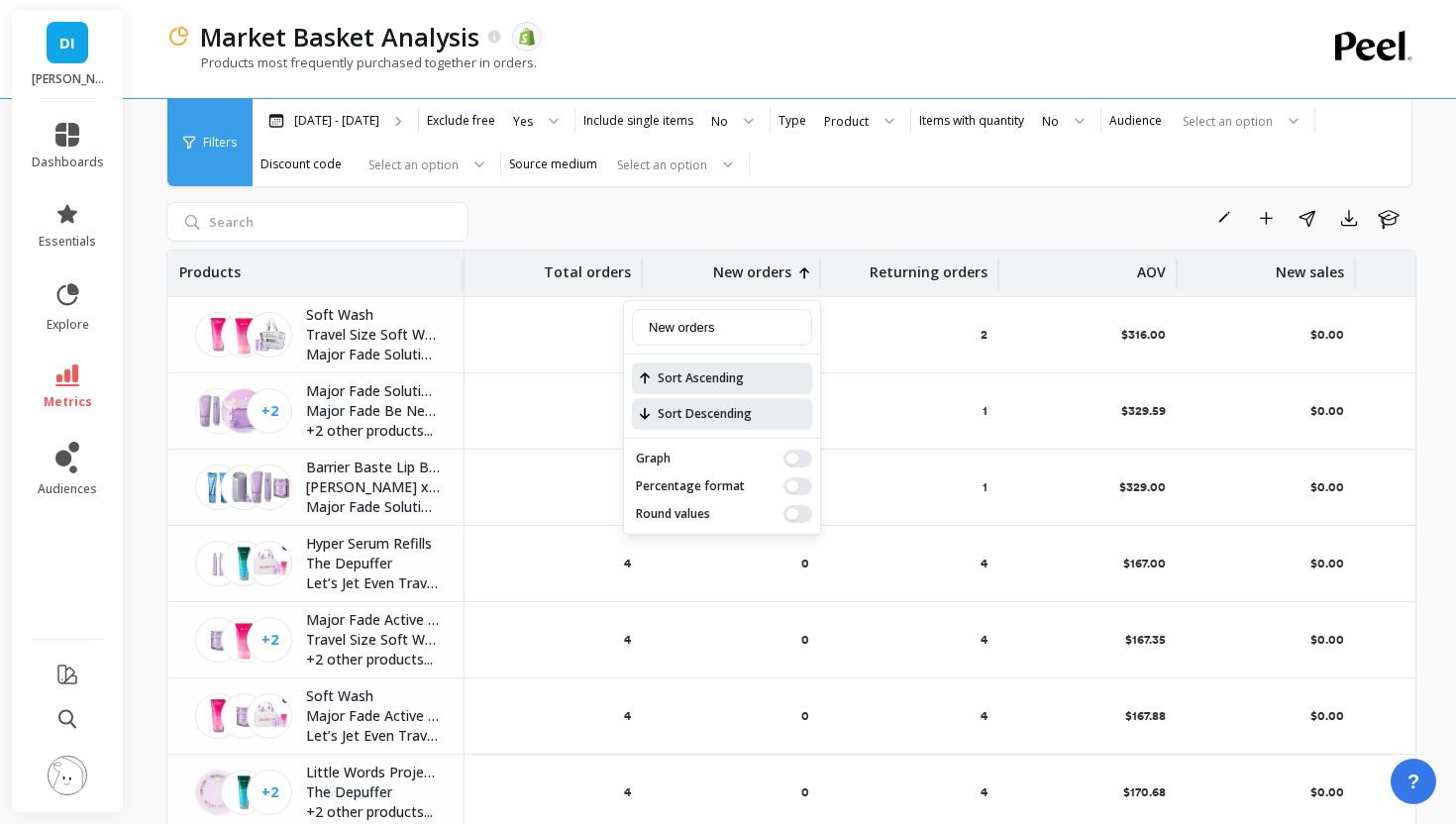 click on "Sort Descending" at bounding box center (722, 414) 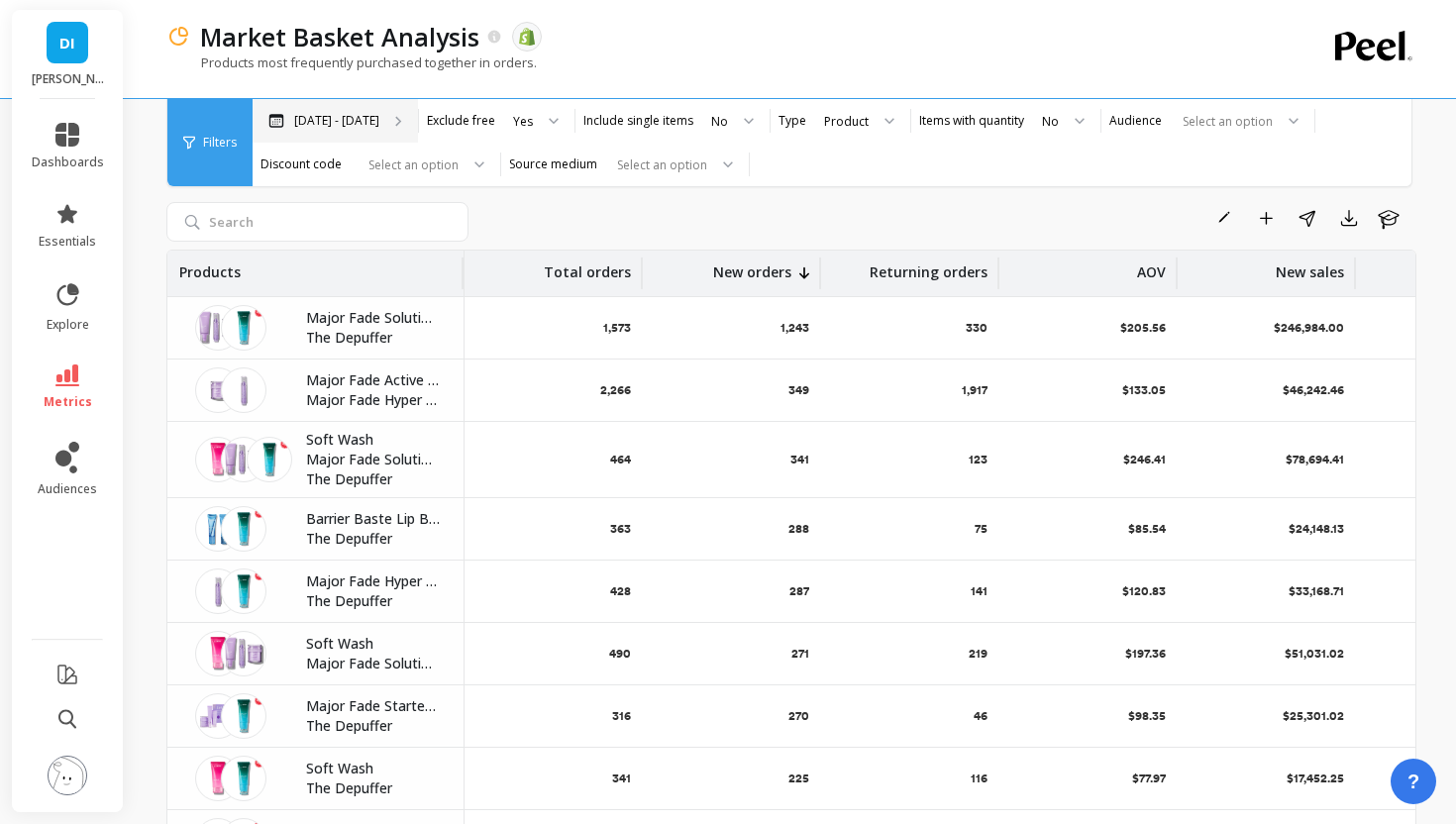 click on "Sep 1, 2024 - Mar 31, 2025" at bounding box center [335, 121] 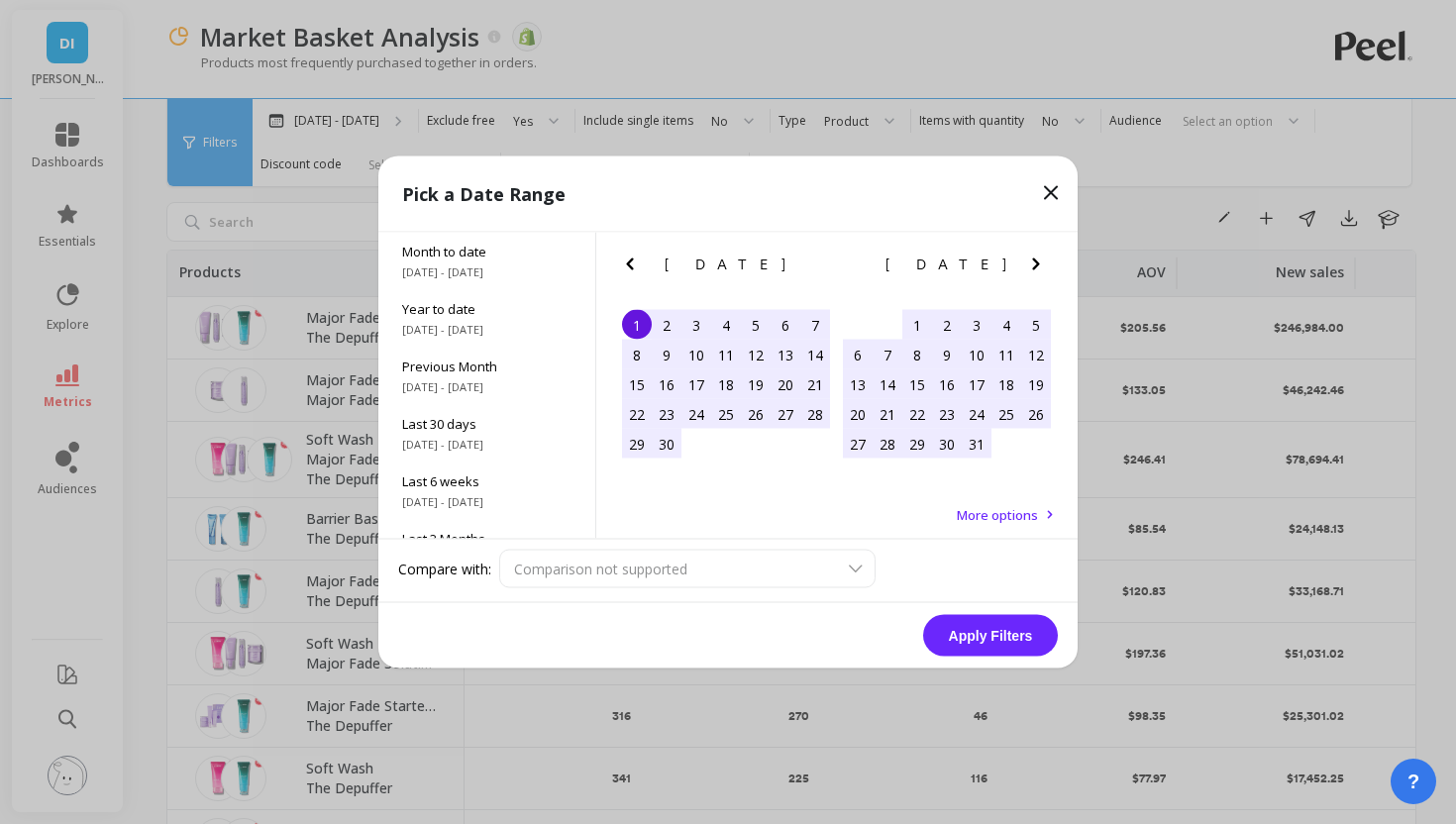 click 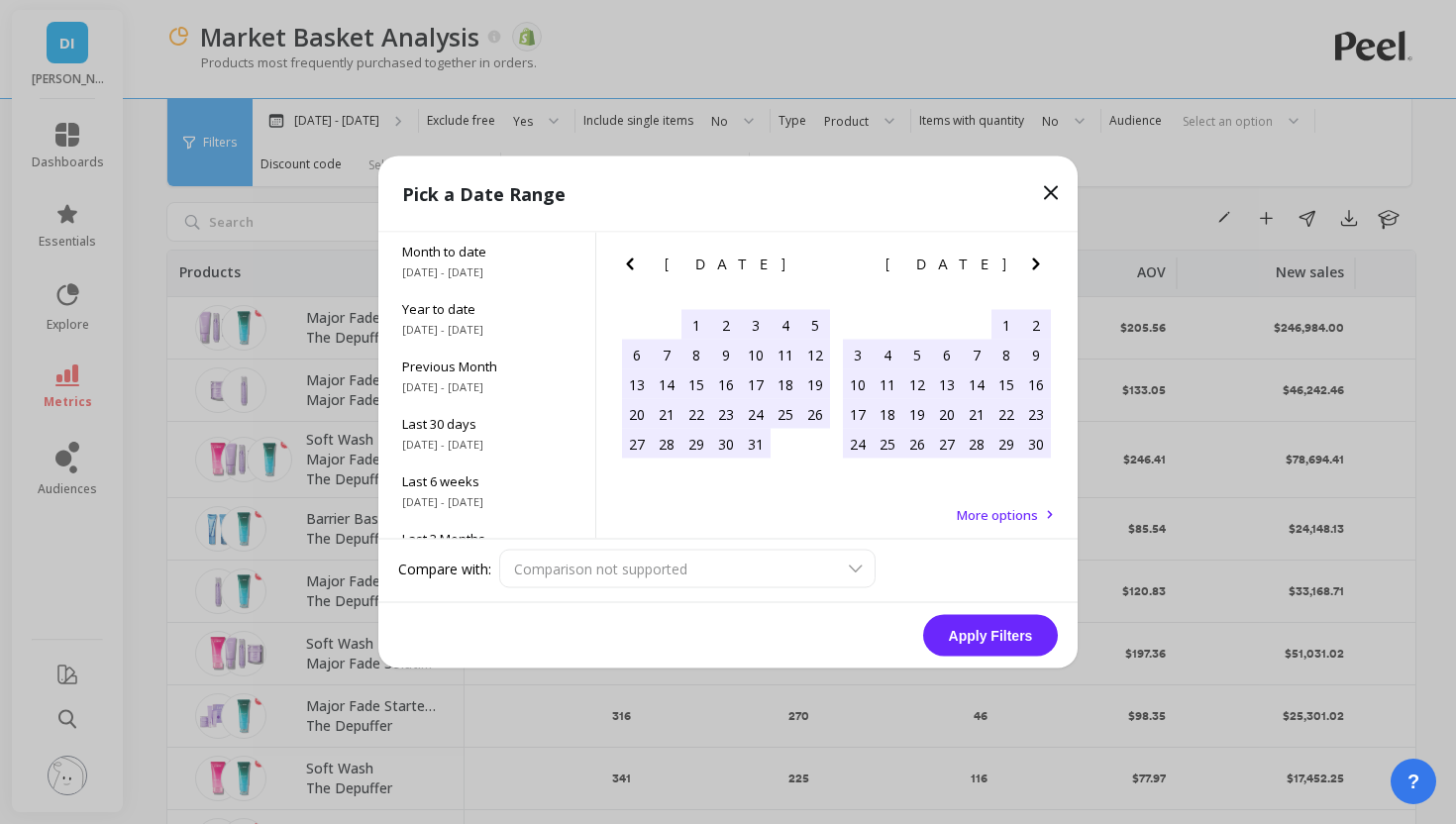 click 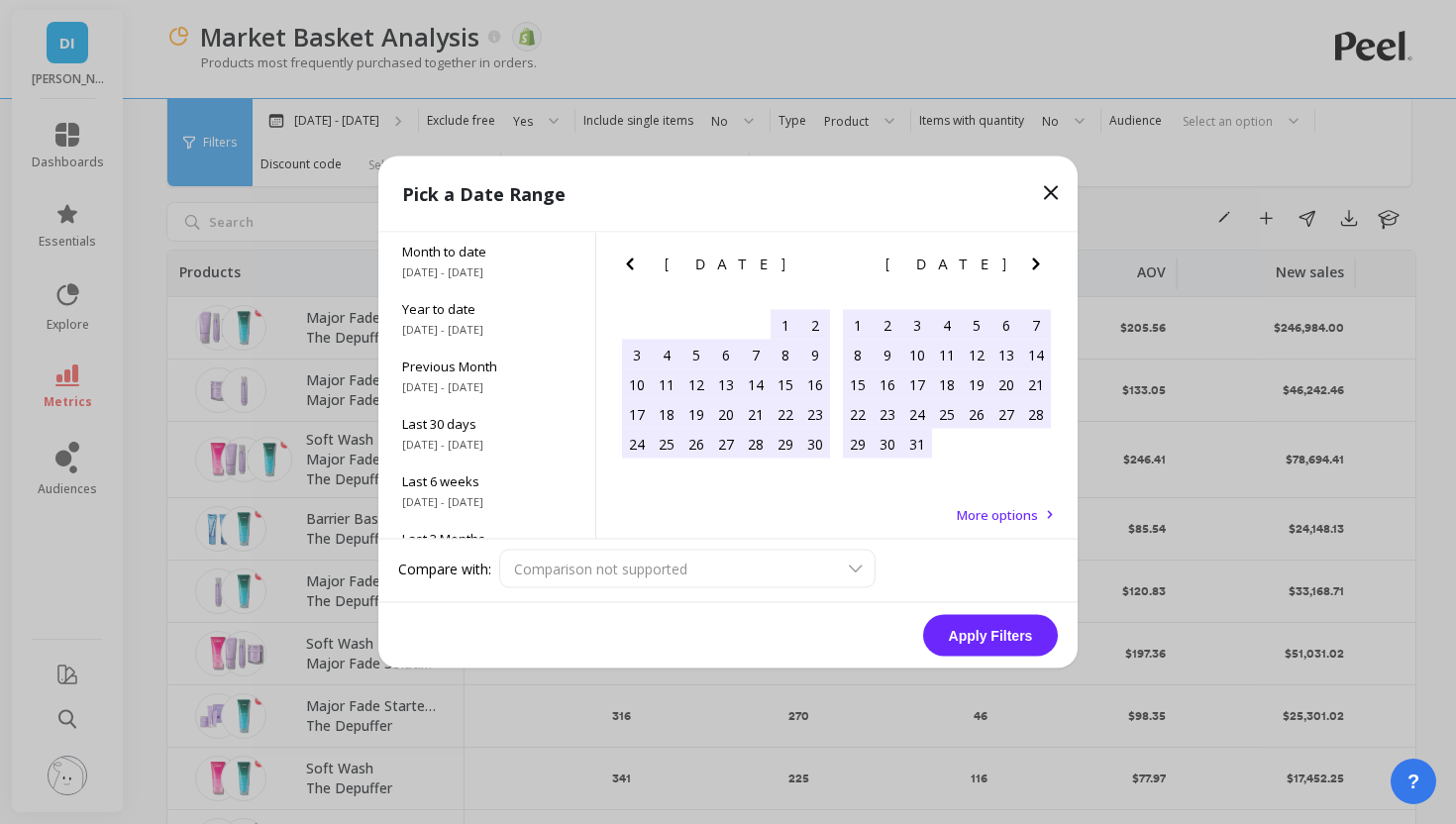 click 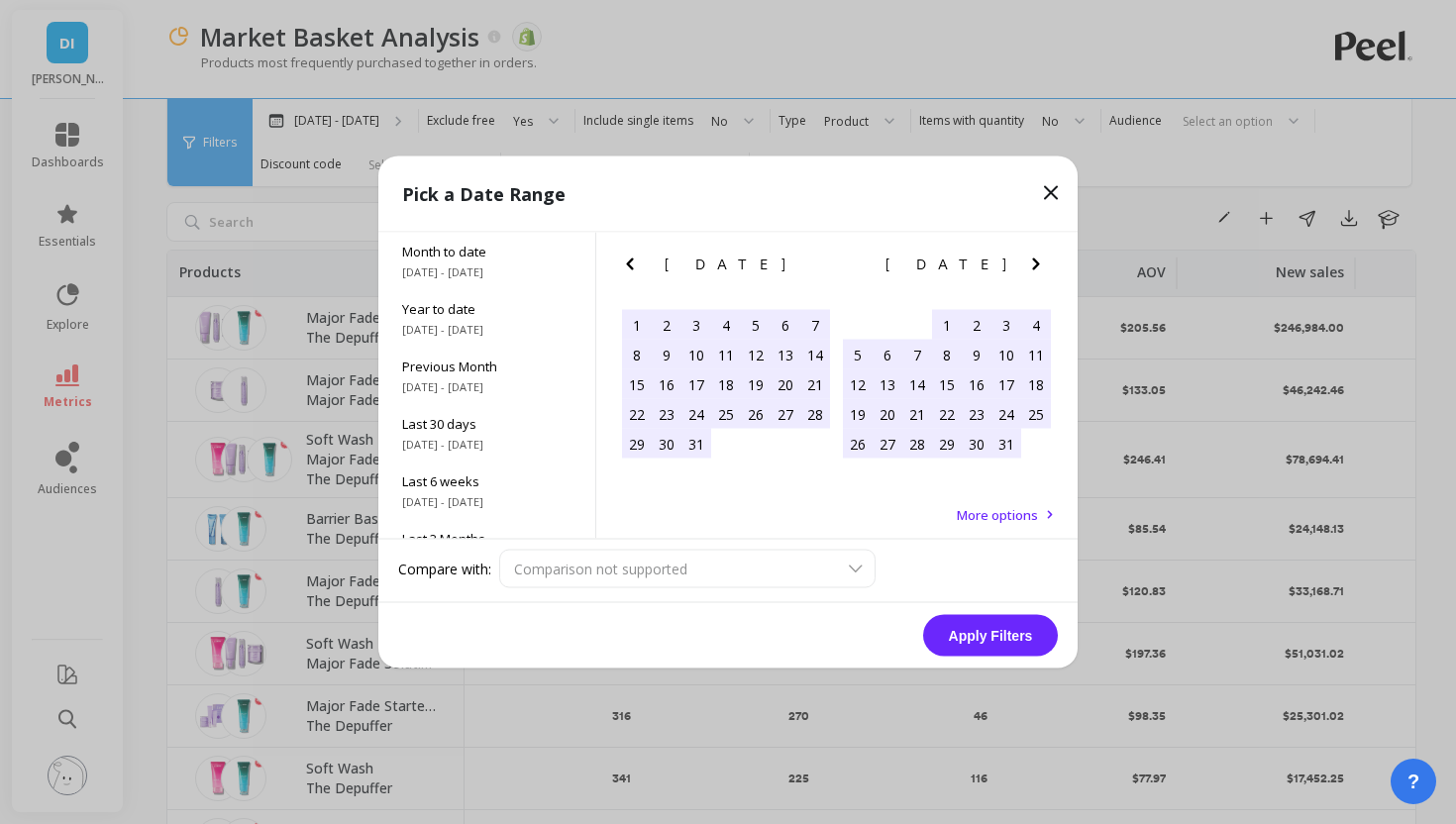click 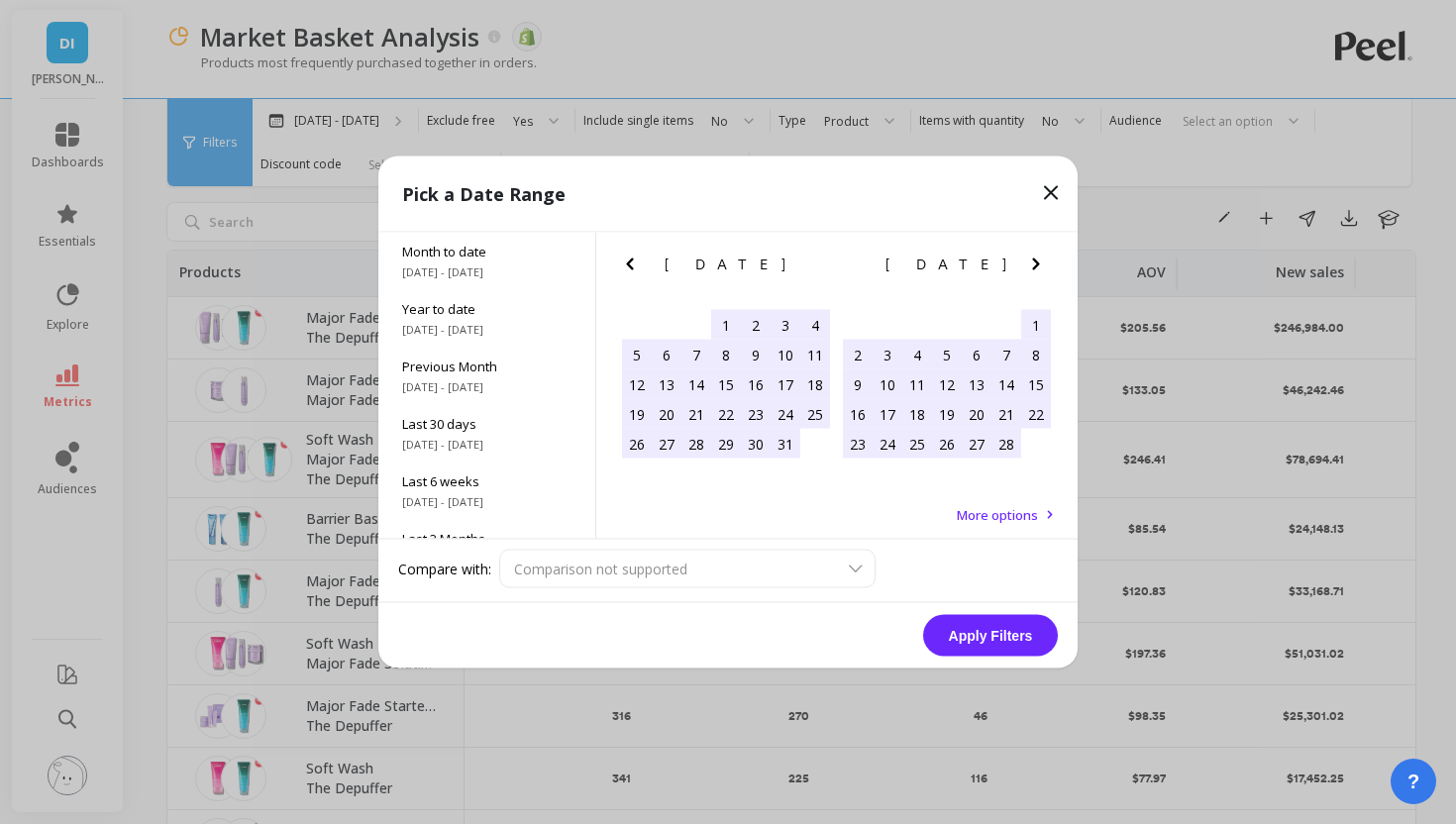 click on "1" at bounding box center (1036, 325) 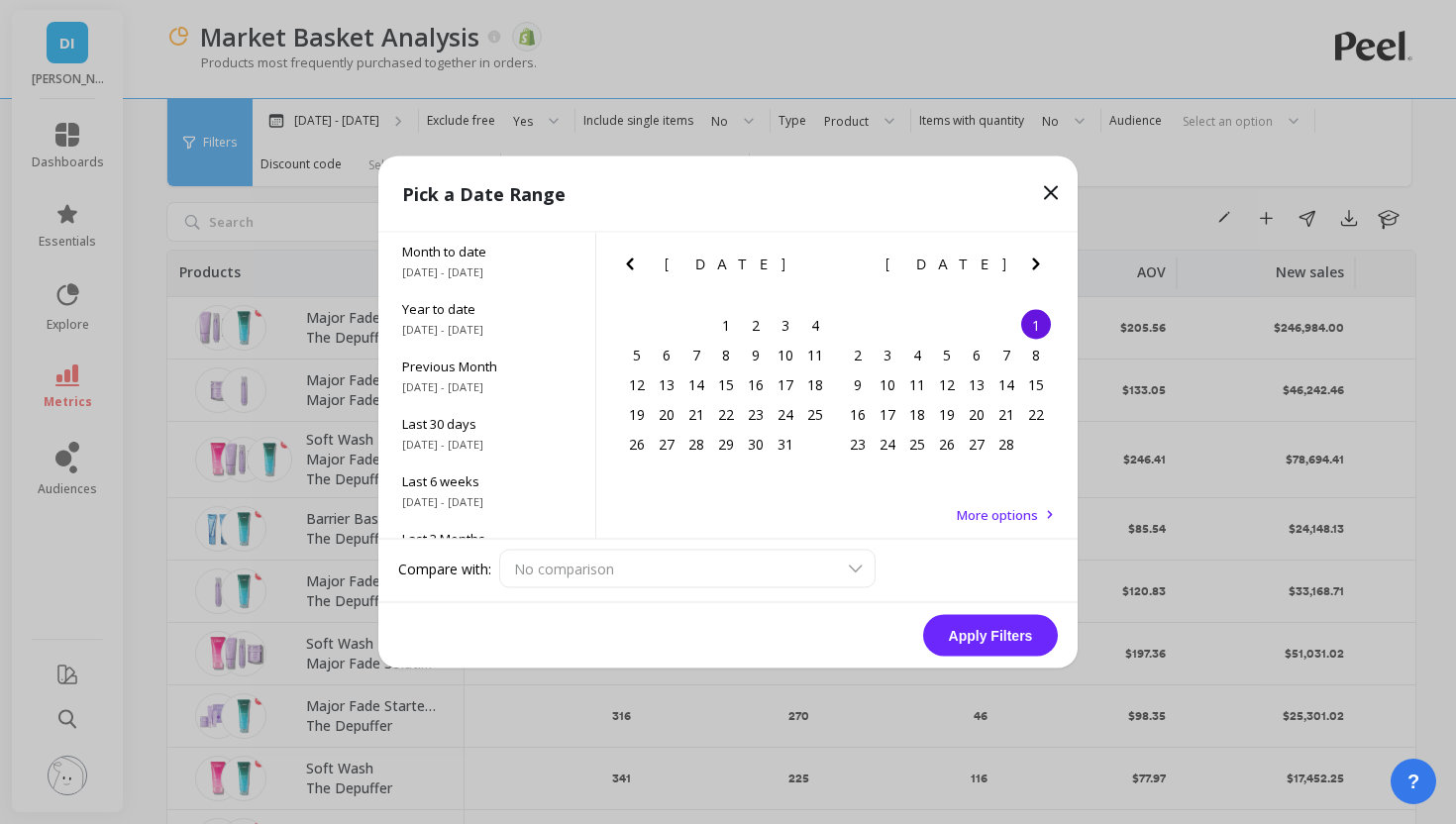 click 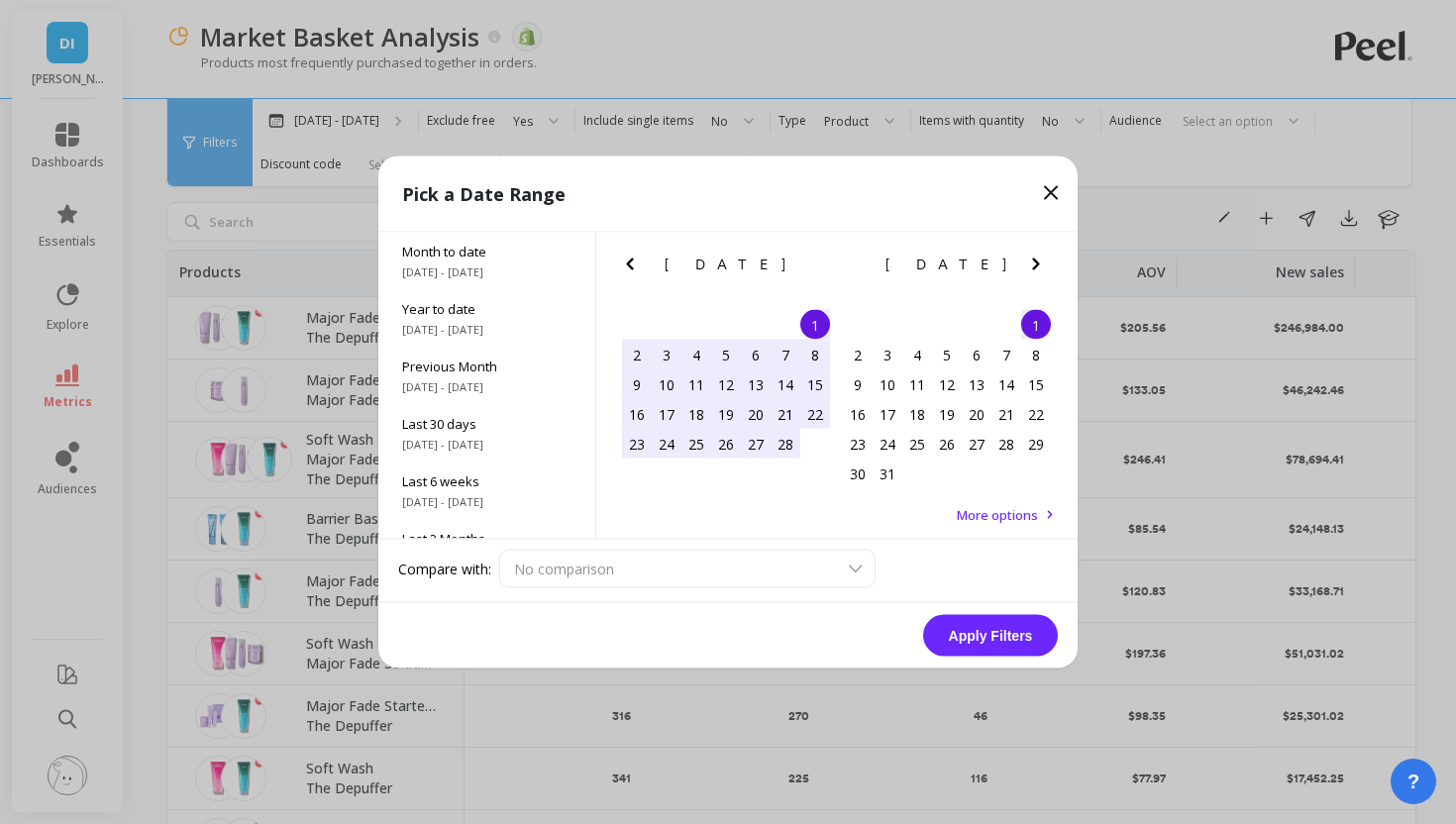 click 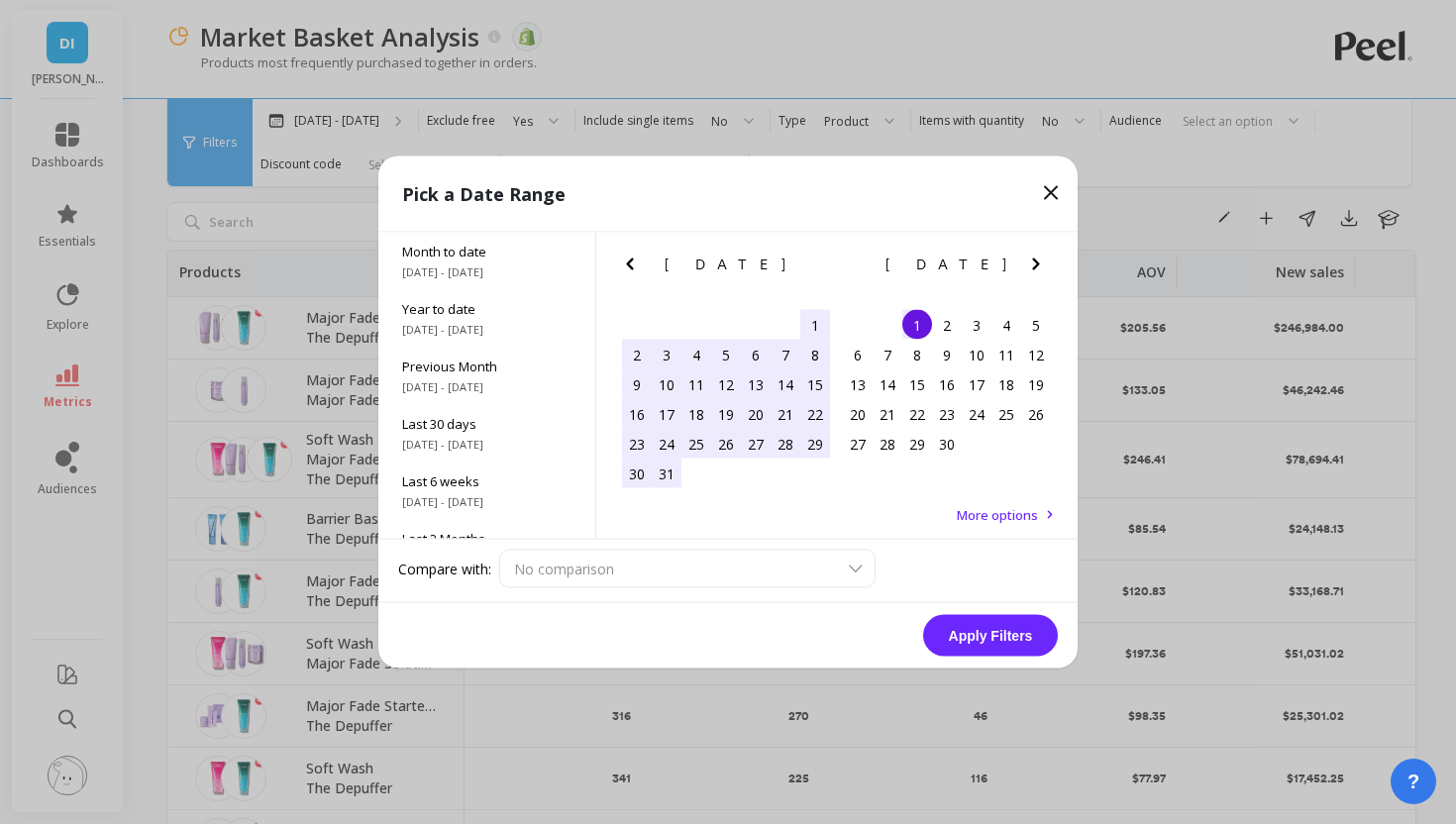 click 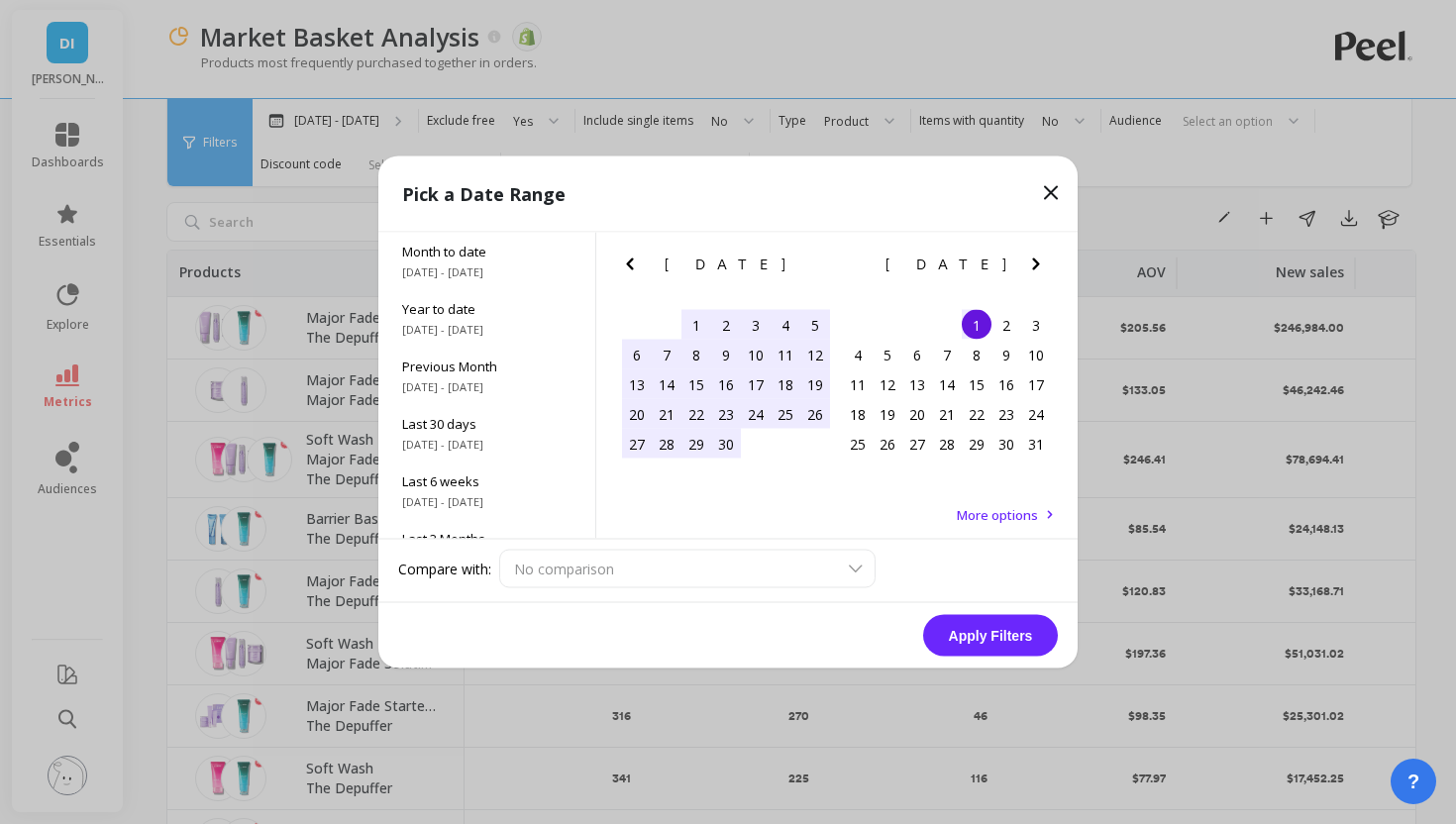 click 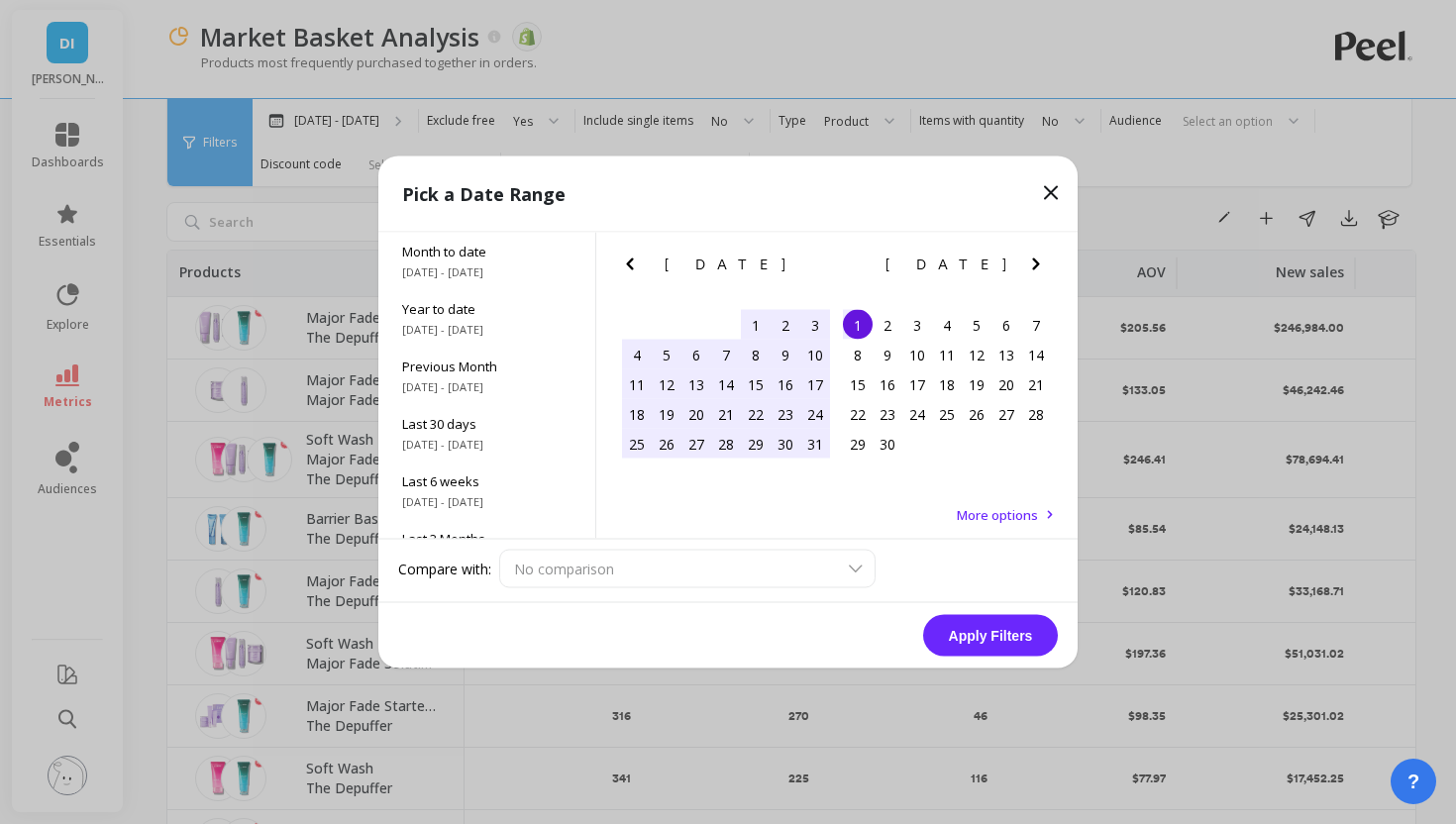 click 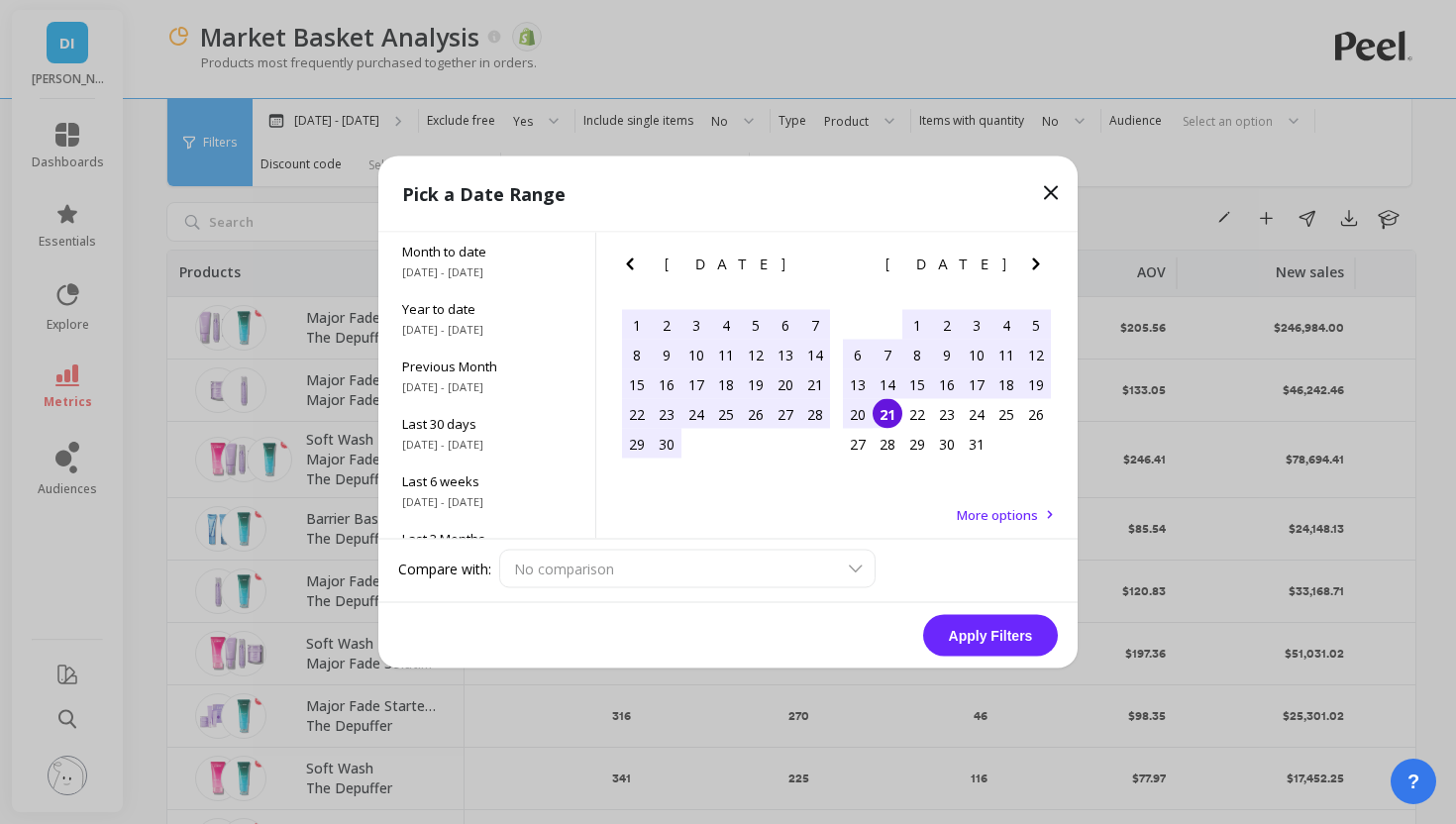 click on "21" at bounding box center [887, 414] 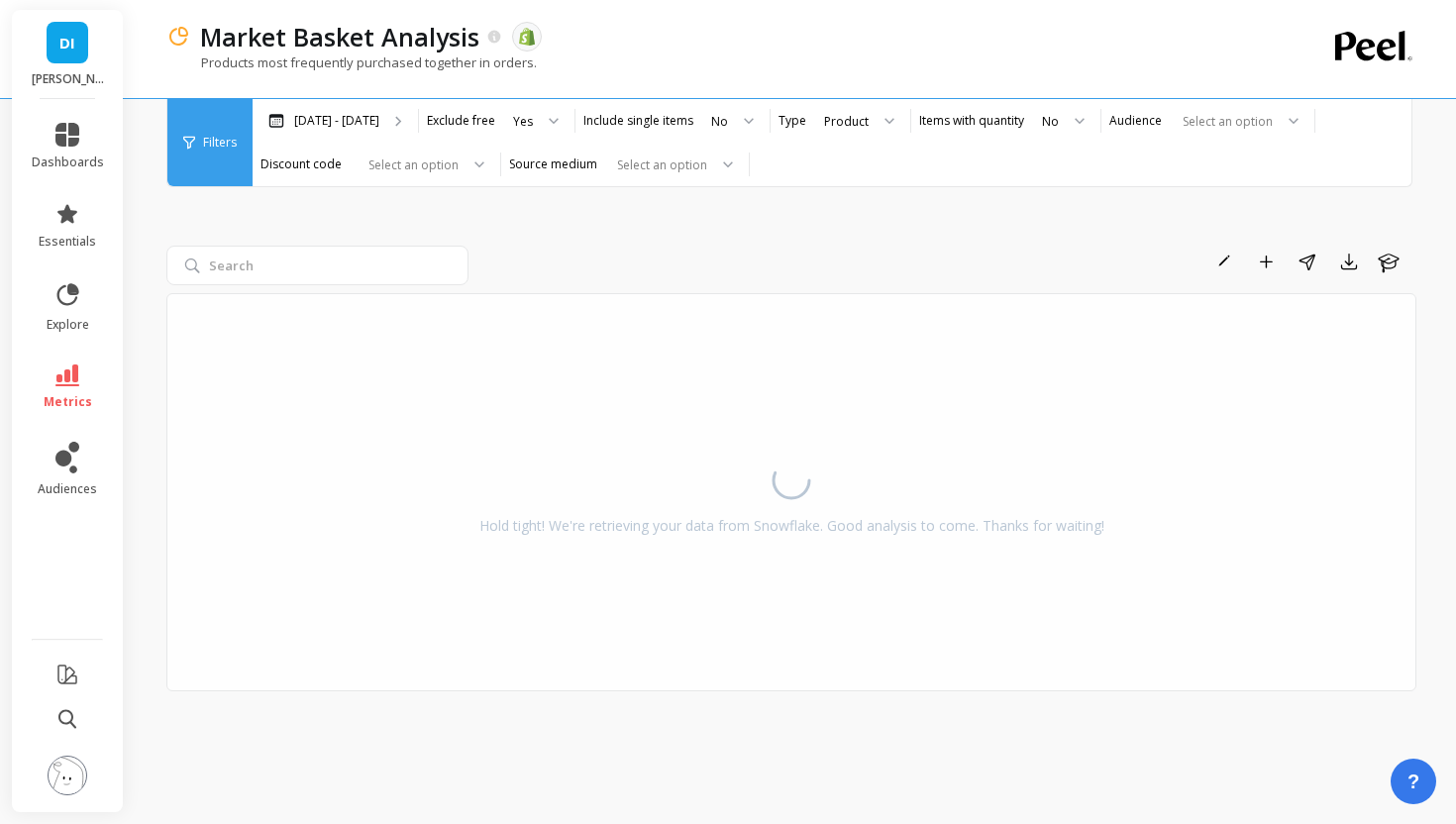 scroll, scrollTop: 0, scrollLeft: 0, axis: both 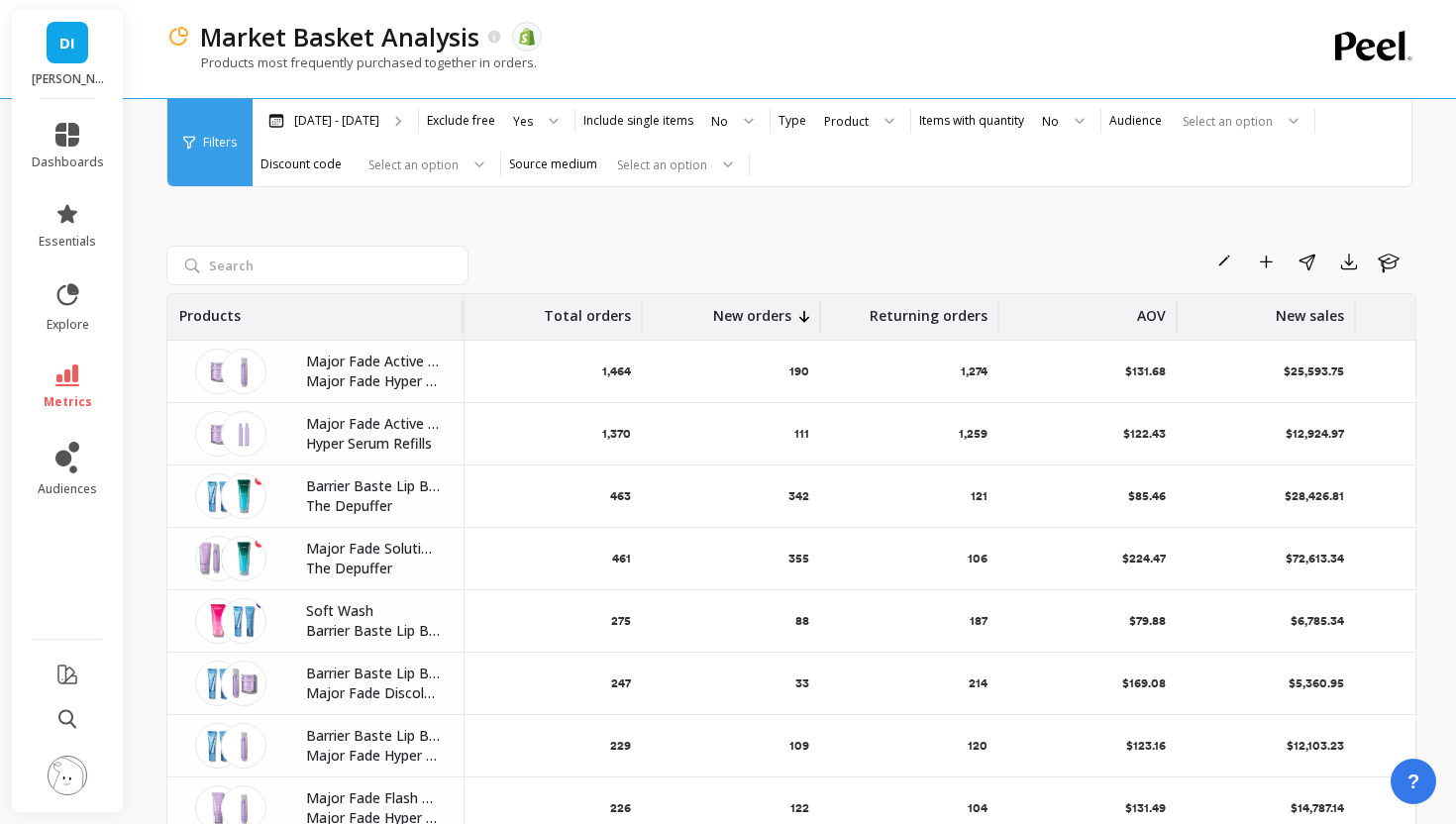 click on "New orders" at bounding box center (752, 310) 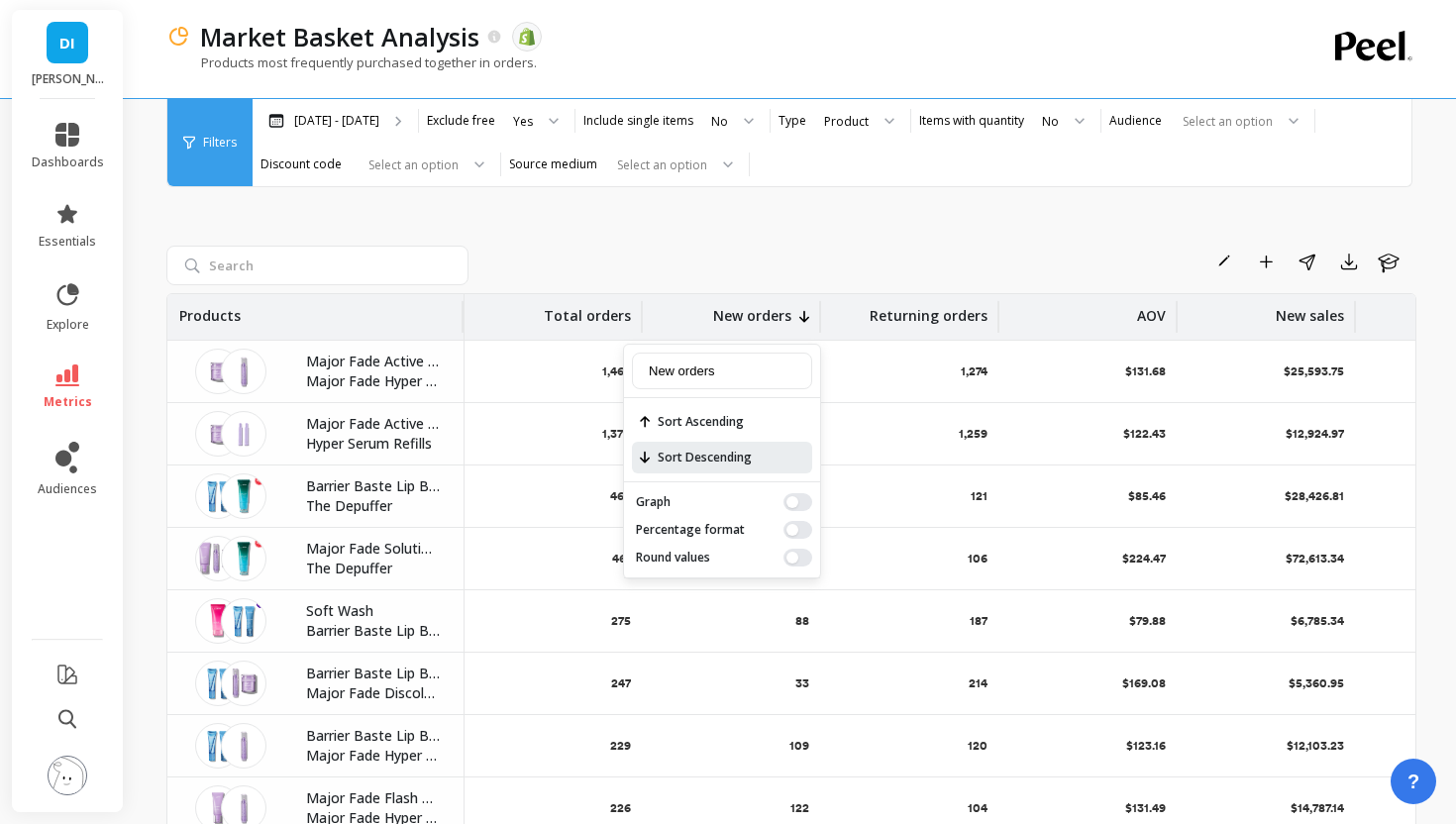 click on "Sort Descending" at bounding box center (722, 458) 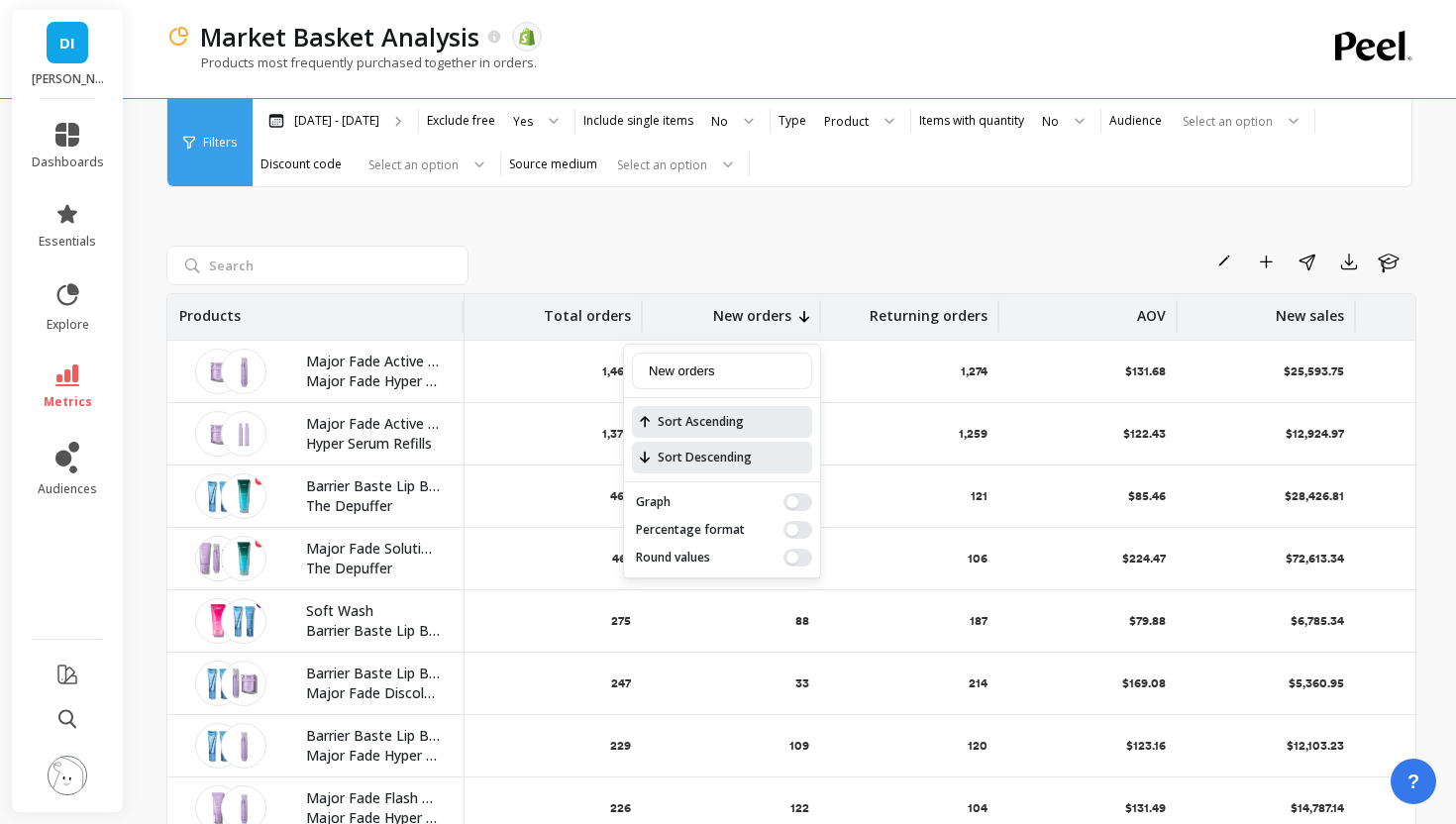 click on "Sort Ascending" at bounding box center (722, 422) 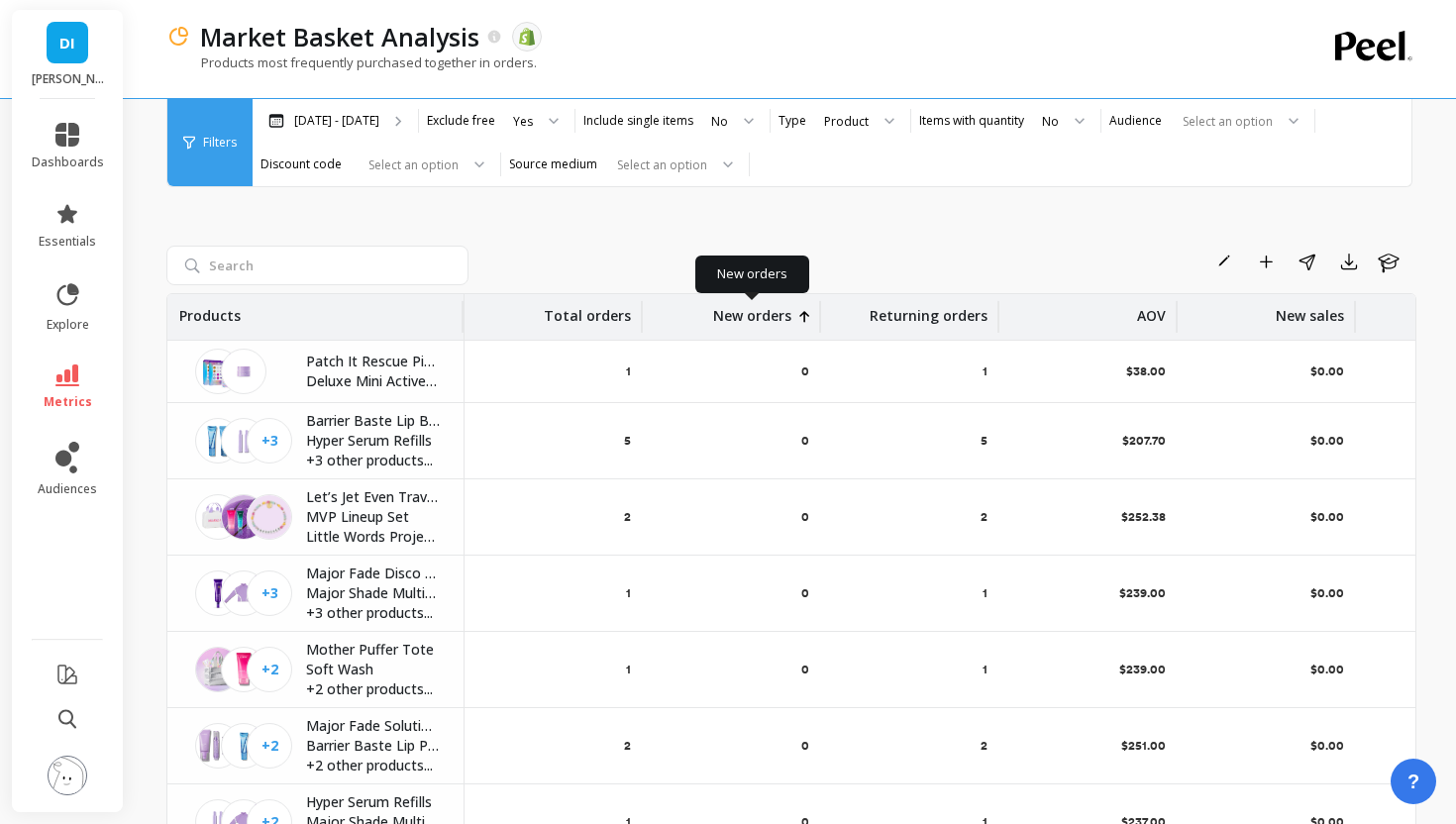 click on "New orders" at bounding box center (752, 310) 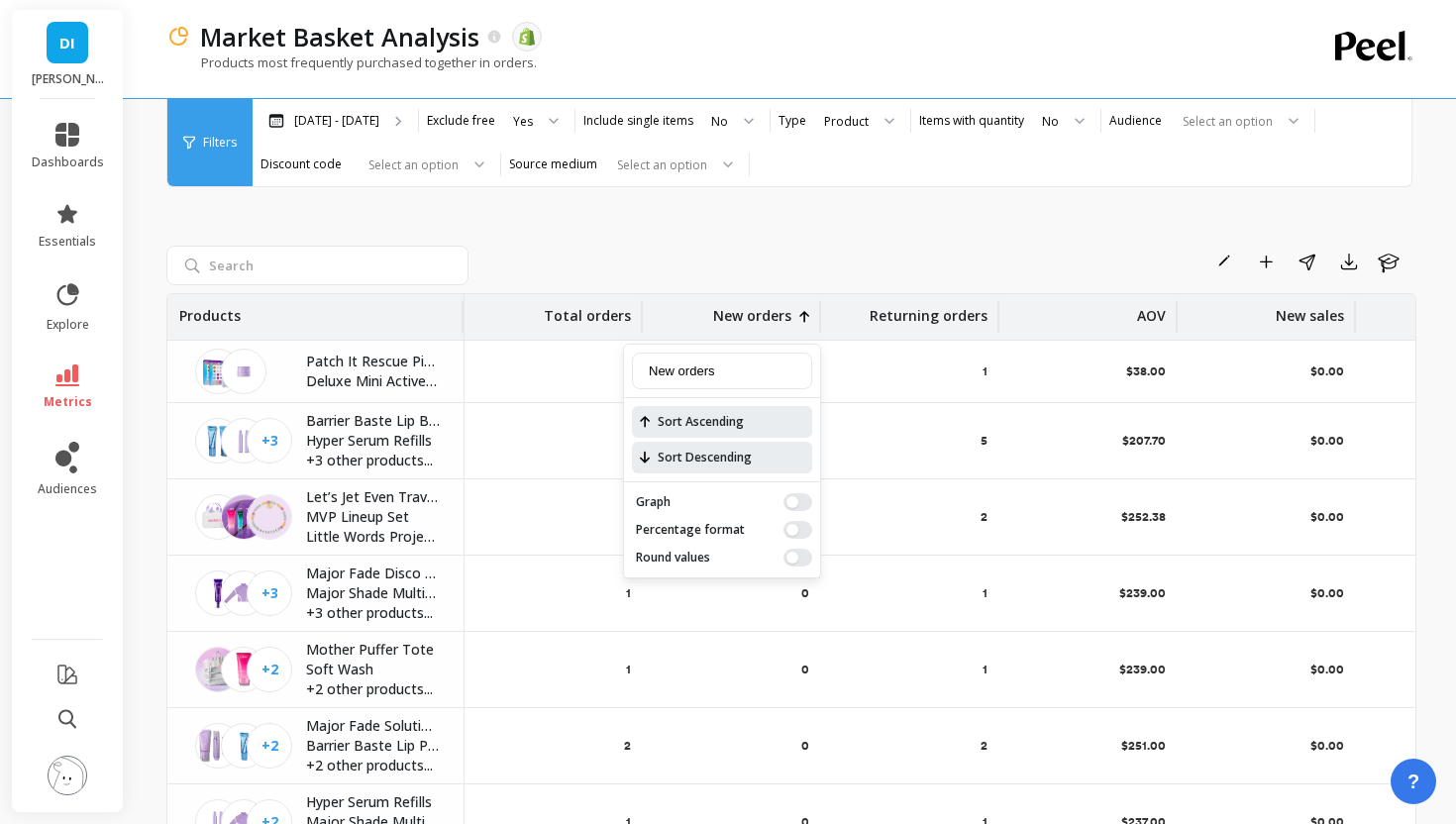 click on "Sort Descending" at bounding box center (722, 458) 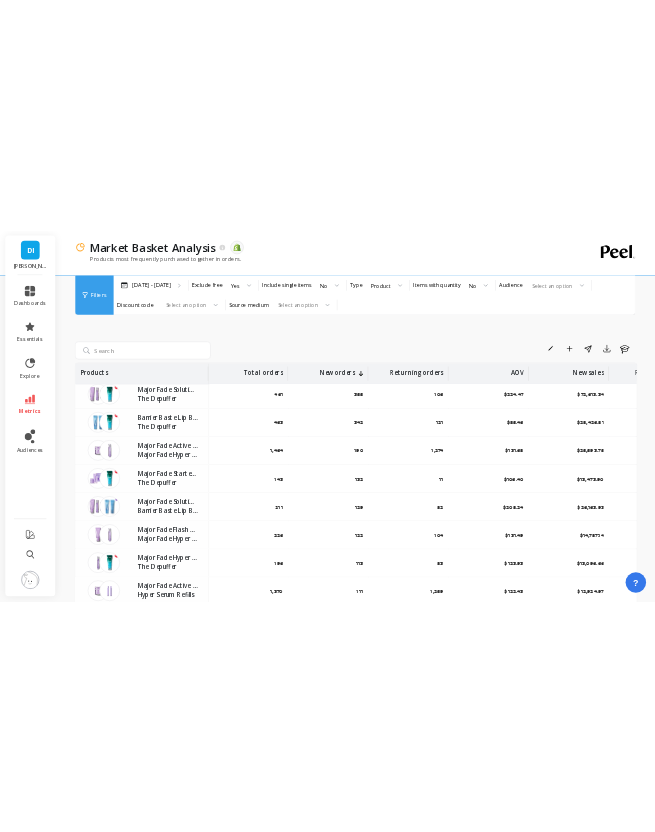 scroll, scrollTop: 0, scrollLeft: 2, axis: horizontal 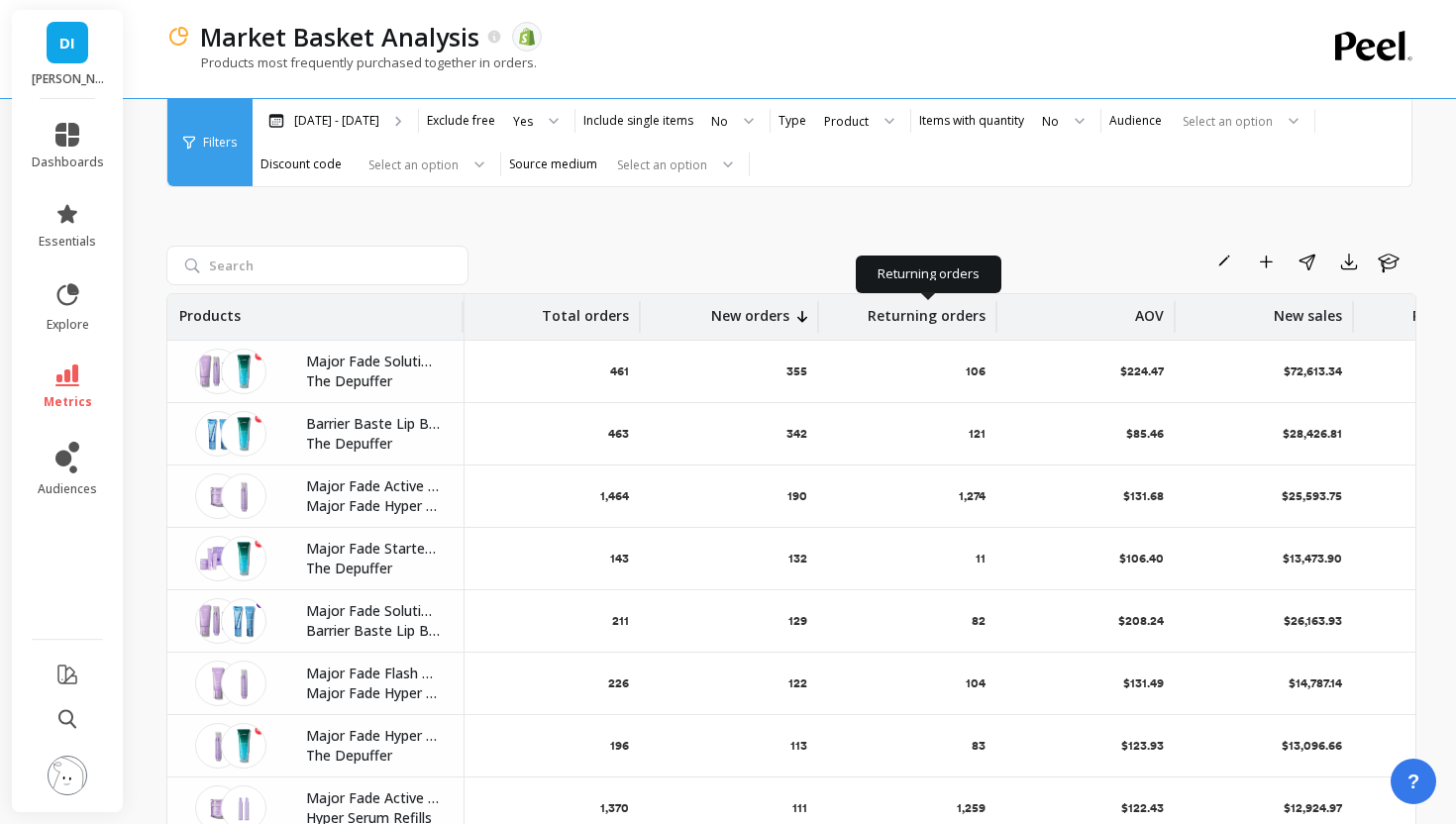click on "Returning orders" at bounding box center [926, 310] 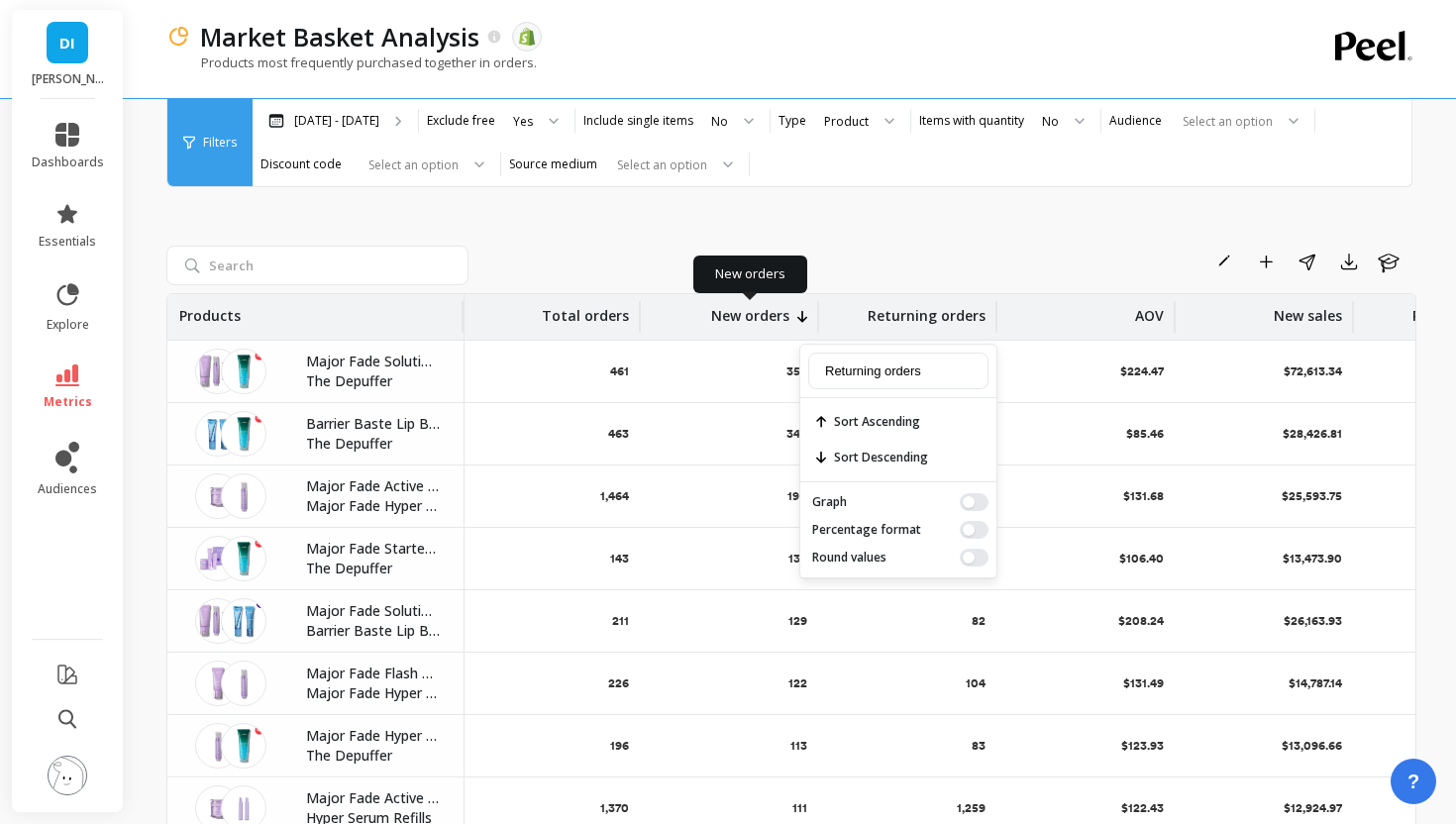 click on "New orders" at bounding box center [750, 310] 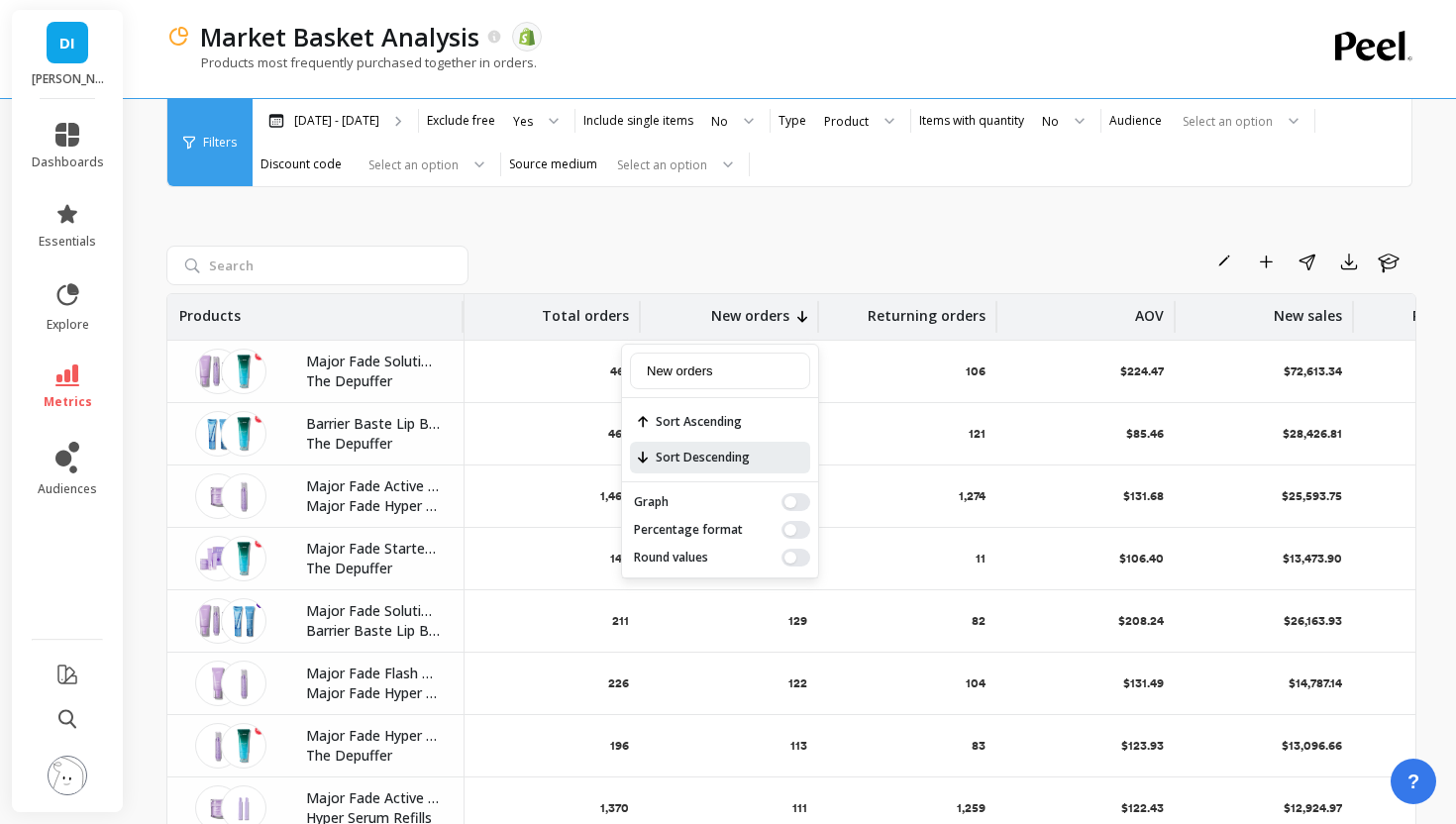 click on "Sort Descending" at bounding box center [720, 458] 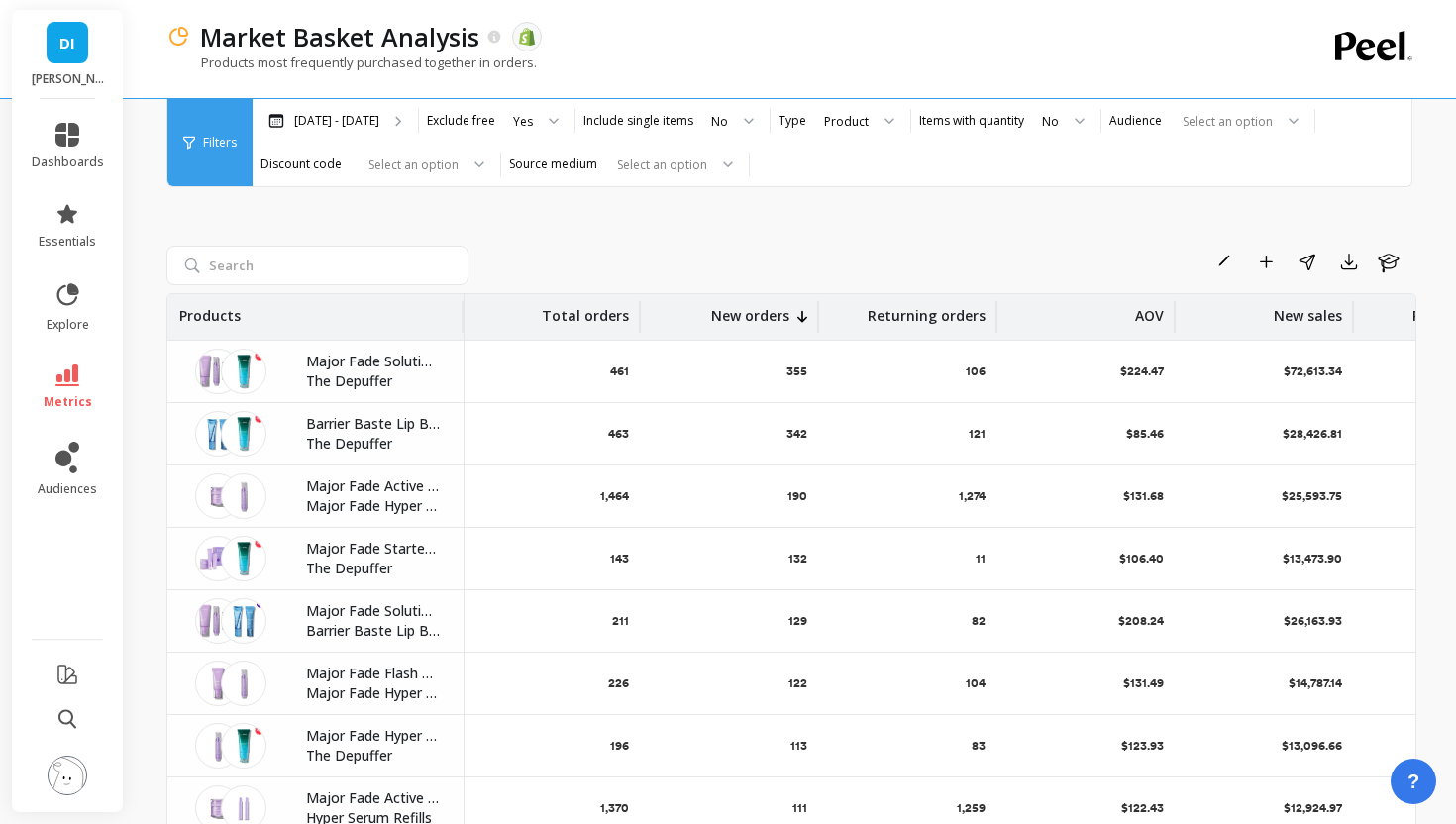 click on "Rename
Add to Dashboard
Share
Export Learn
Products Total orders New orders Returning orders AOV New sales Returning sales Gross sales Net sales Major Fade Solution System The Depuffer 461 355 106 $224.47 $72,613.34 $22,489.88 $102,358.04 $95,103.22 Barrier Baste Lip Basting Duo The Depuffer 463 342 121 $85.46 $28,426.81 $9,956.88 $39,568.64 $38,383.69 Major Fade Active Seal Major Fade Hyper Serum 1,464 190 1,274 $131.68 $25,593.75 $160,911.07 $192,775.84 $186,504.82 Major Fade Starter Kit The Depuffer 143 132 11 $106.40 $13,473.90 $1,154.56 $15,108.34 $14,628.46 Major Fade Solution System Barrier Baste Lip Basting Duo 211 129 82 $208.24 $26,163.93 $15,863.39 $43,937.87 $42,027.32 Major Fade Flash Mask Major Fade Hyper Serum 226 122 104 $131.49 $14,787.14 $12,989.65 $29,585.68 $27,776.79 Major Fade Hyper Serum The Depuffer 196 113 83 $123.93 $13,096.66 $10,055.70 $24,289.92 $23,152.36 Major Fade Active Seal Hyper Serum Refills 1,370 111 1,259 $122.43 $12,924.97 $146,680.31 $167,731.71" at bounding box center (791, 522) 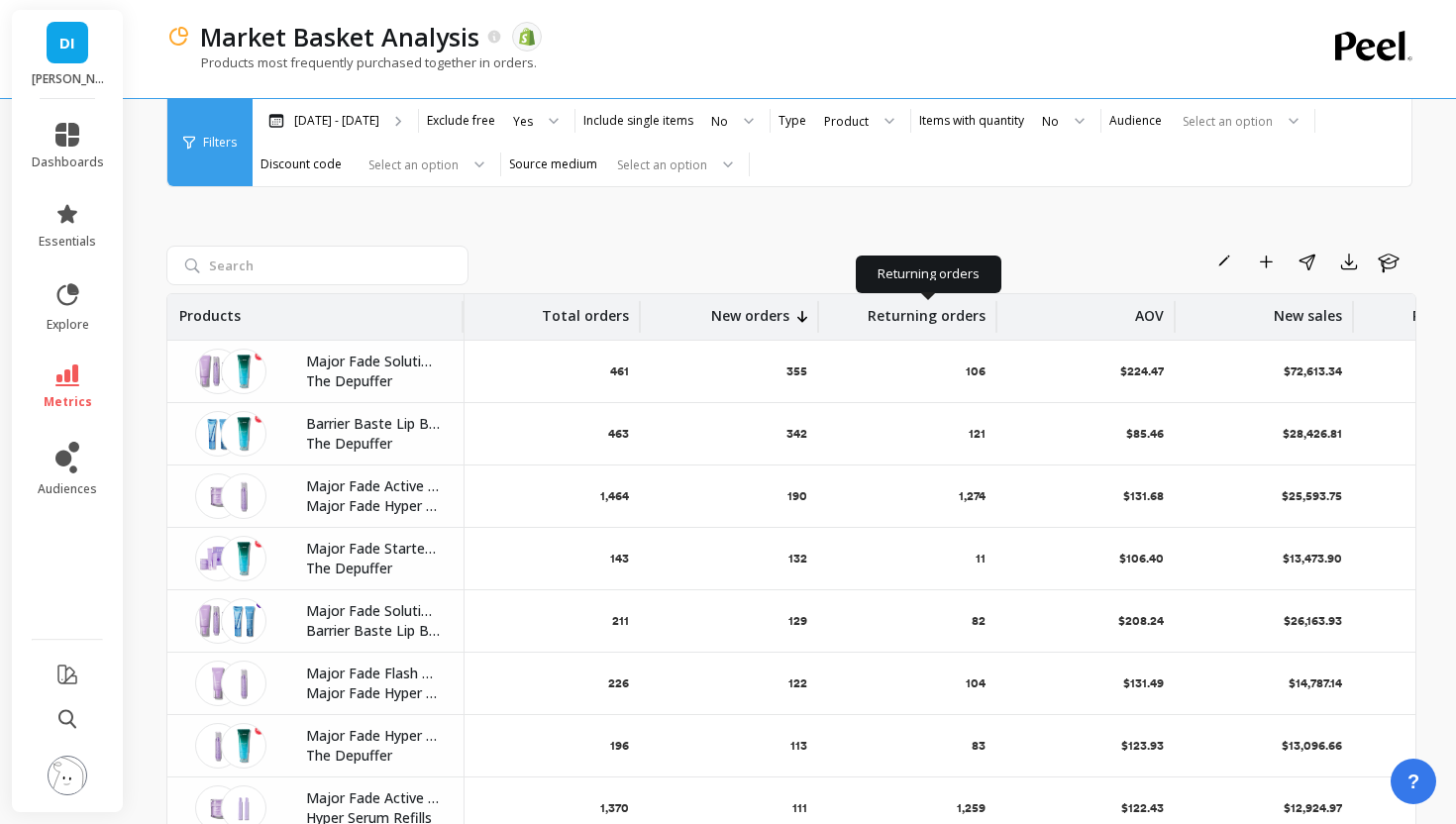 click on "Returning orders" at bounding box center [926, 310] 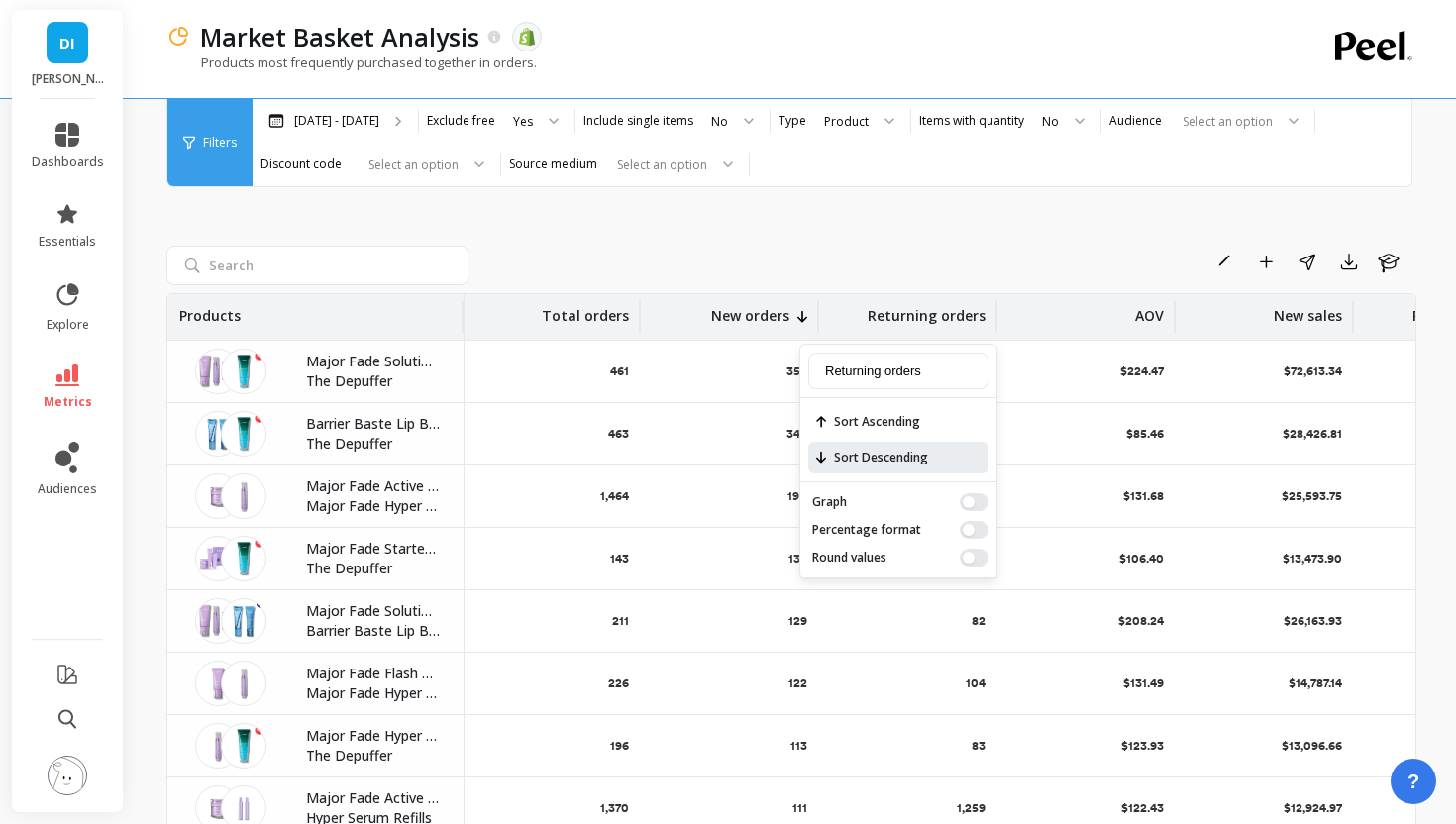 click on "Sort Descending" at bounding box center (898, 458) 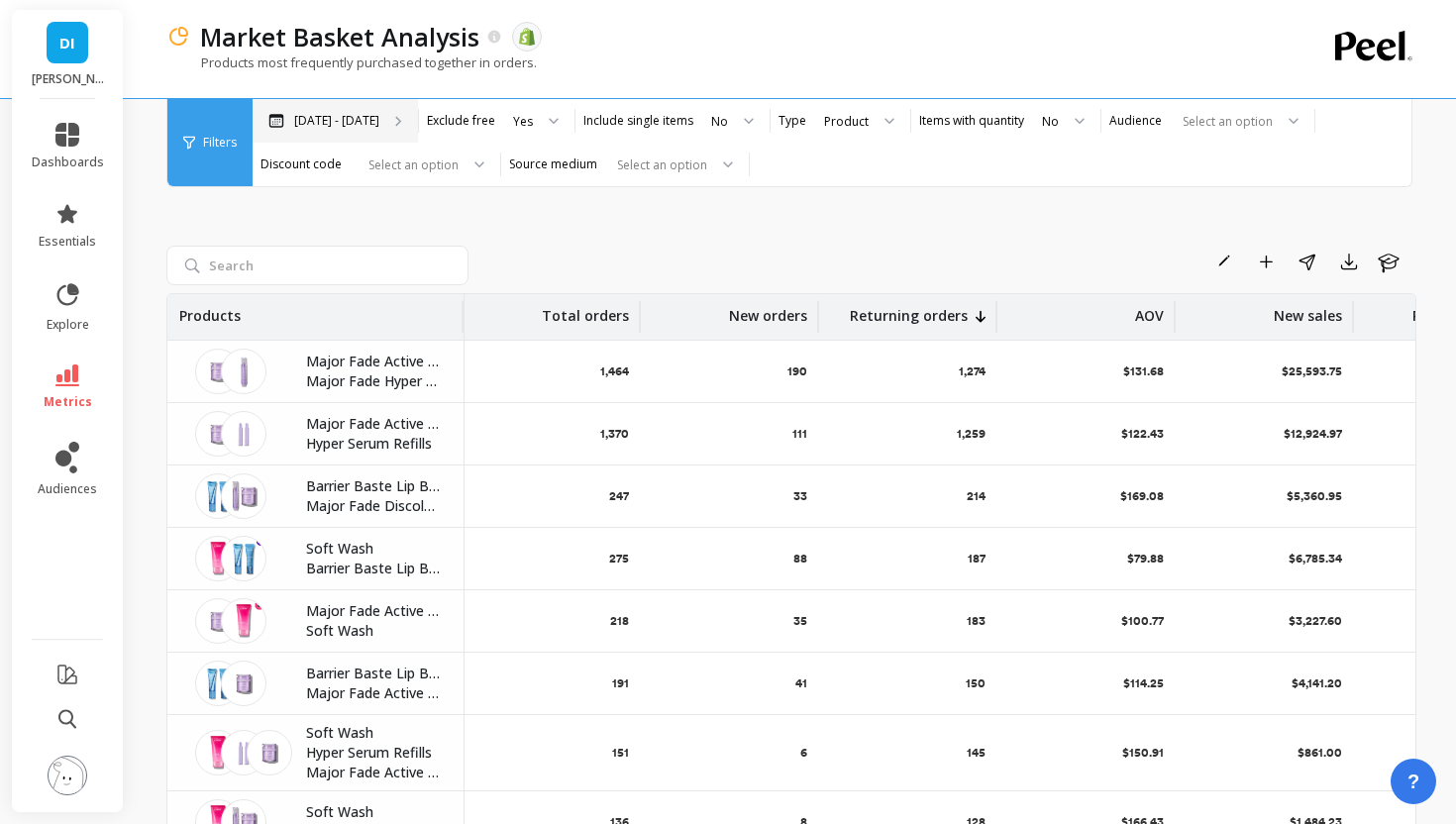 click 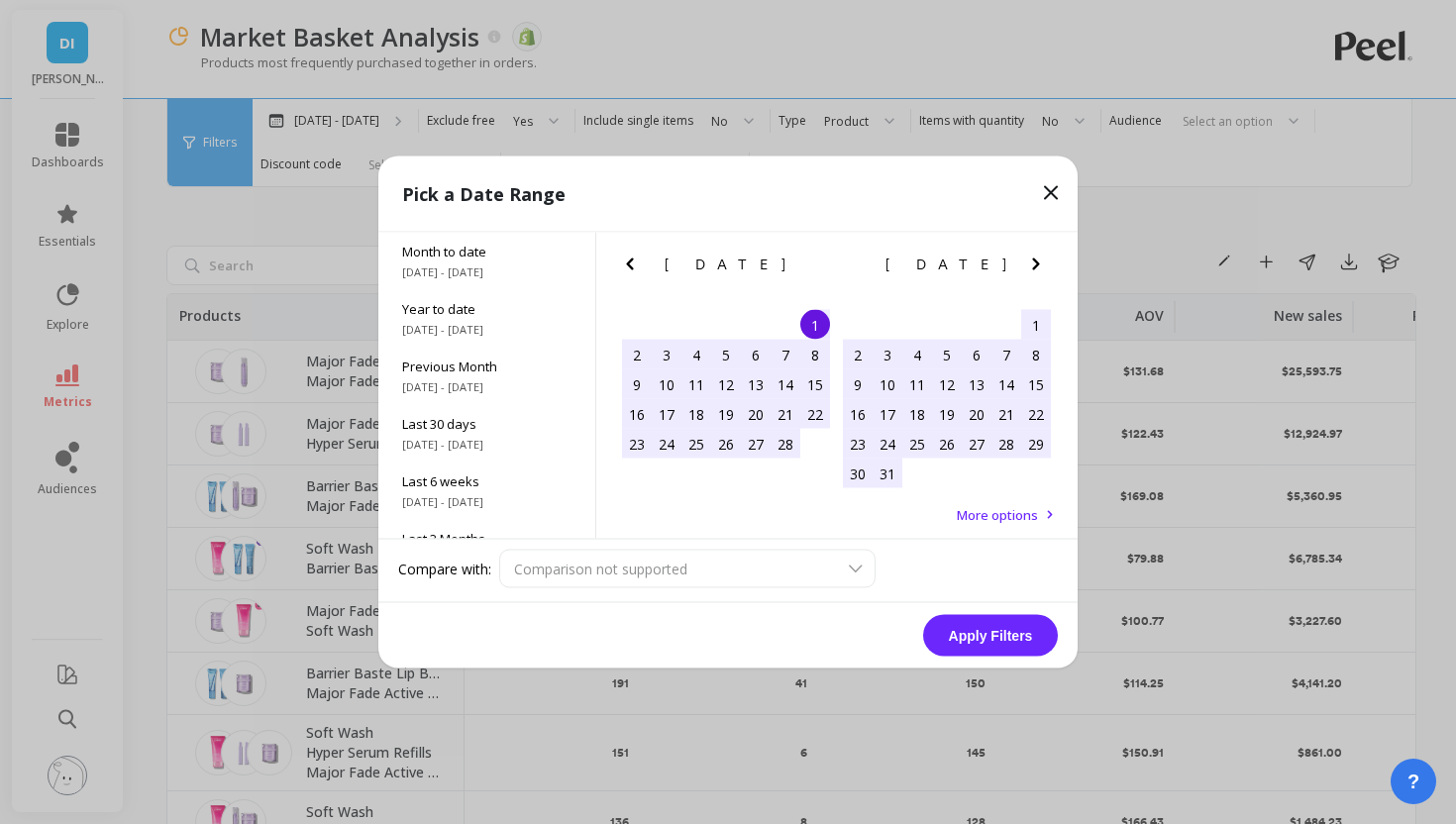 click on "More options" at bounding box center [997, 515] 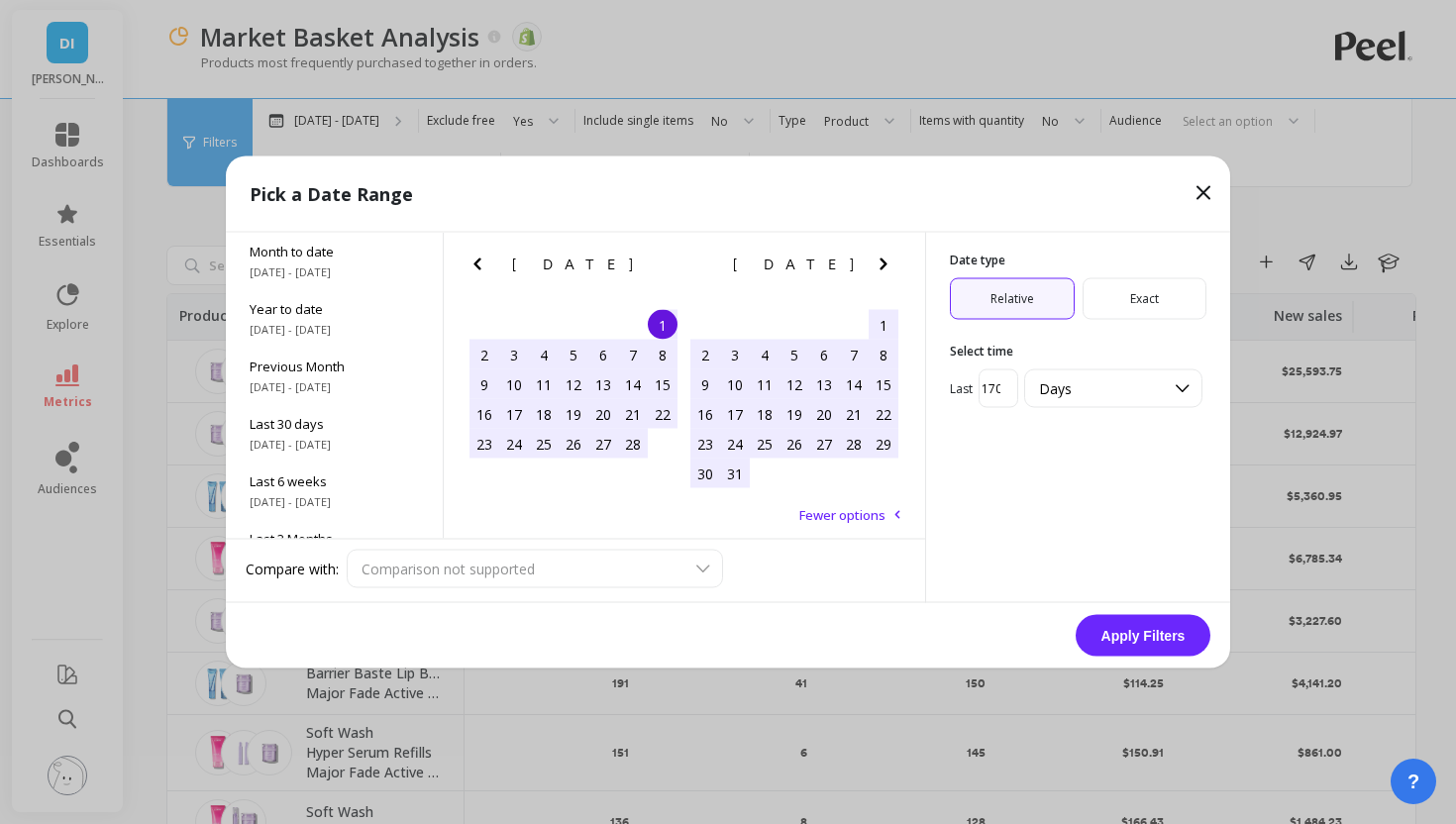 click 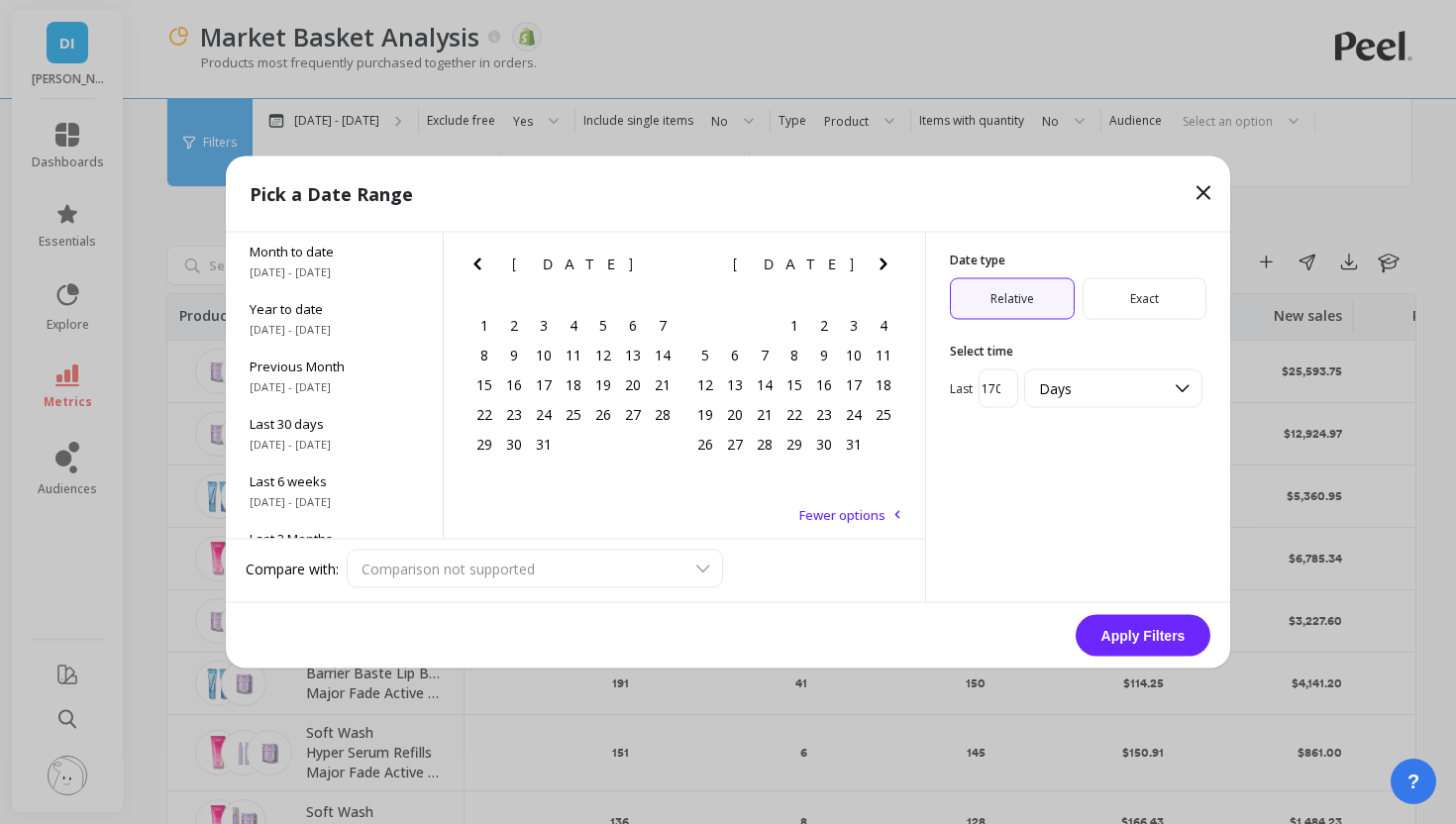 click 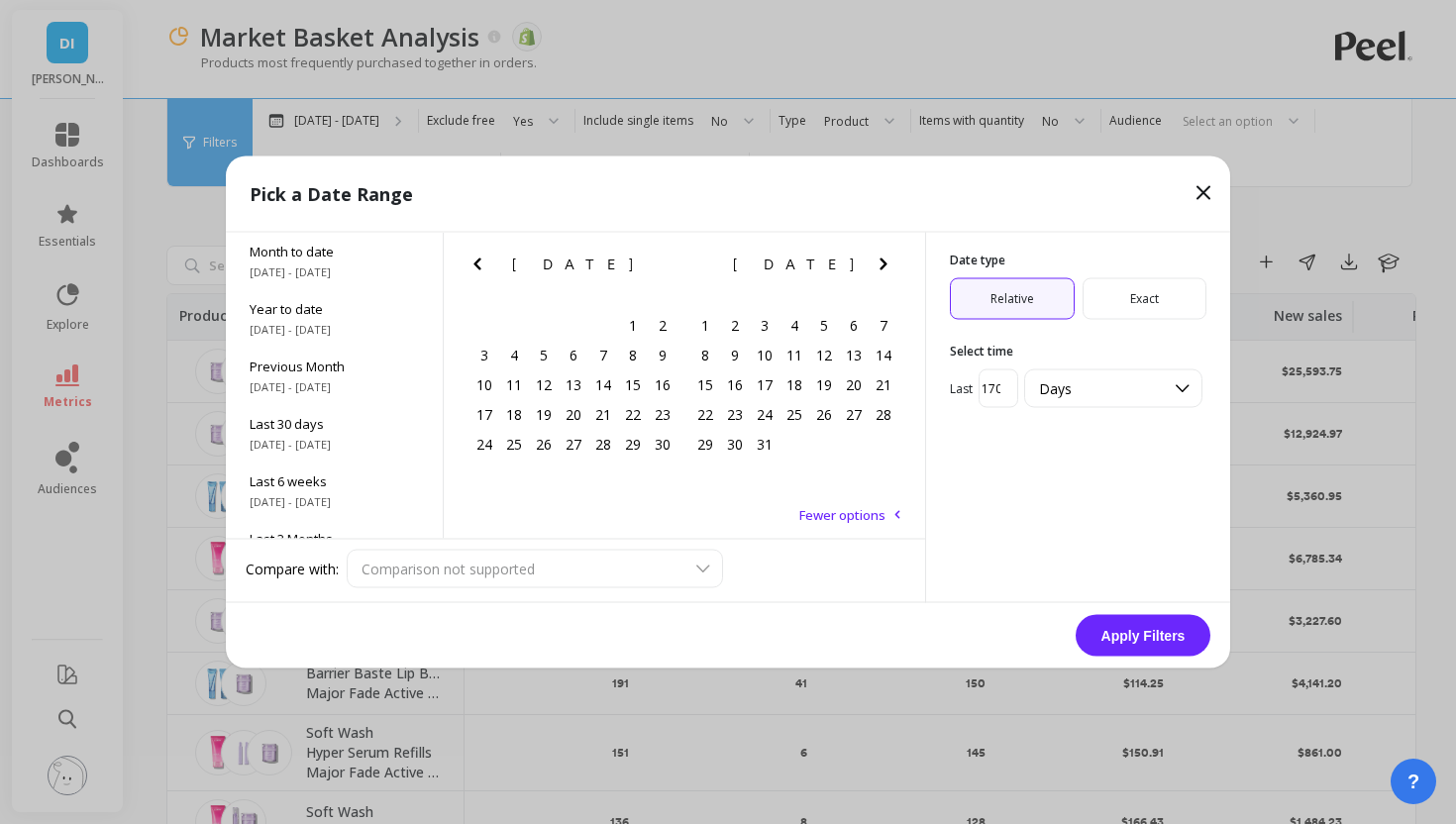 click 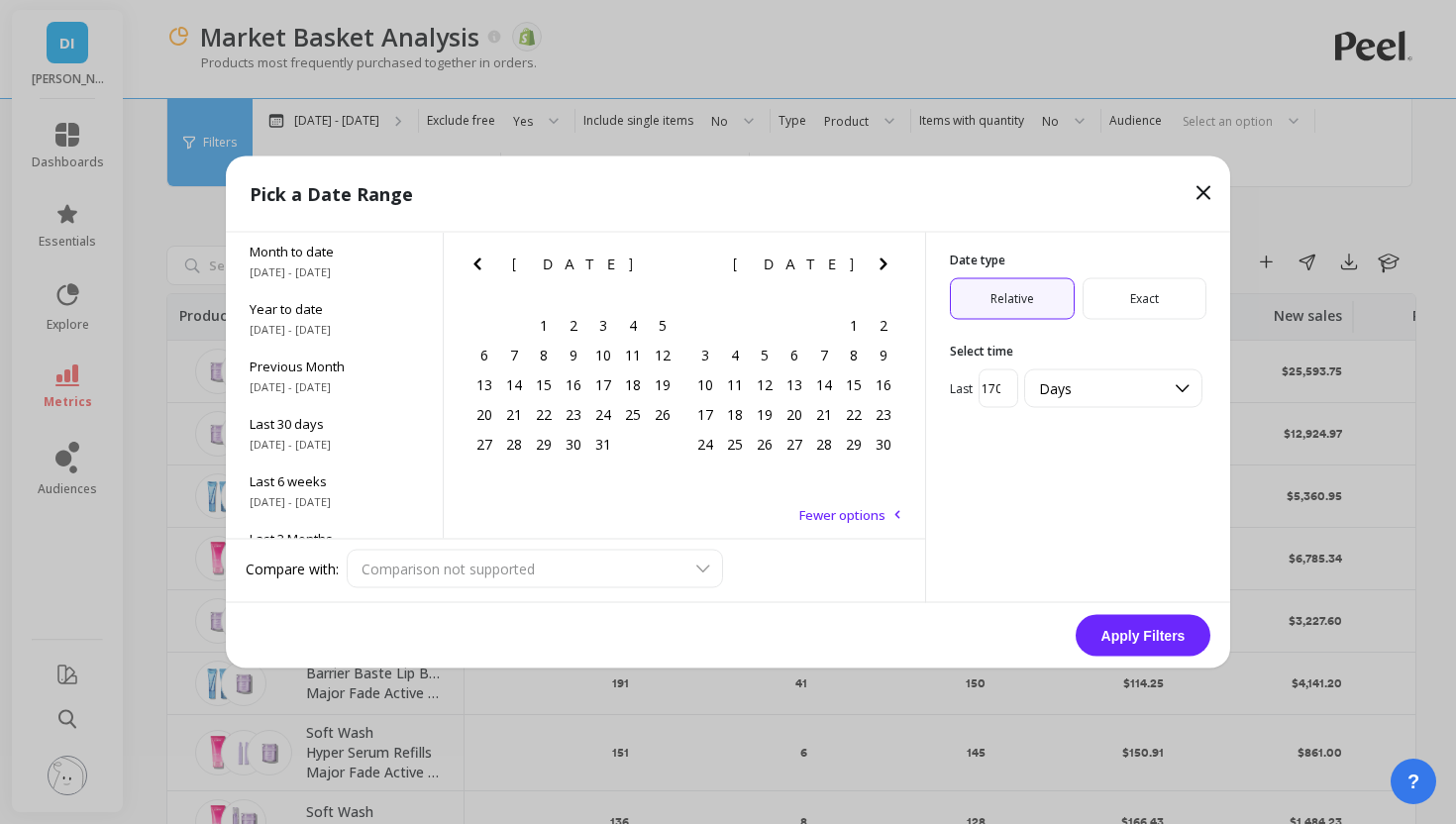 click 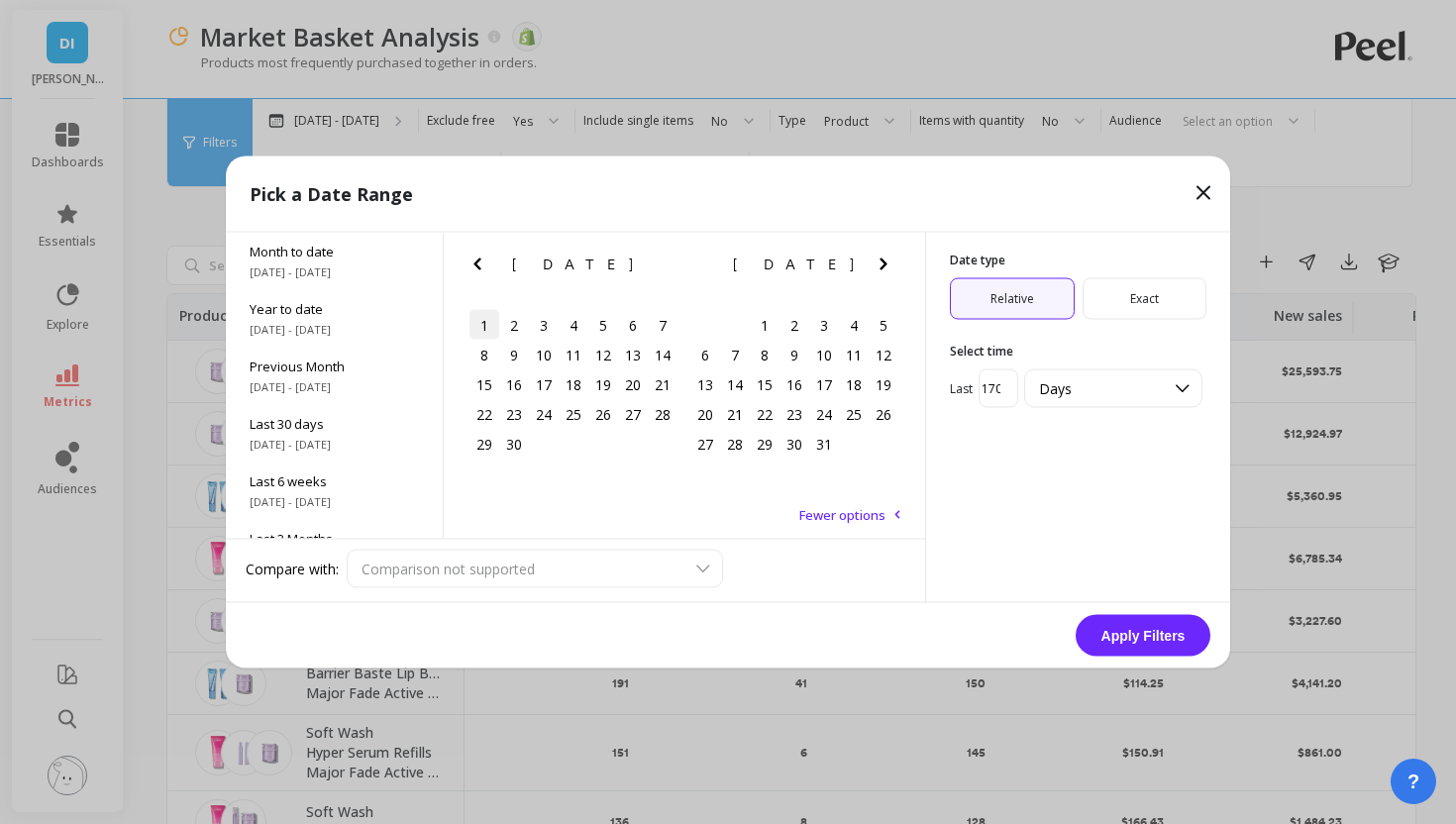 click on "1" at bounding box center [484, 325] 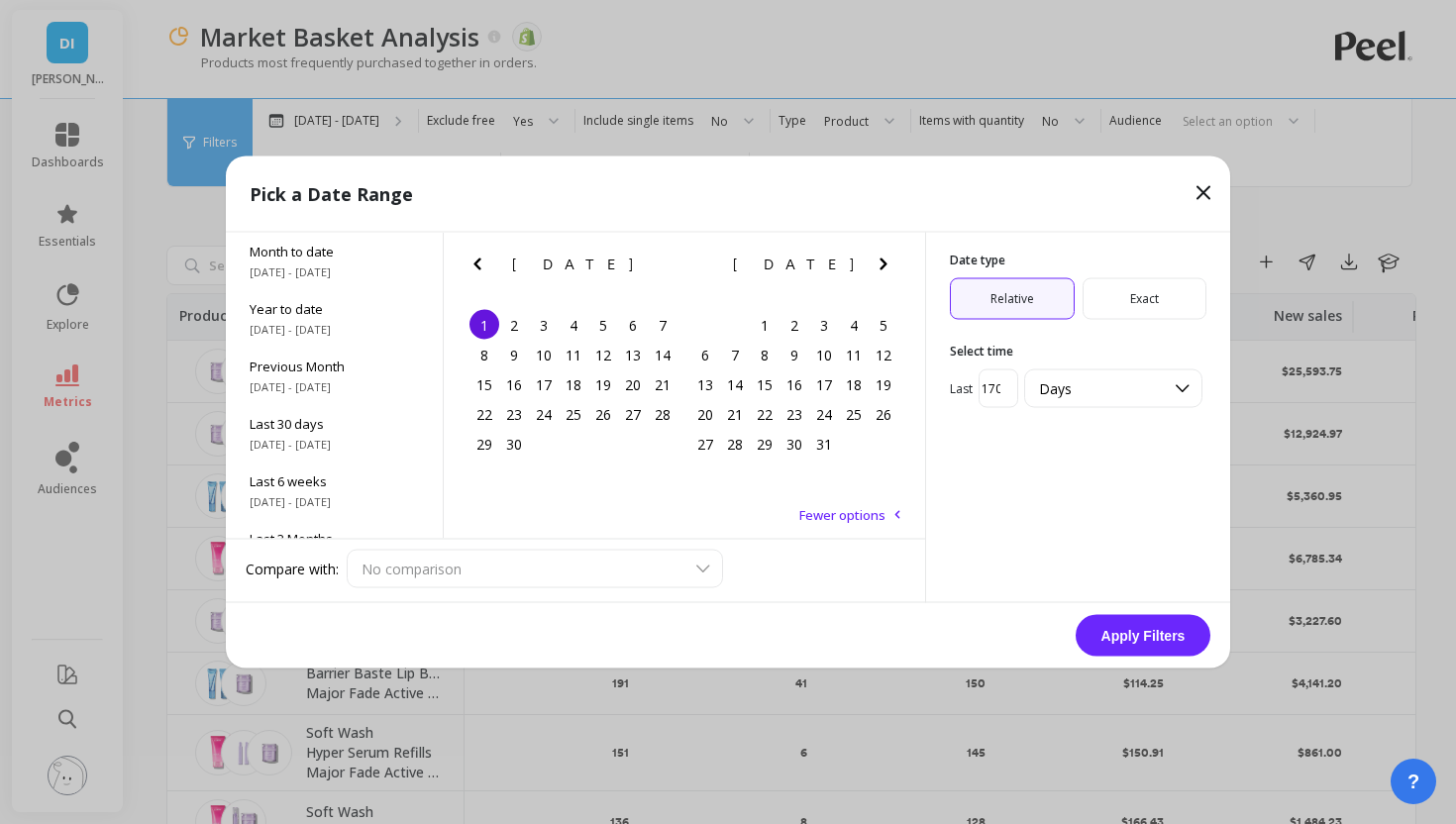 click 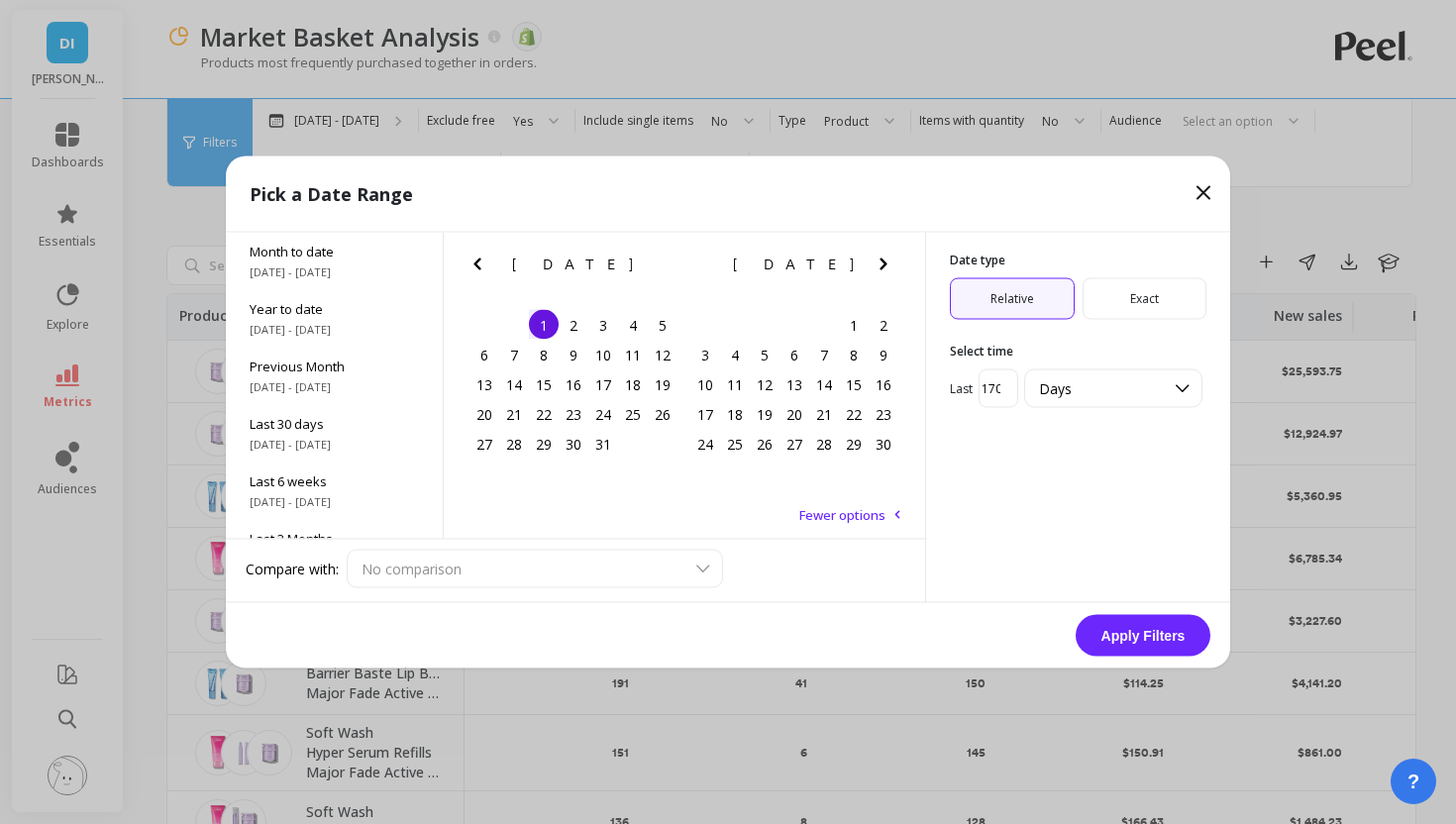 click 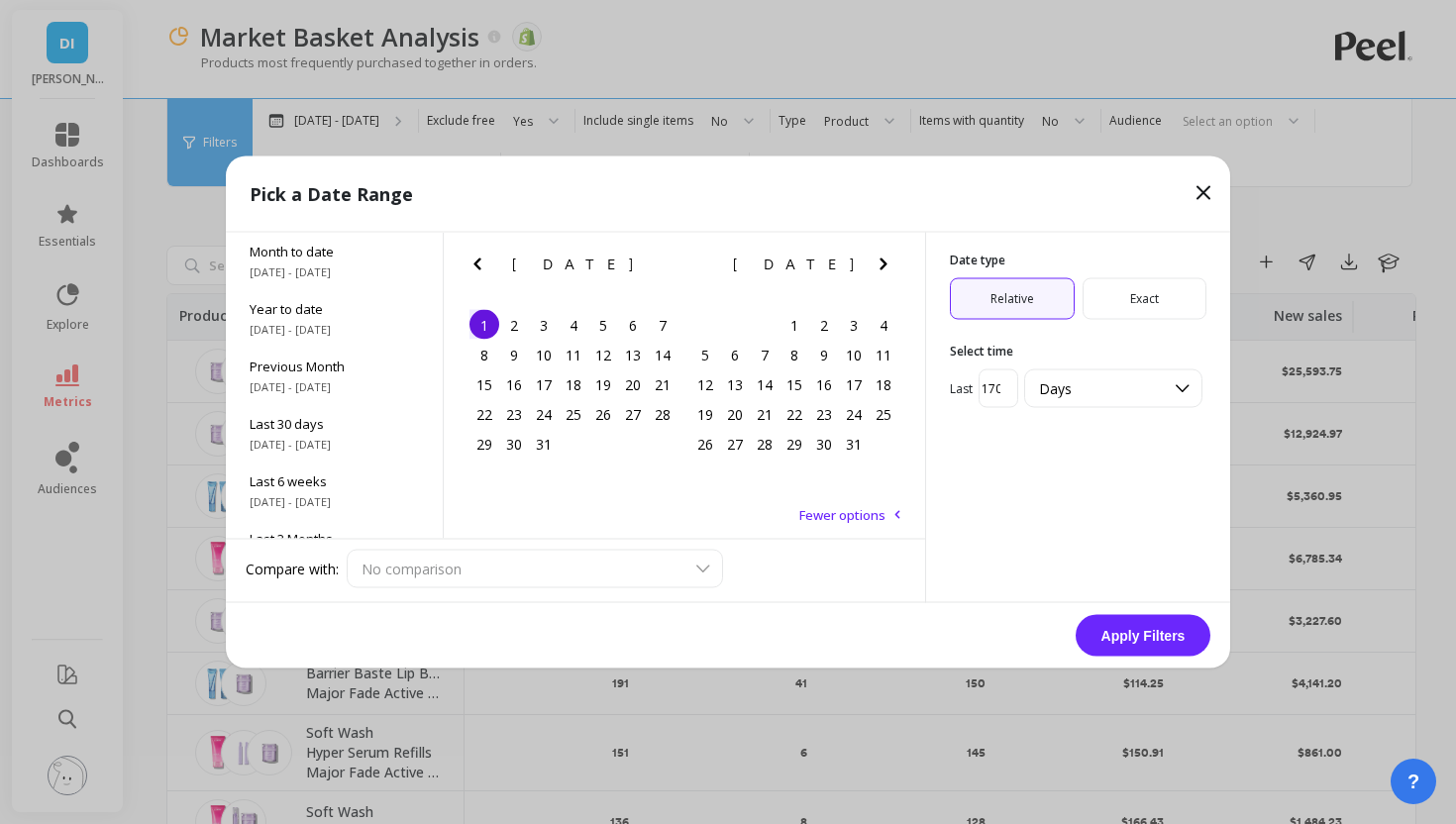 click 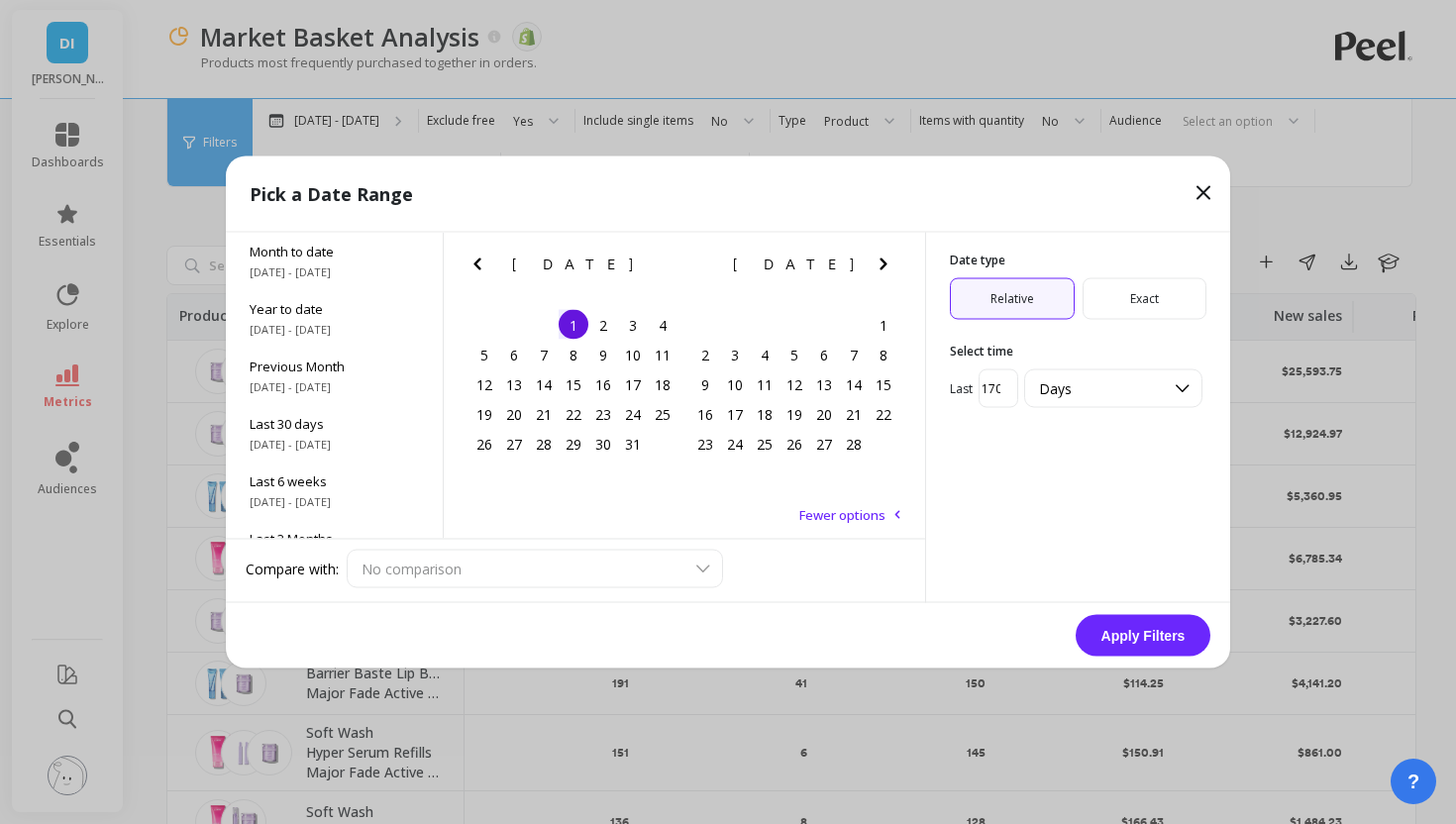 click 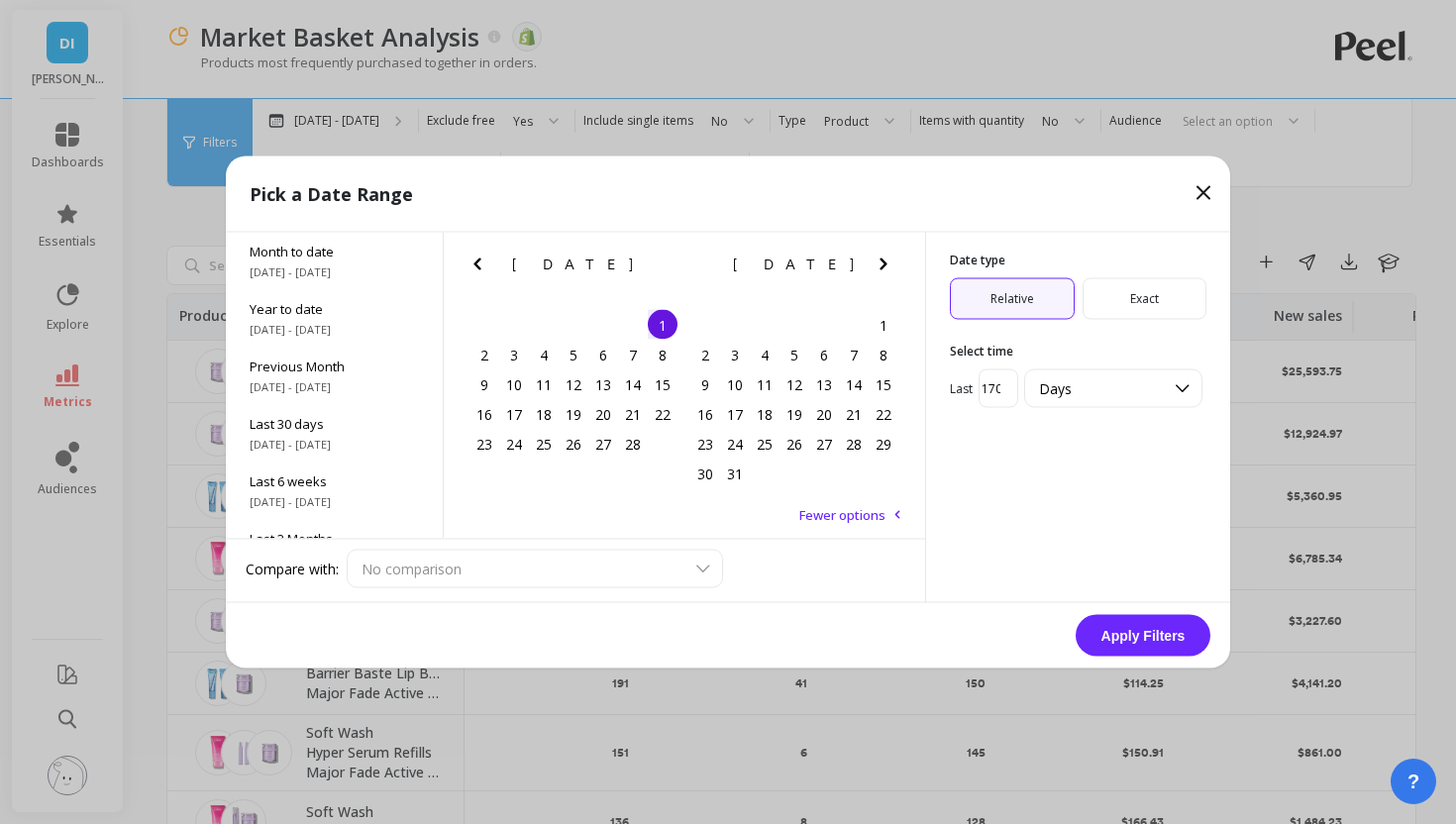click 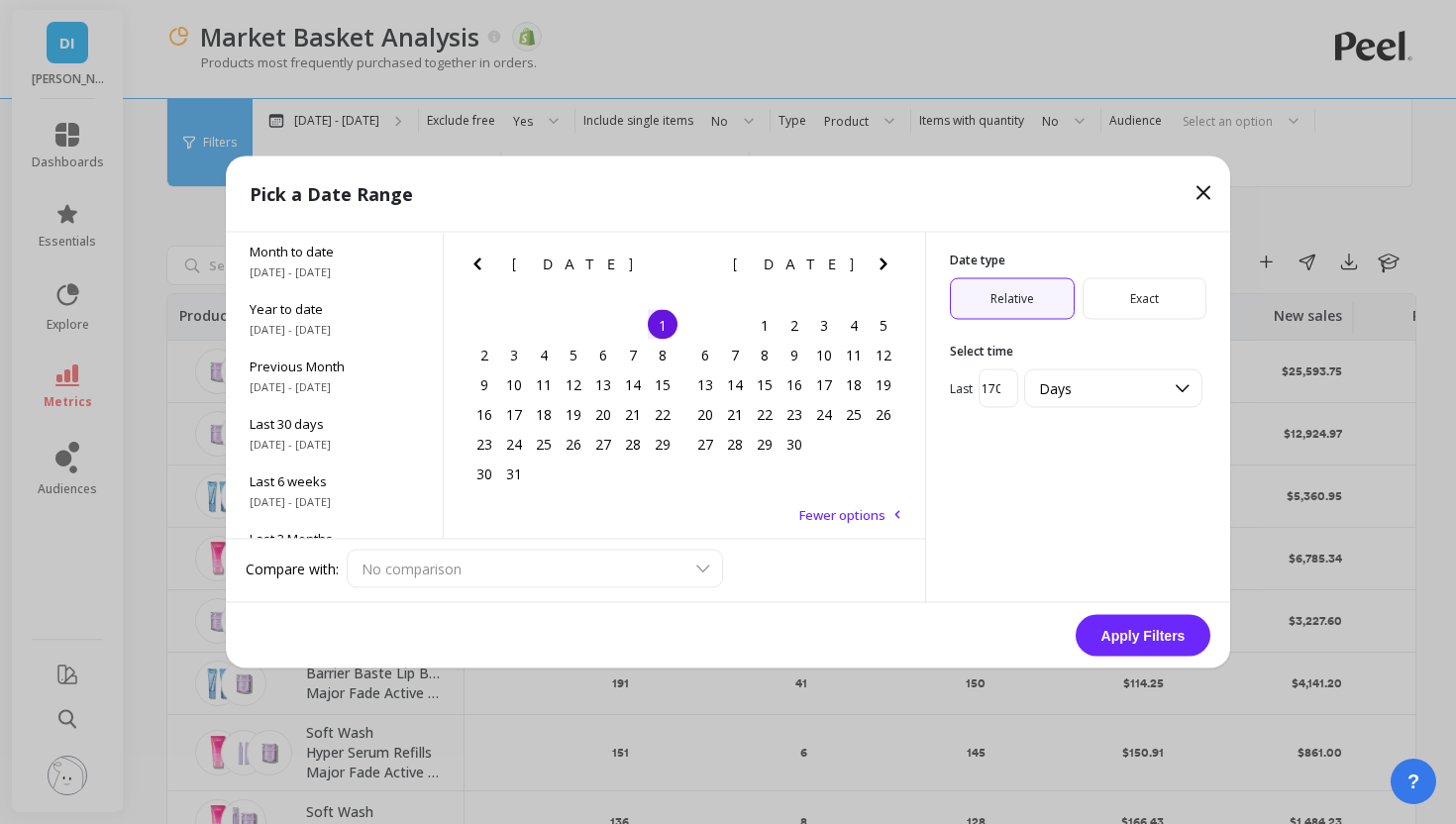click 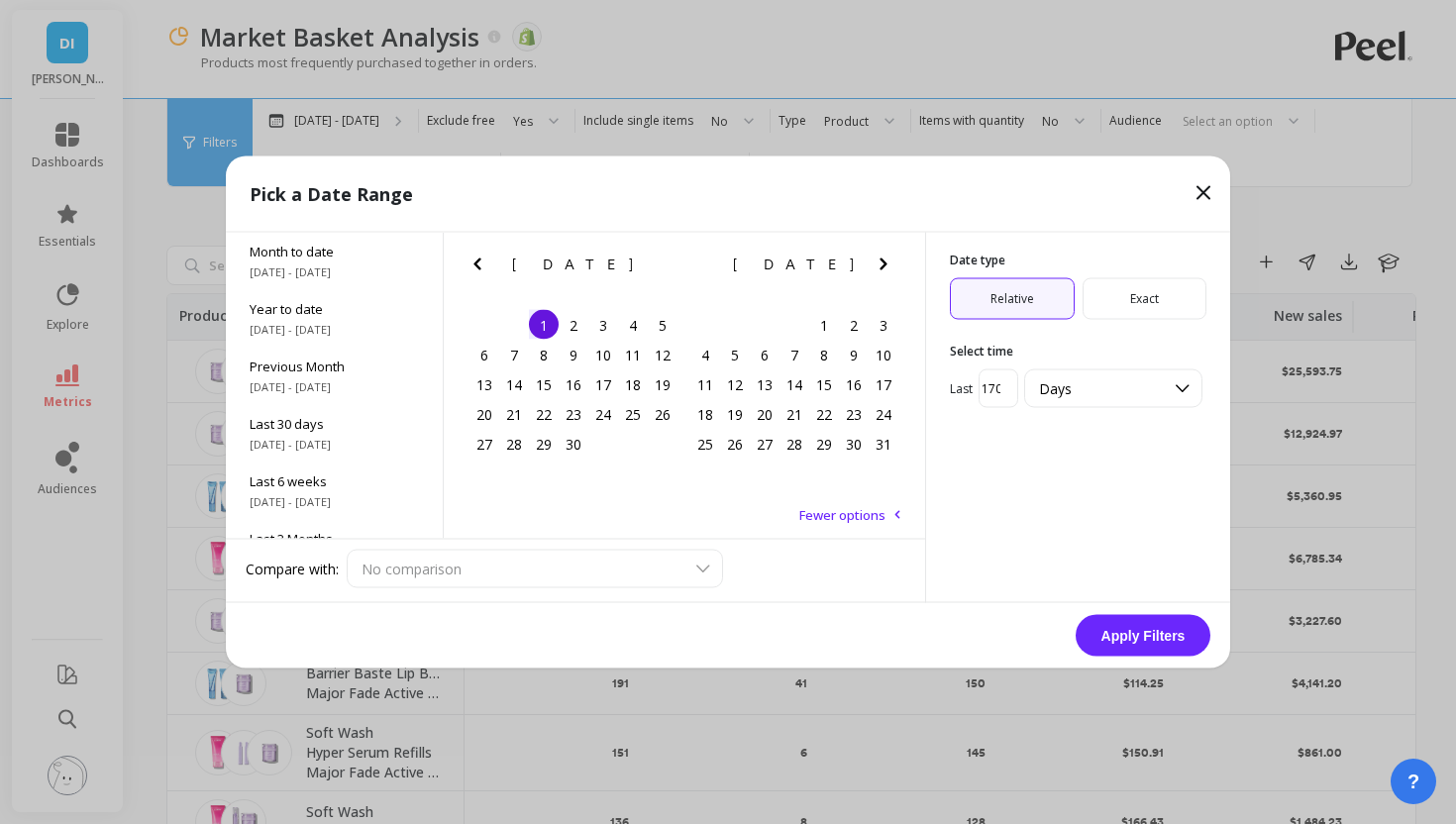 click 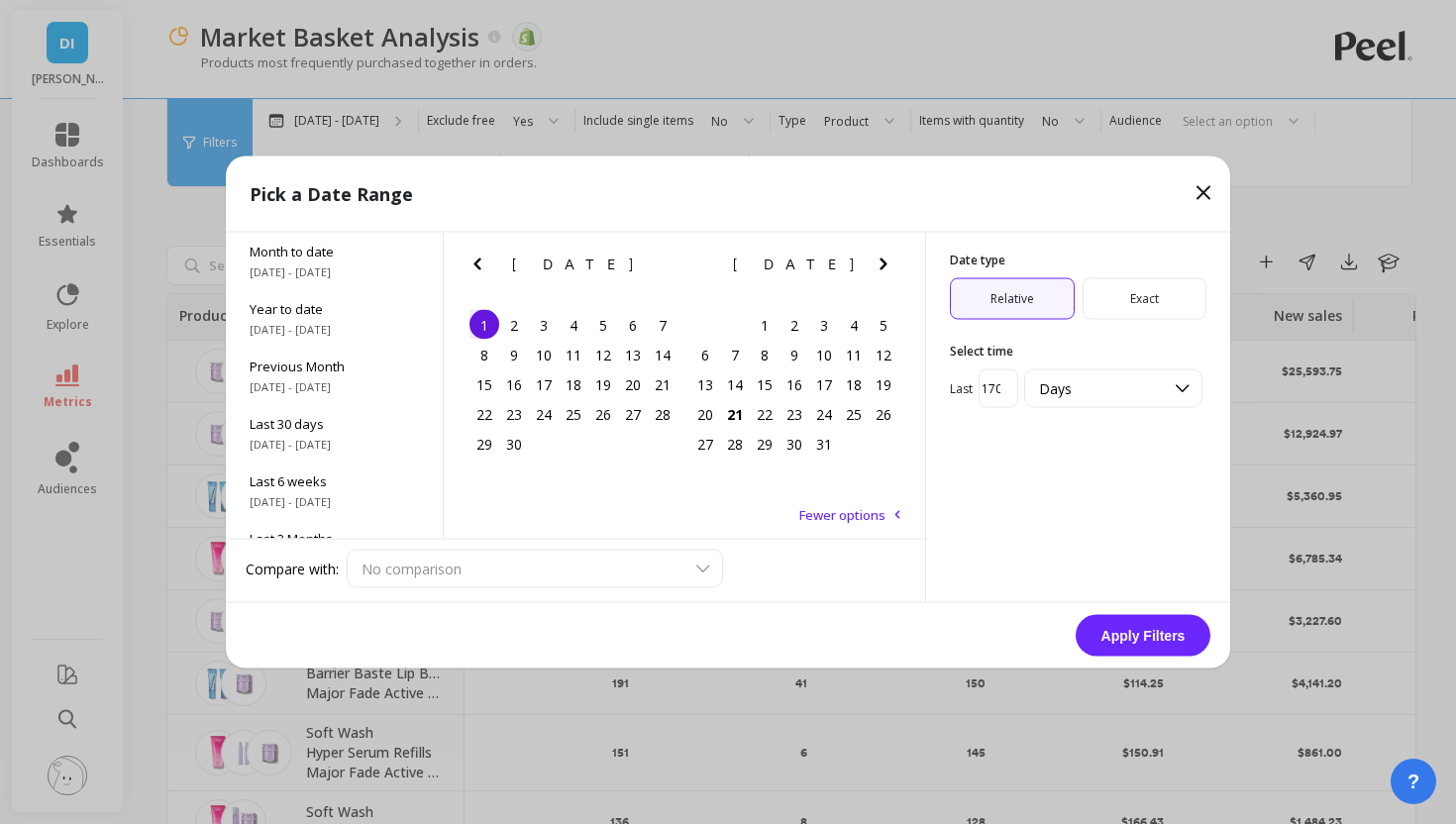 click 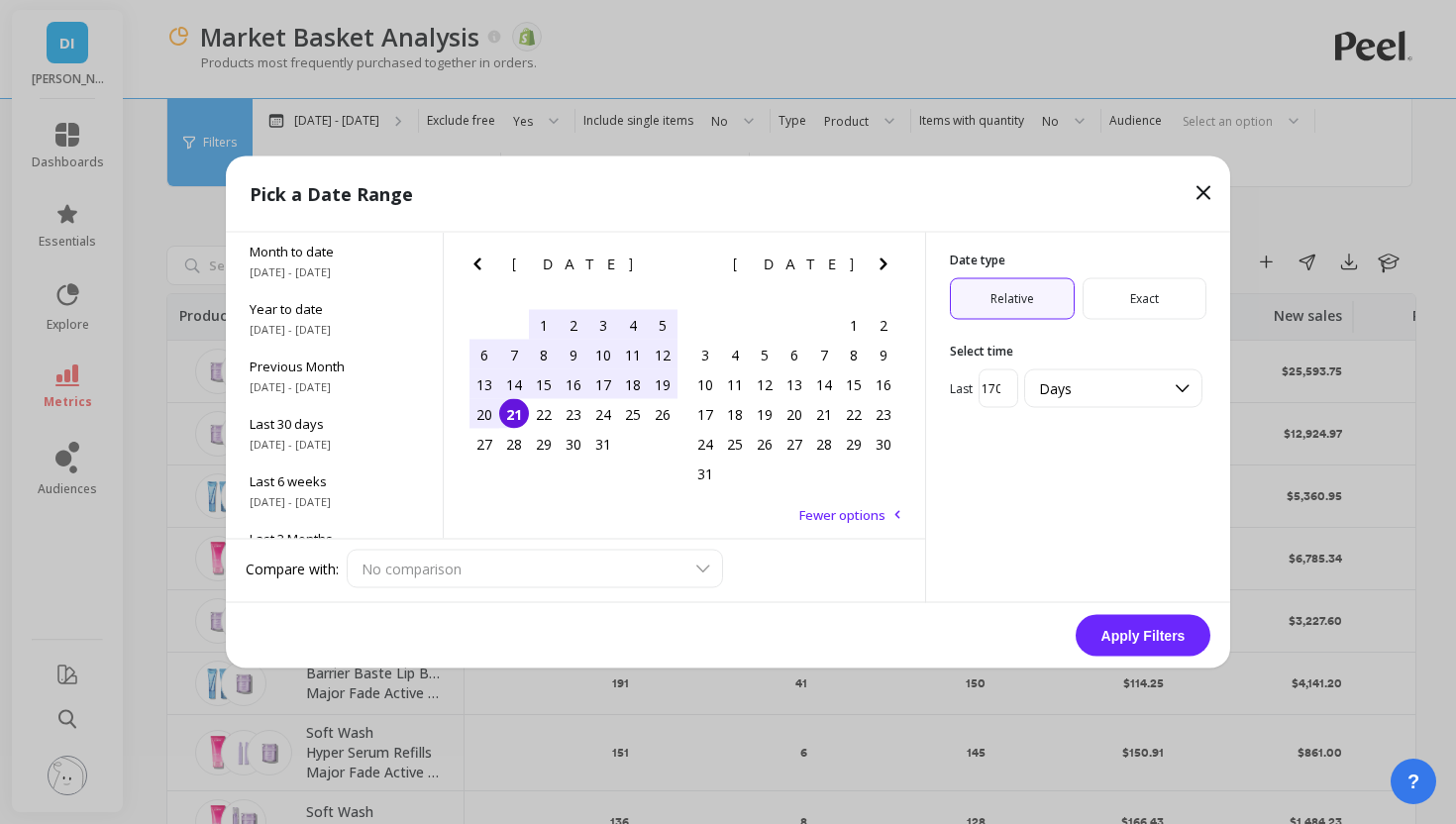 click on "21" at bounding box center [514, 414] 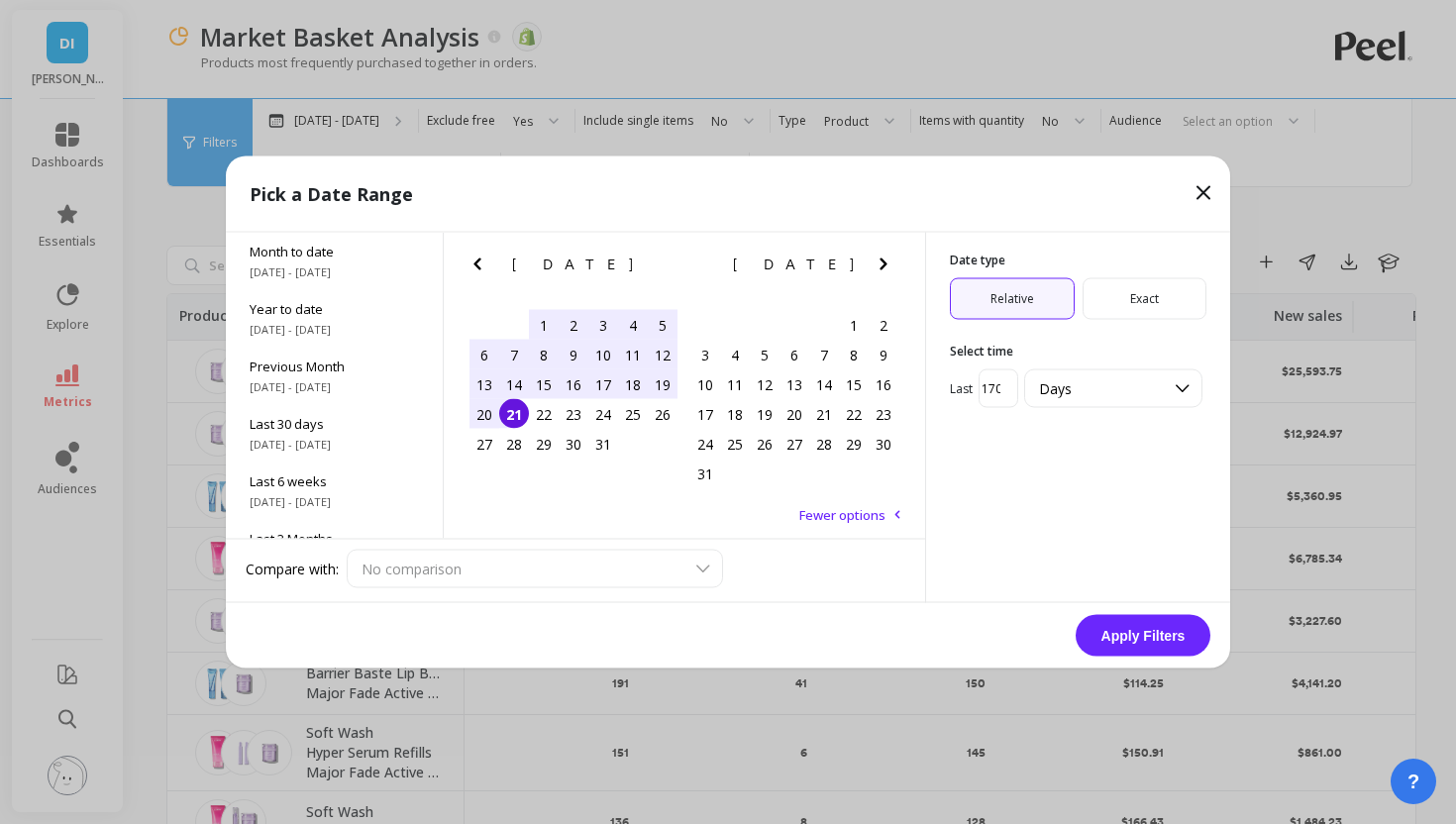 click on "Apply Filters" at bounding box center [1143, 636] 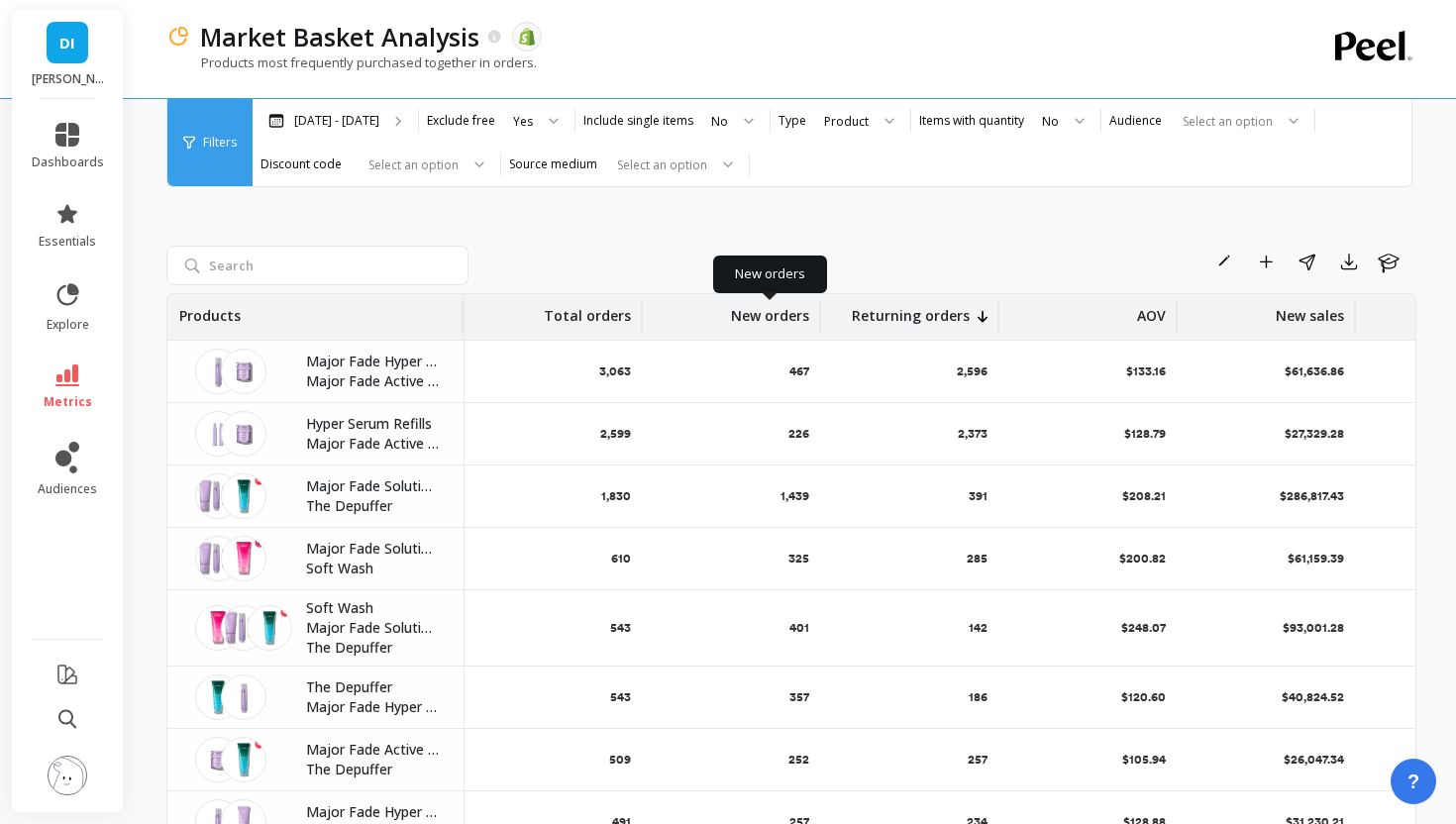 click on "New orders" at bounding box center [770, 310] 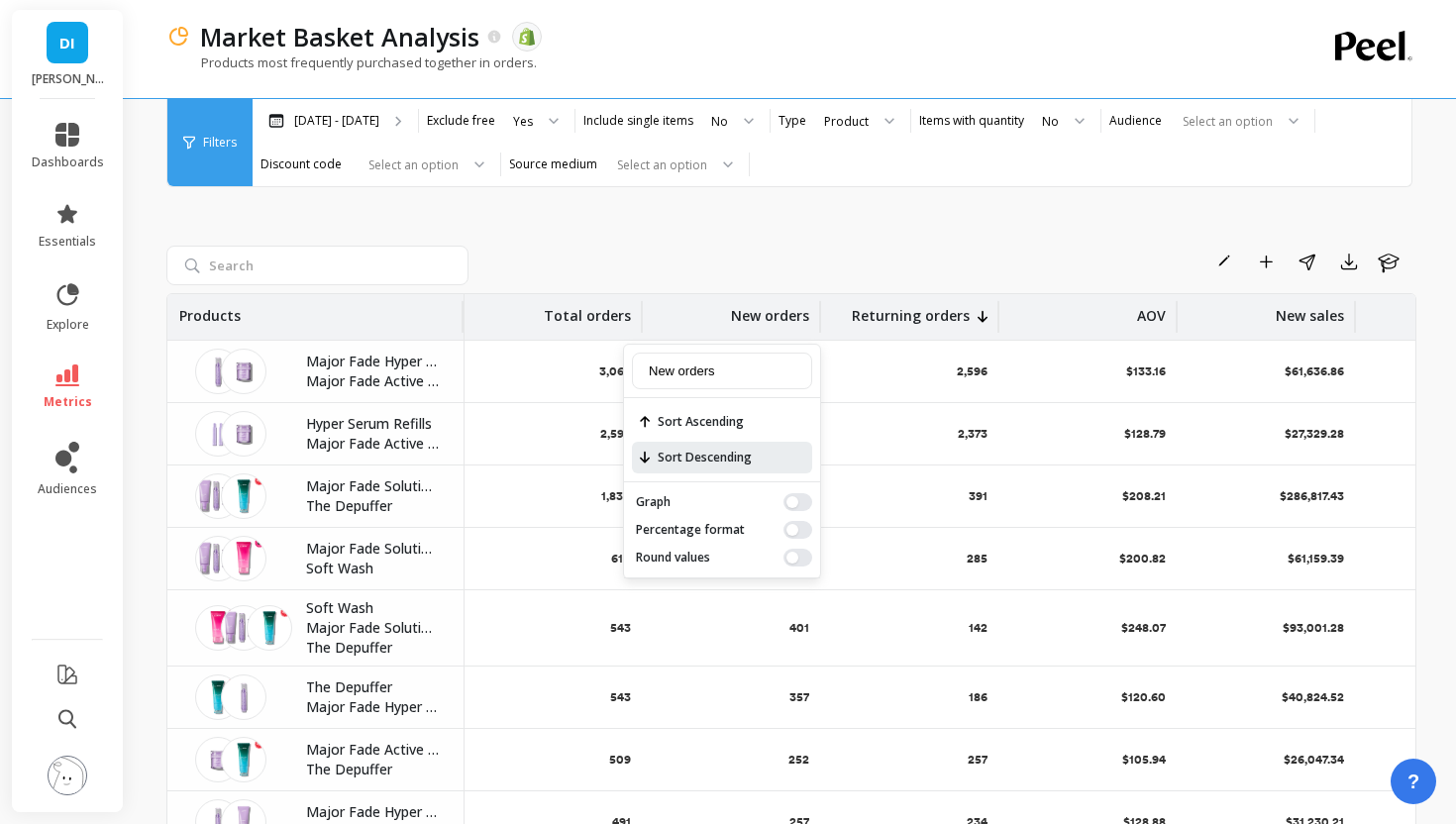 click on "Sort Descending" at bounding box center [722, 458] 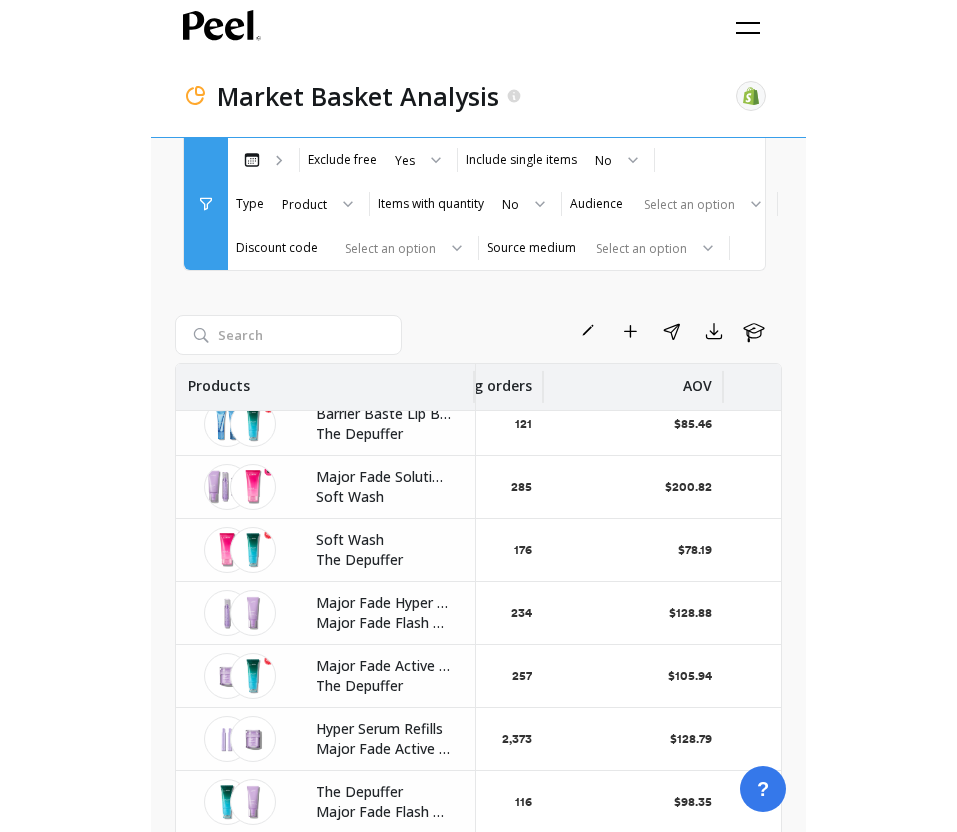 scroll, scrollTop: 356, scrollLeft: 472, axis: both 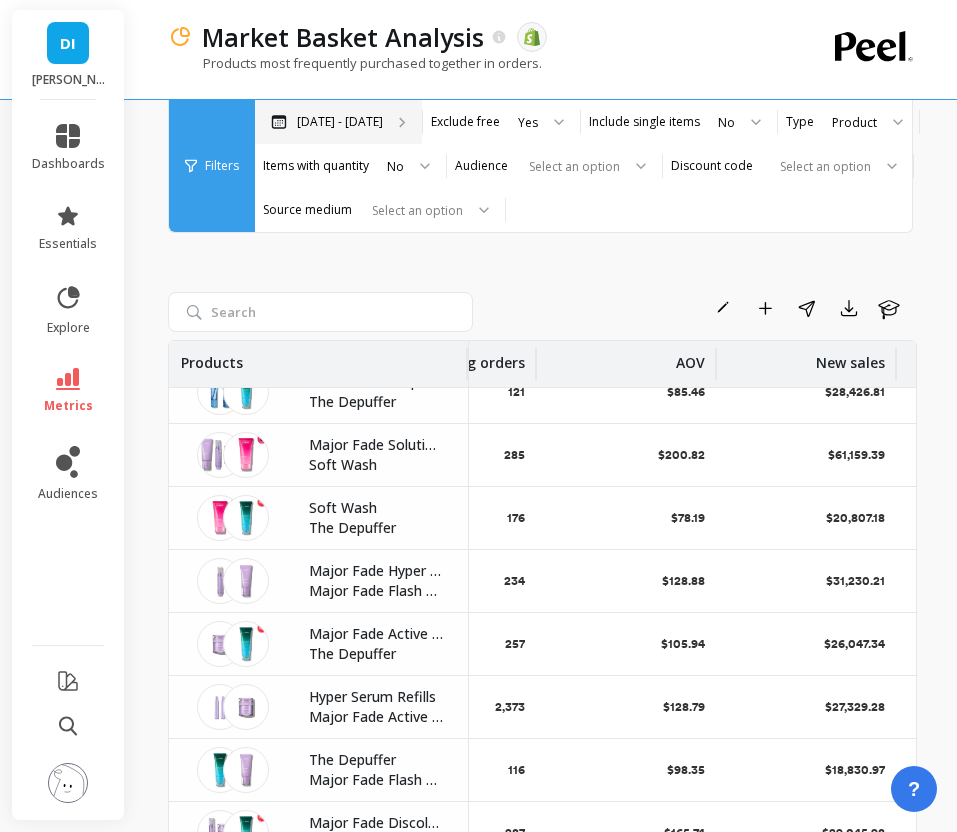 click on "Sep 1, 2024 - Jul 21, 2025" at bounding box center (340, 122) 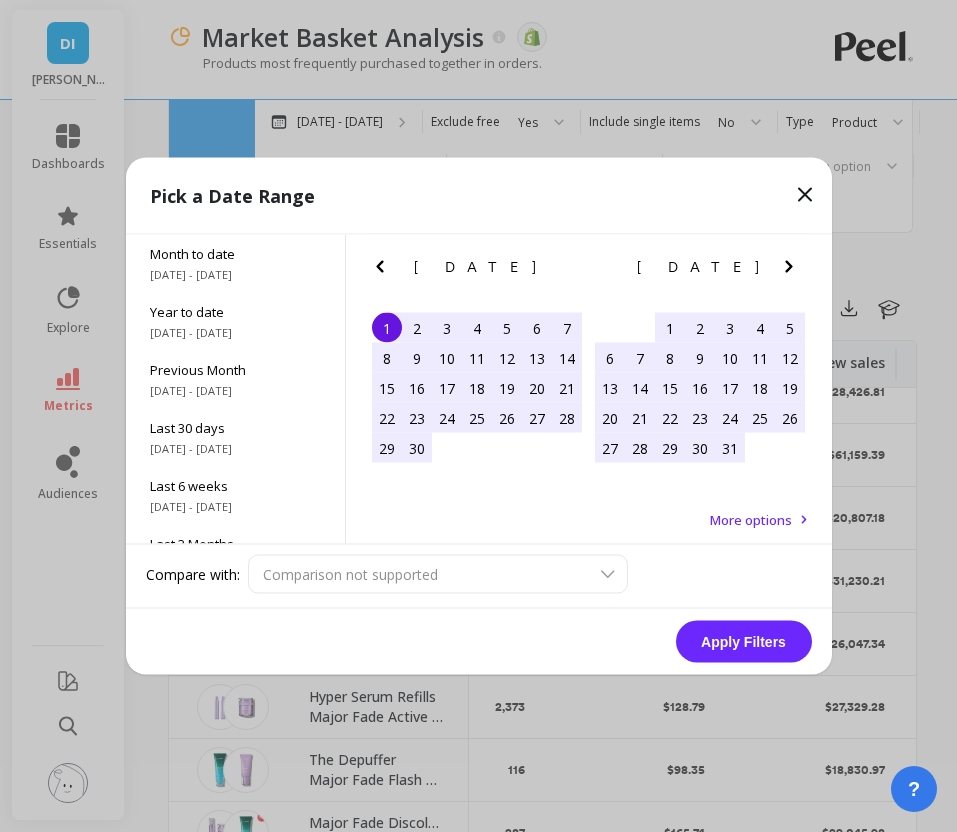 click 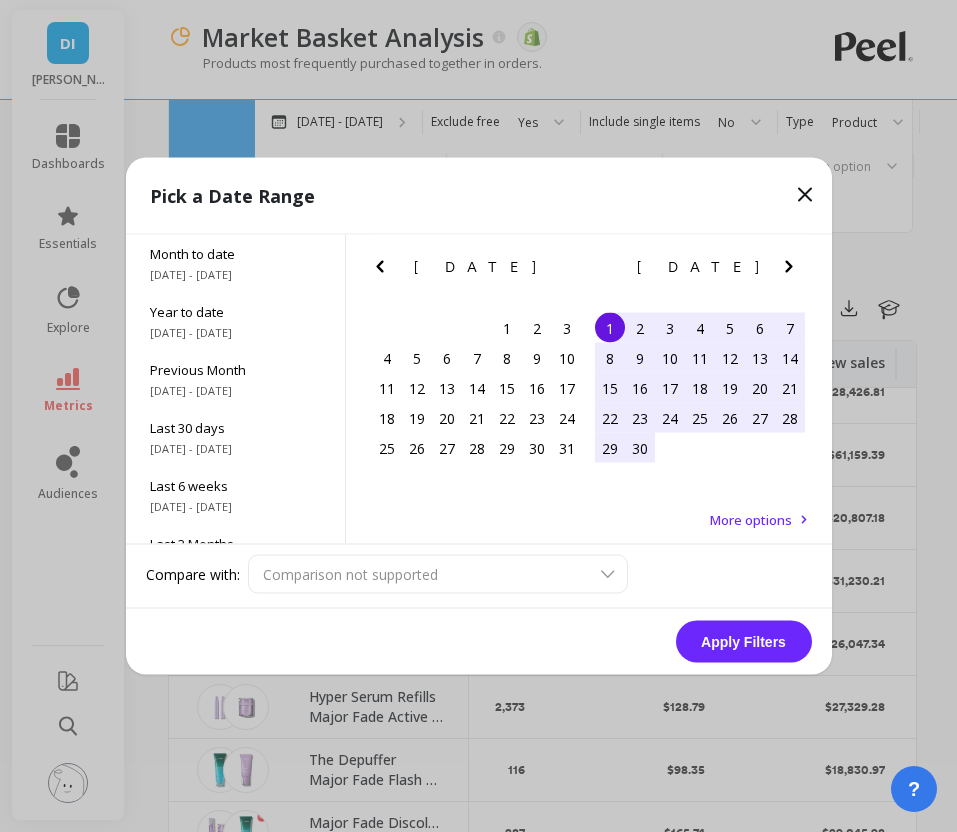 click 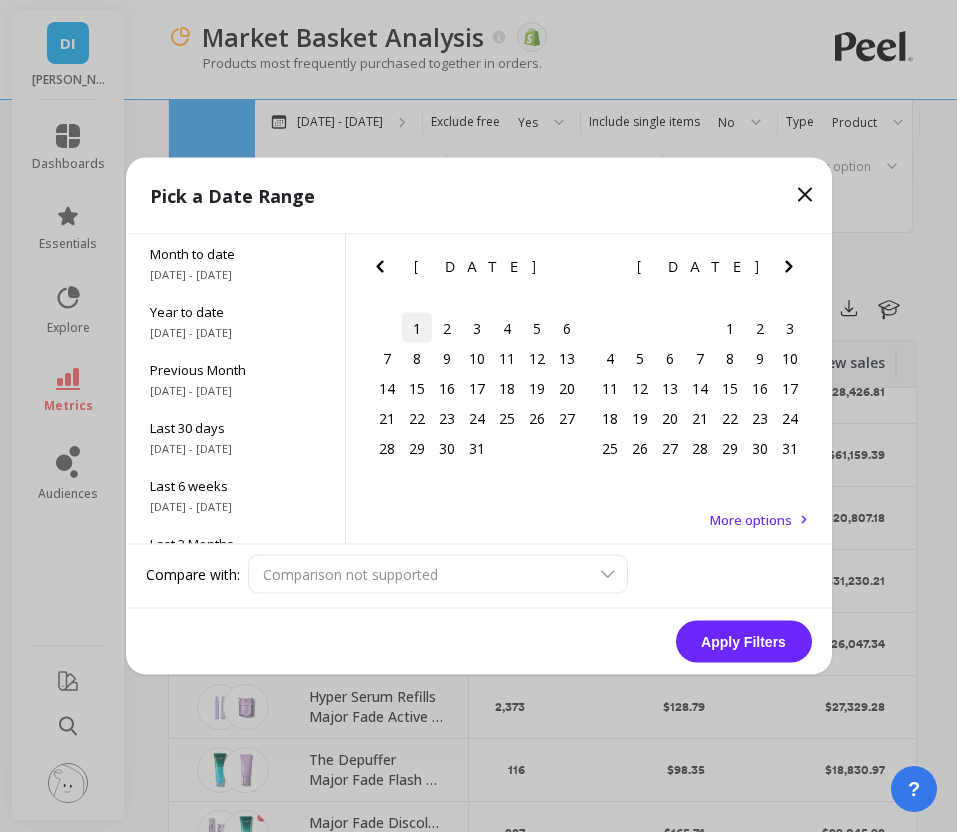 click on "1" at bounding box center [417, 328] 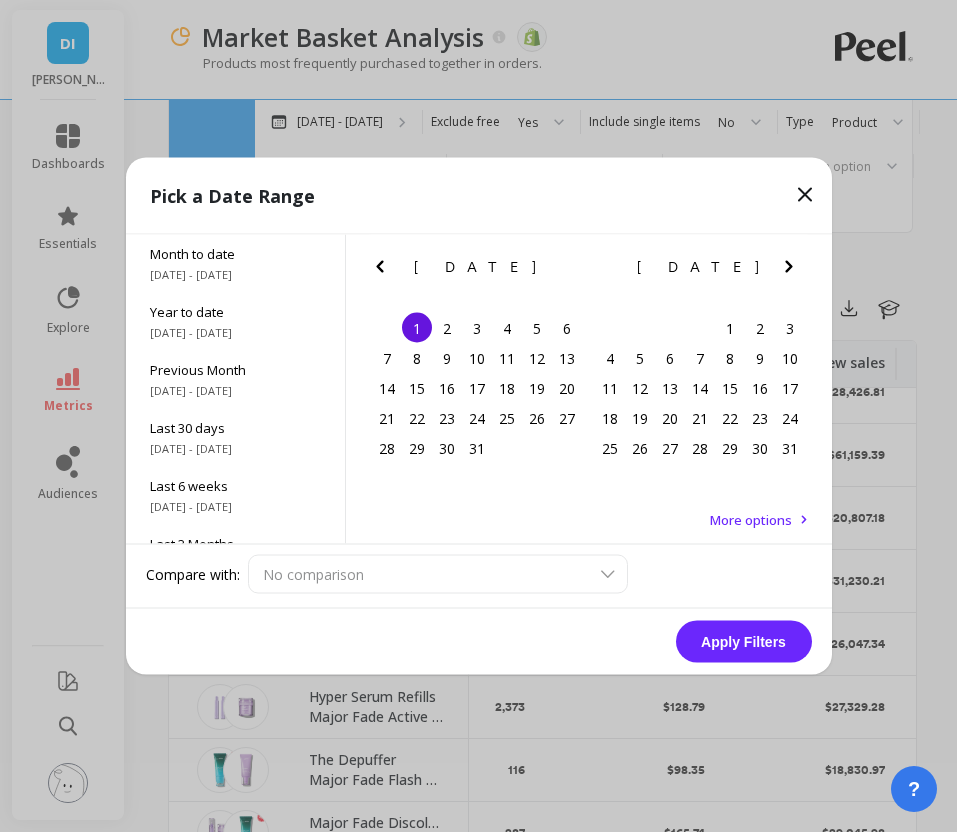 click 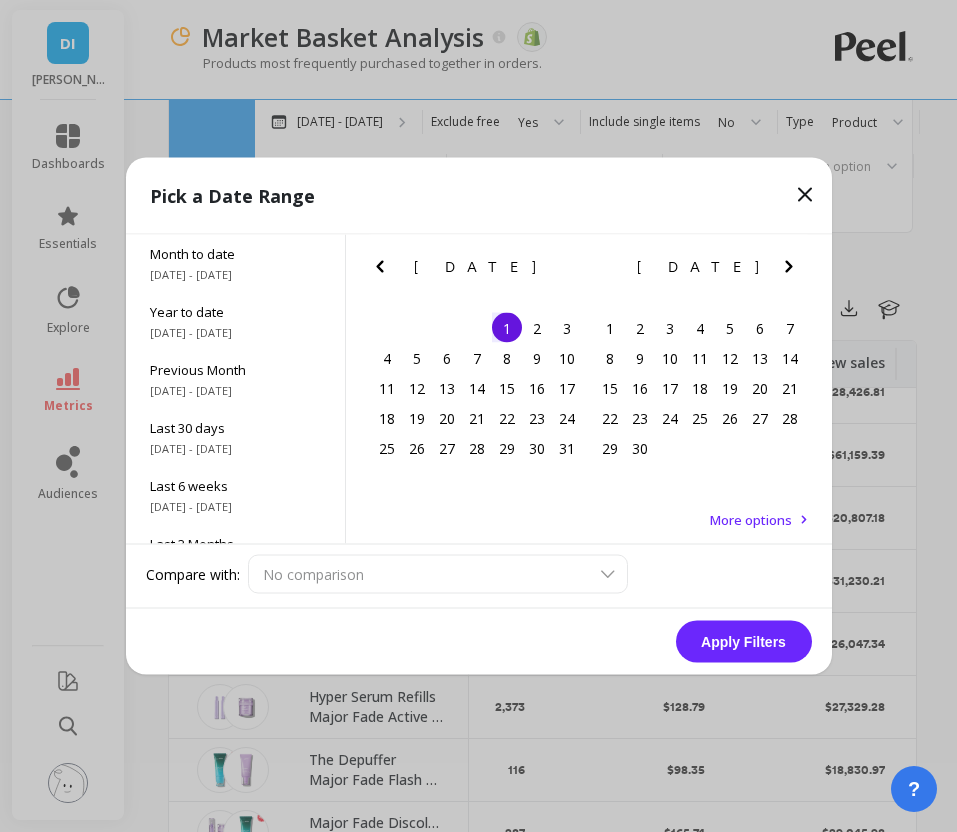 click 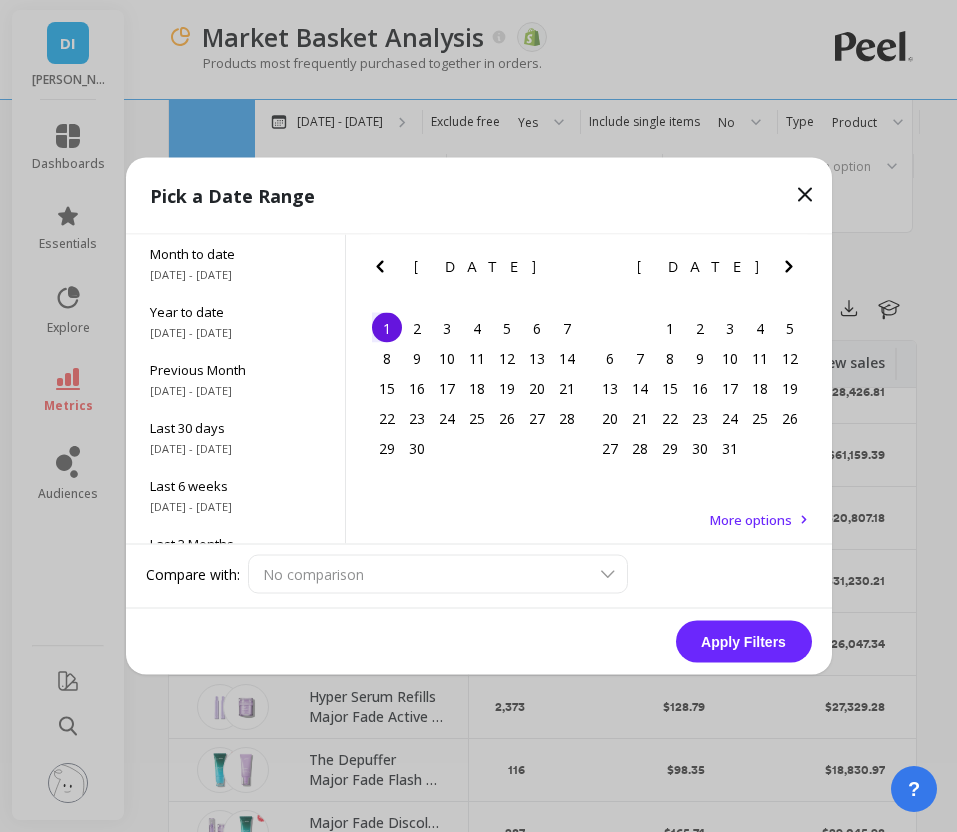 click 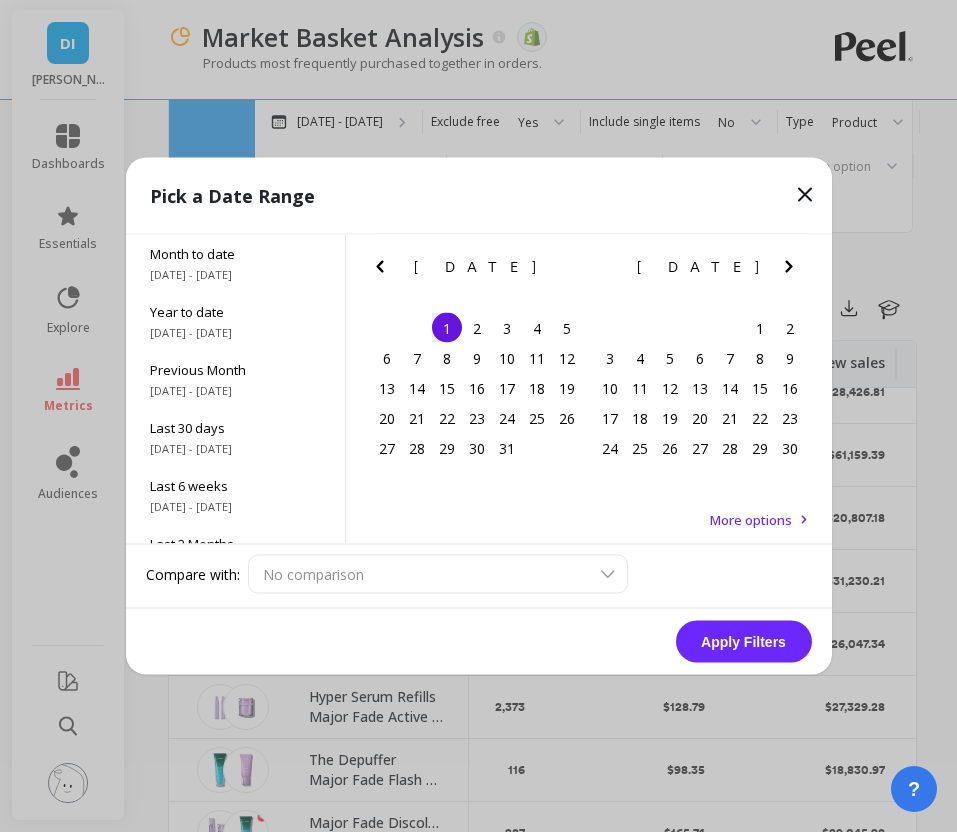 click 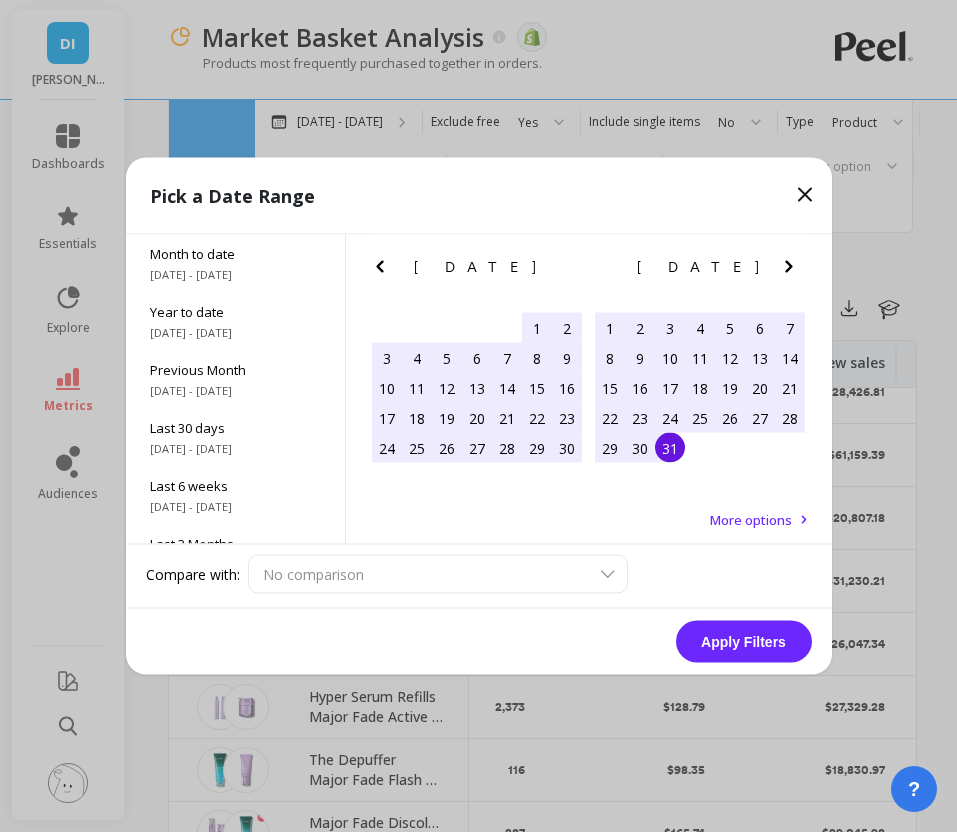 click on "31" at bounding box center [670, 448] 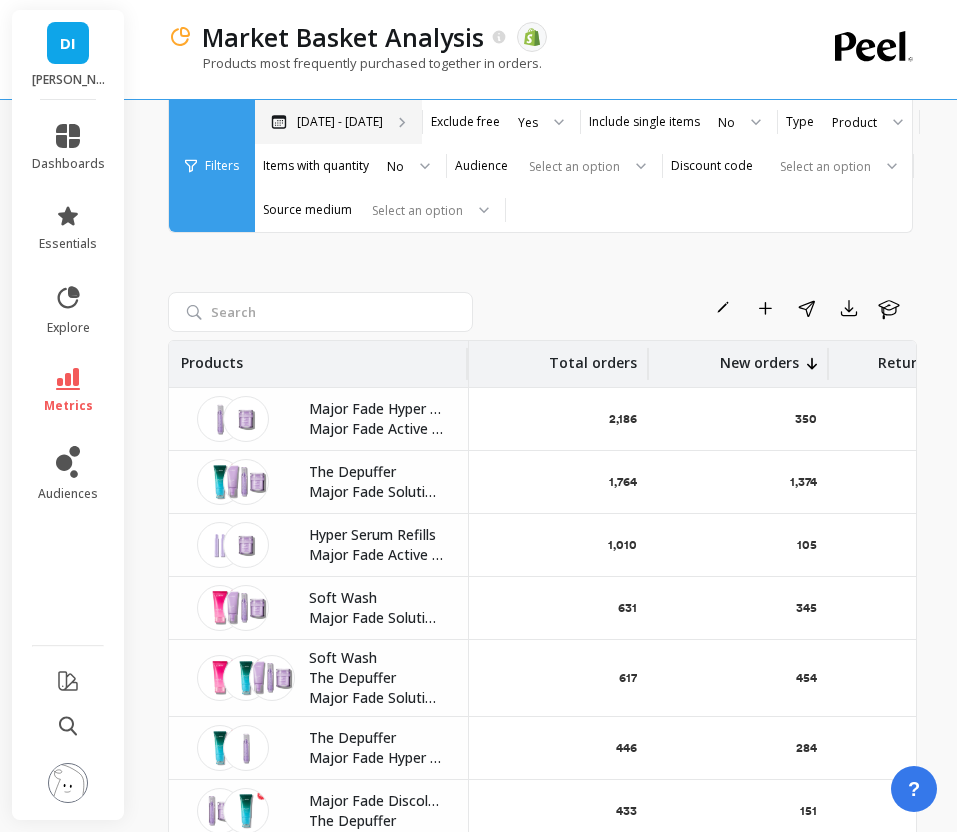 click 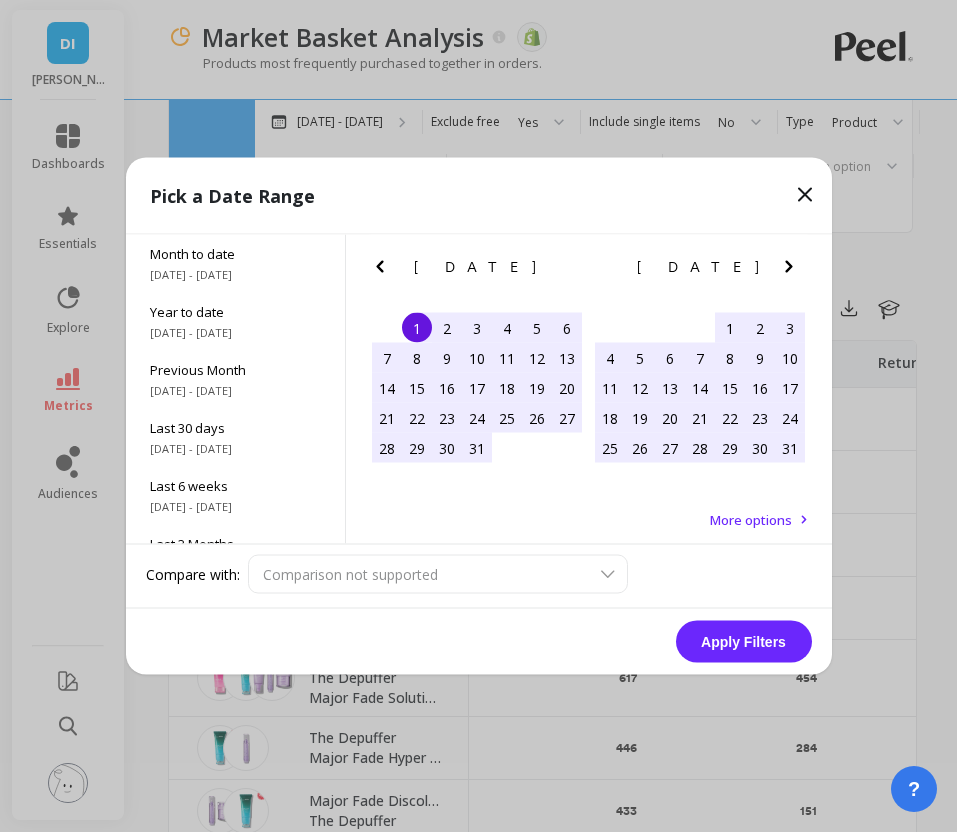 click 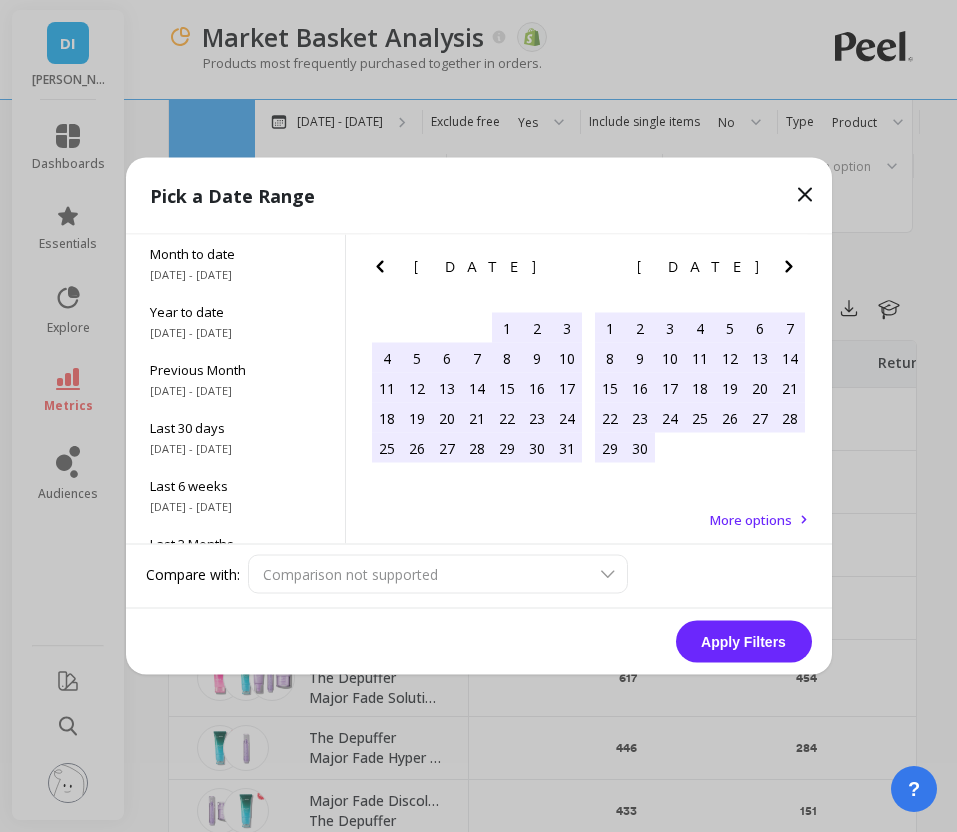 click 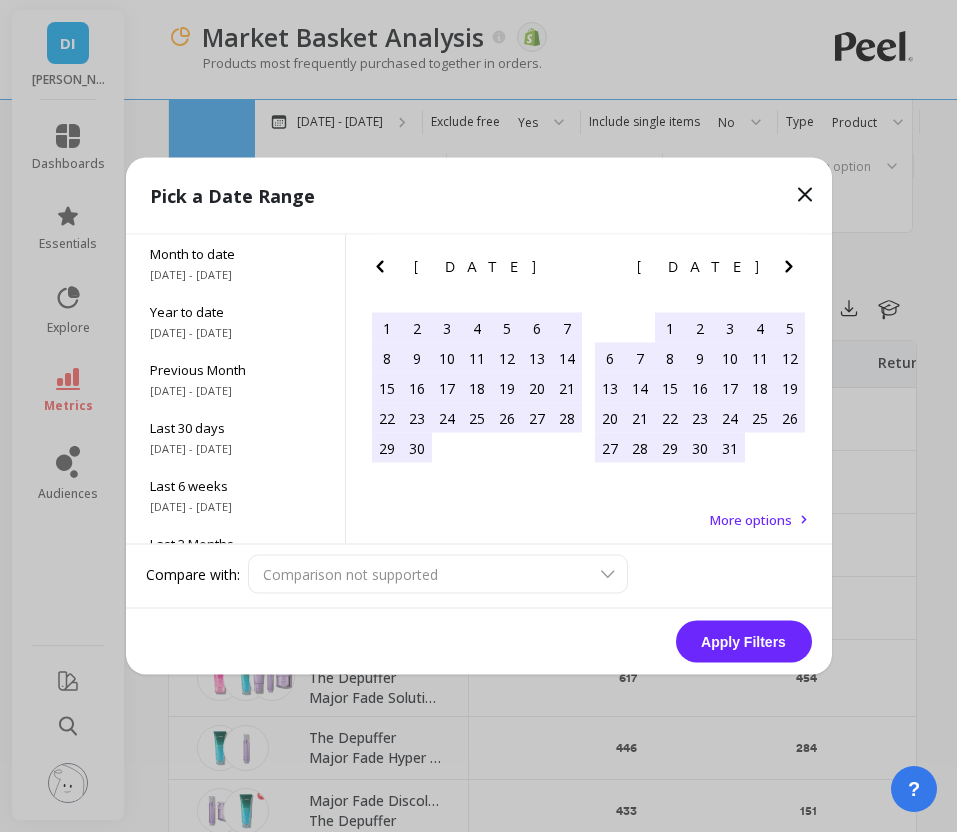 click 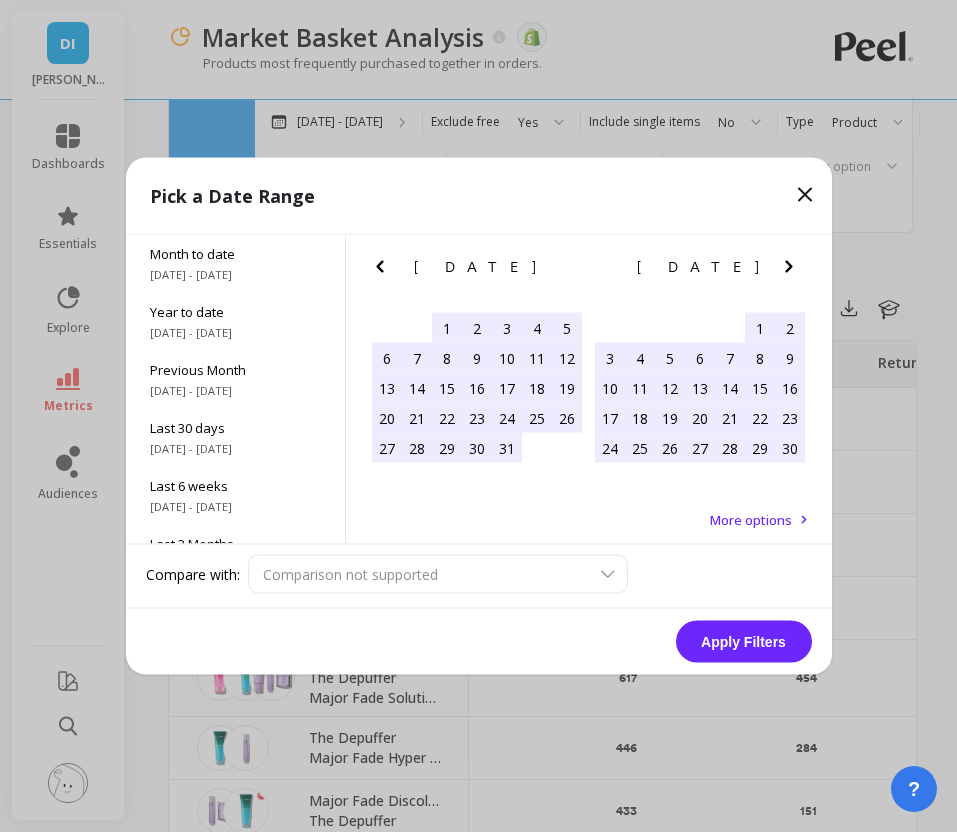 click 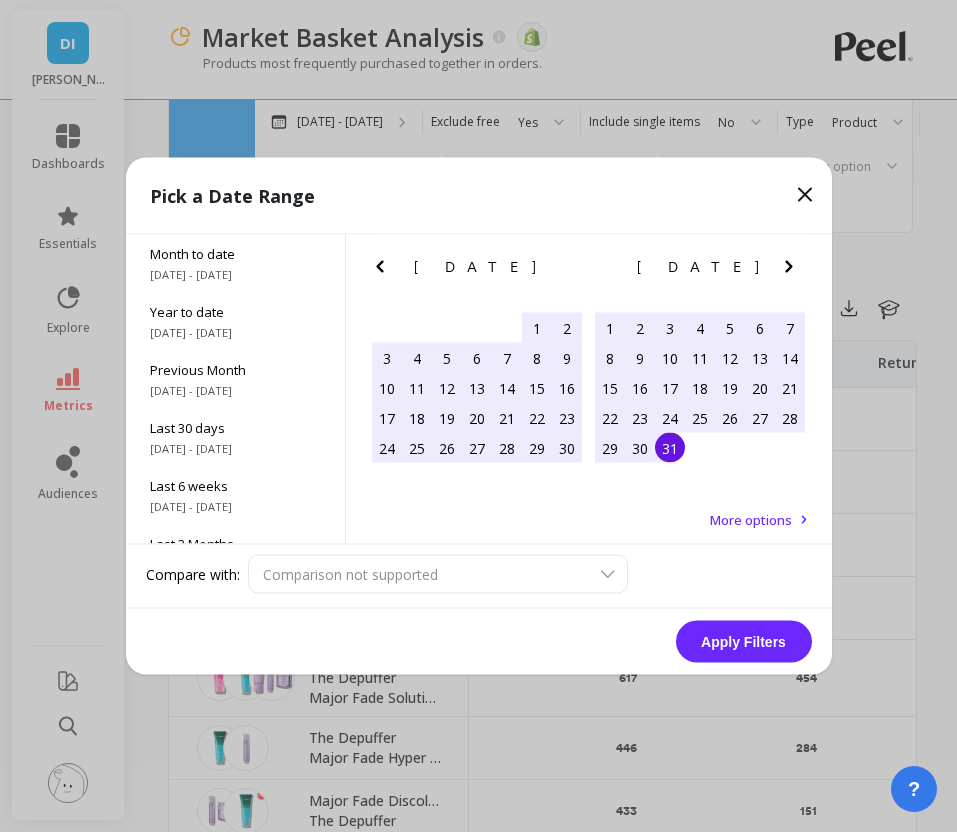 click 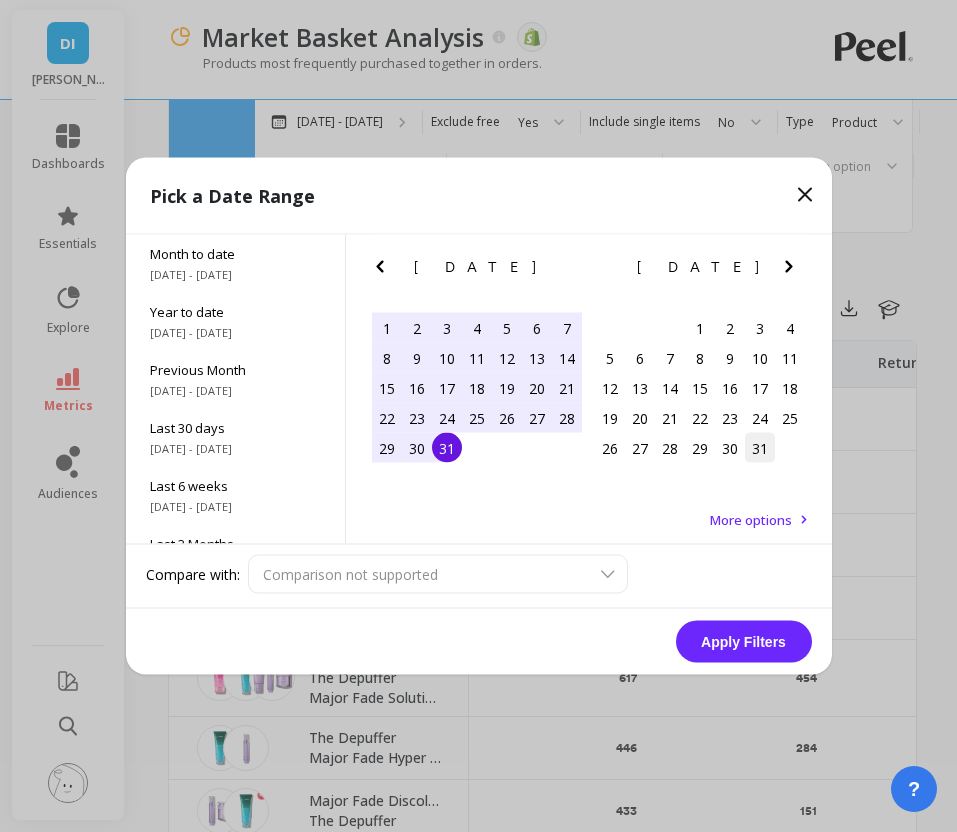 click on "31" at bounding box center [760, 448] 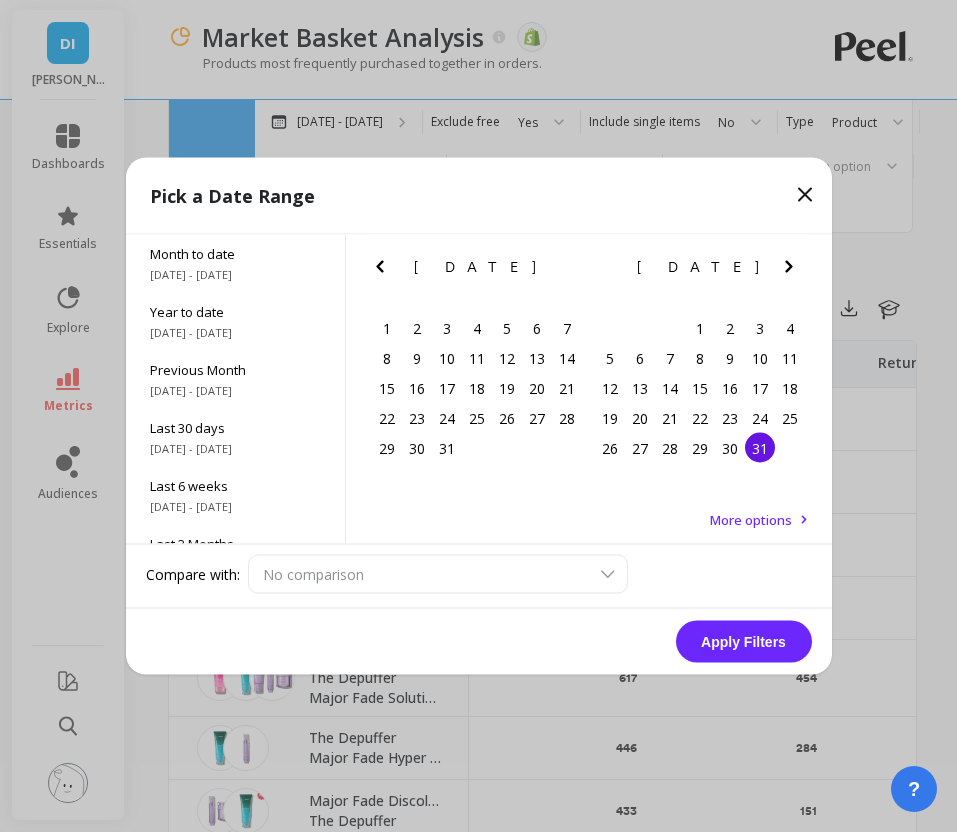 click 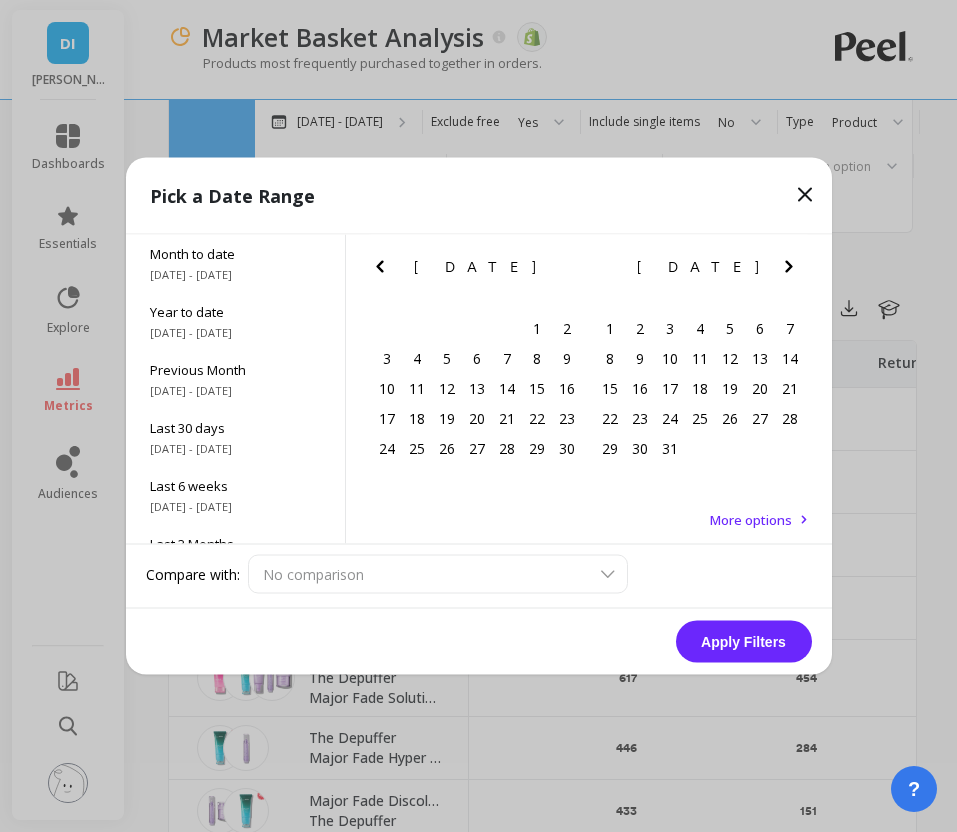 click 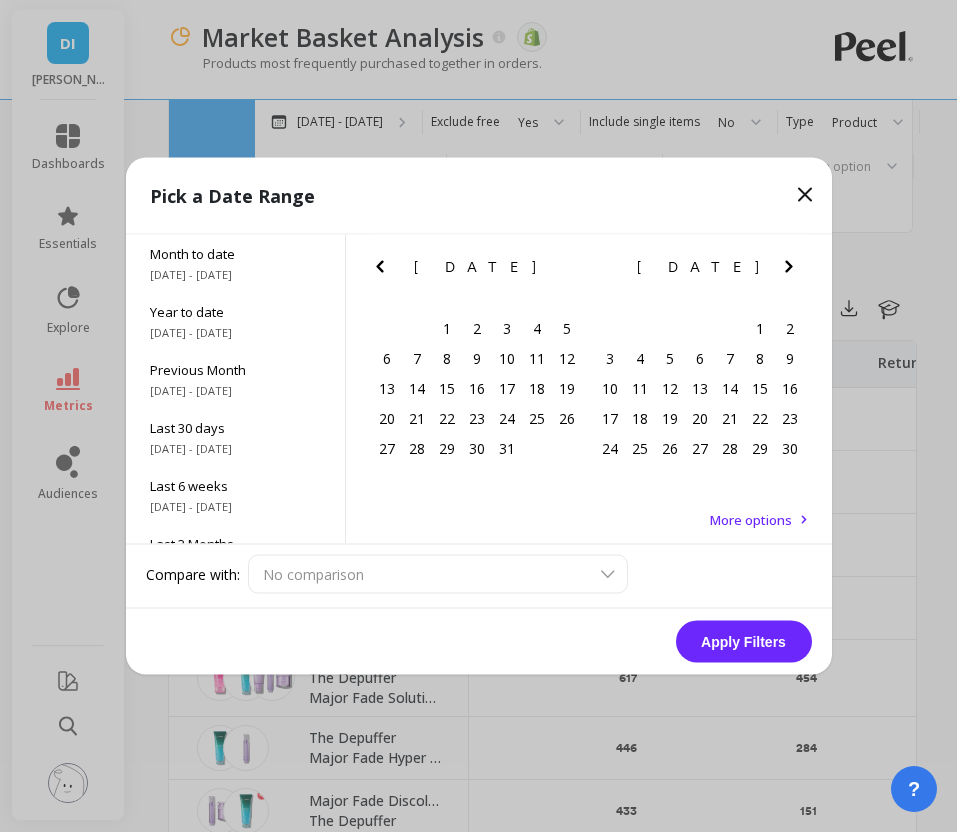 click 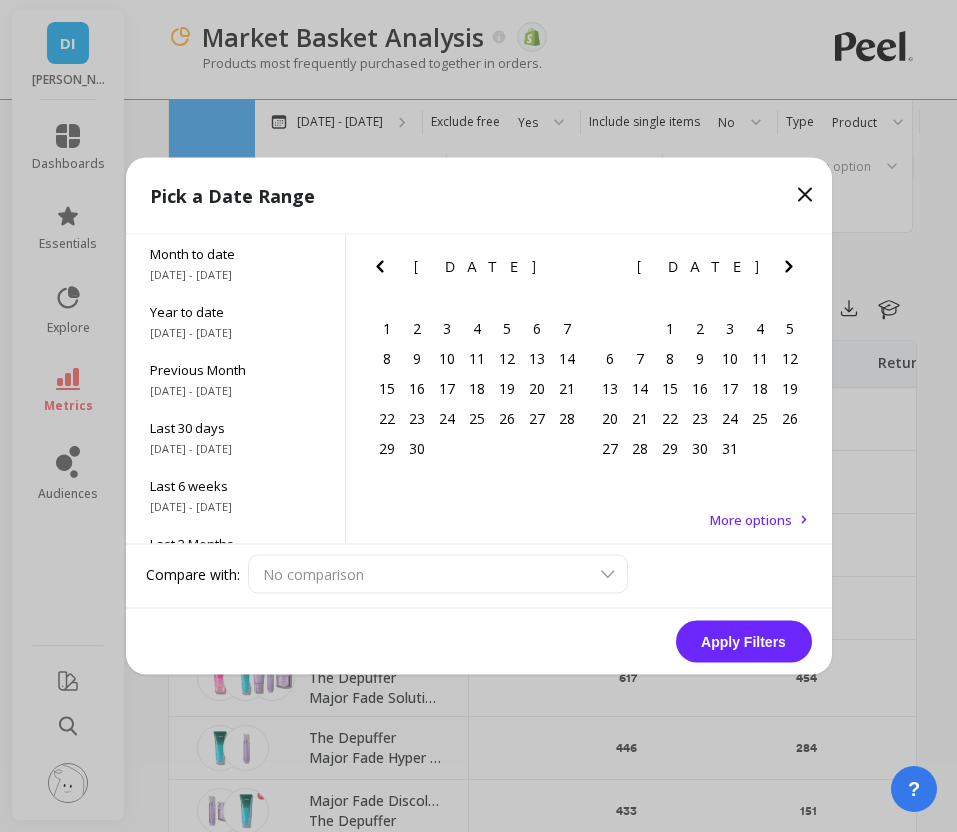 click 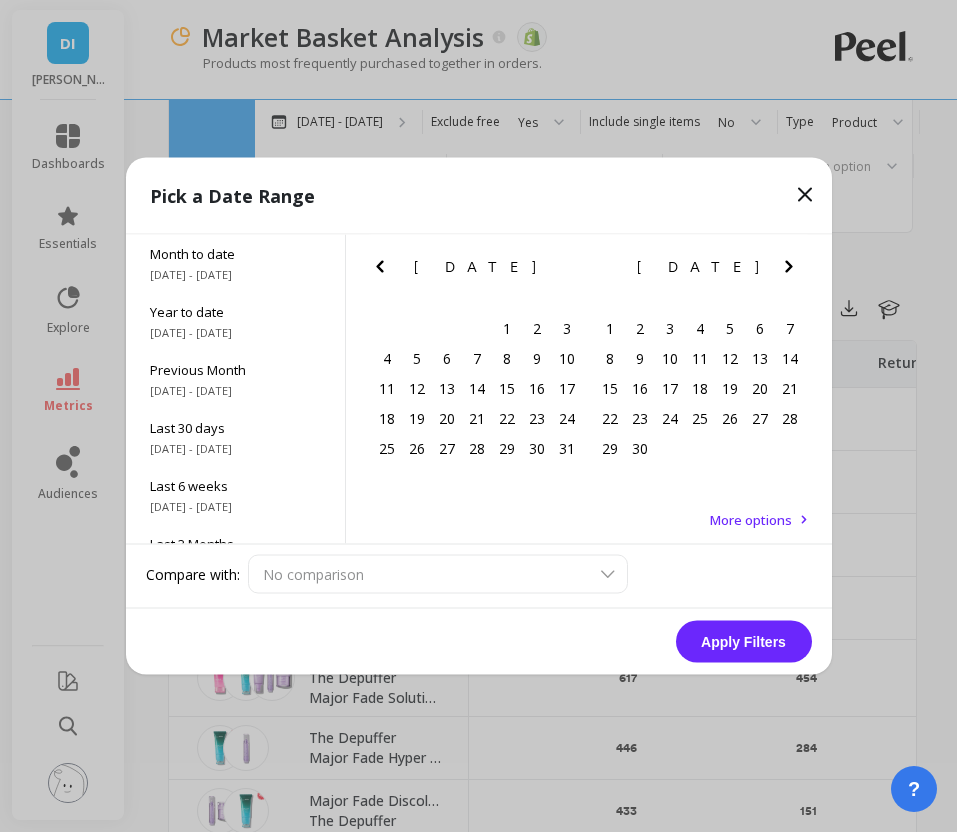 click 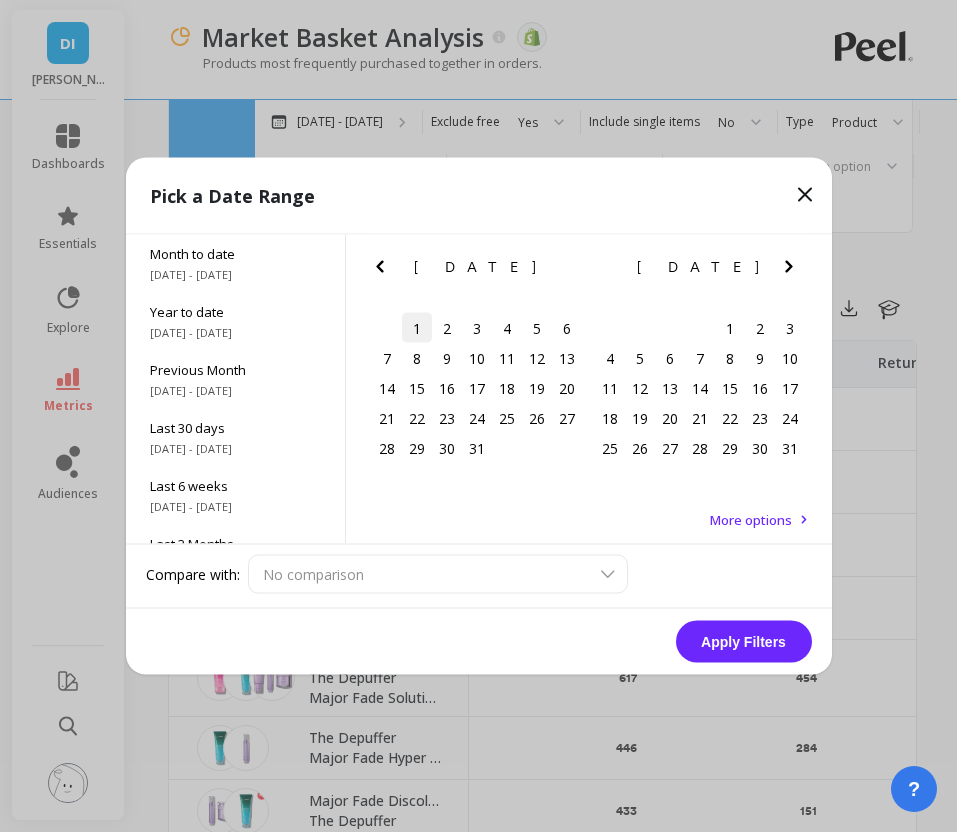 click on "1" at bounding box center [417, 328] 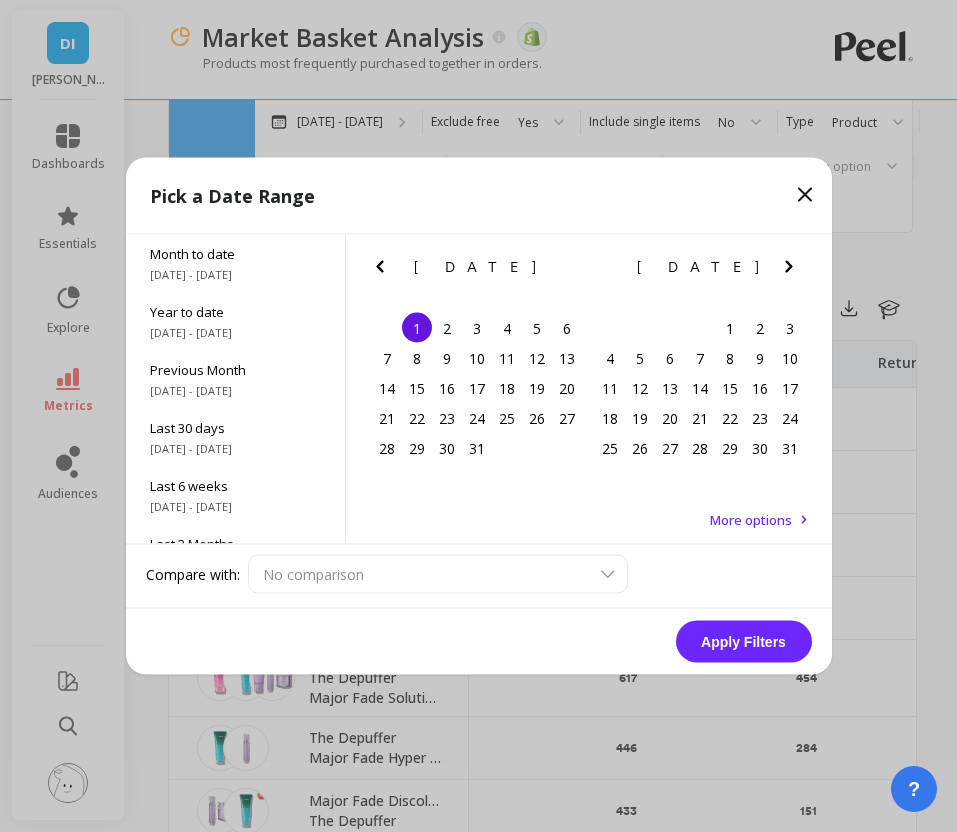 click 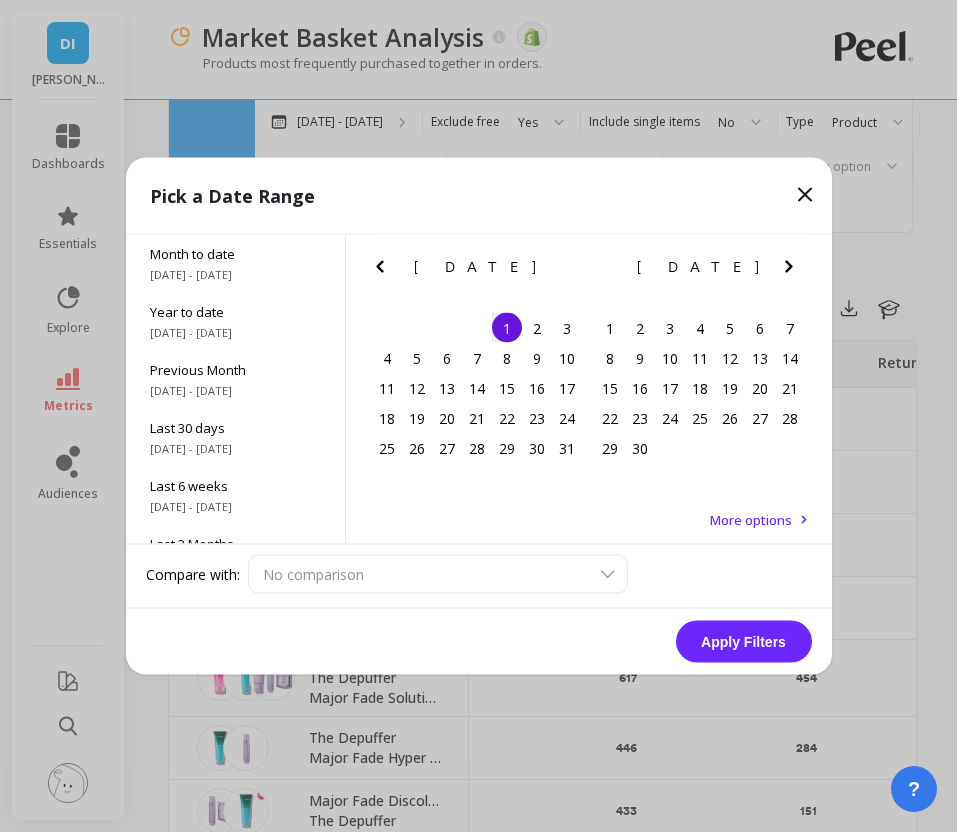 click 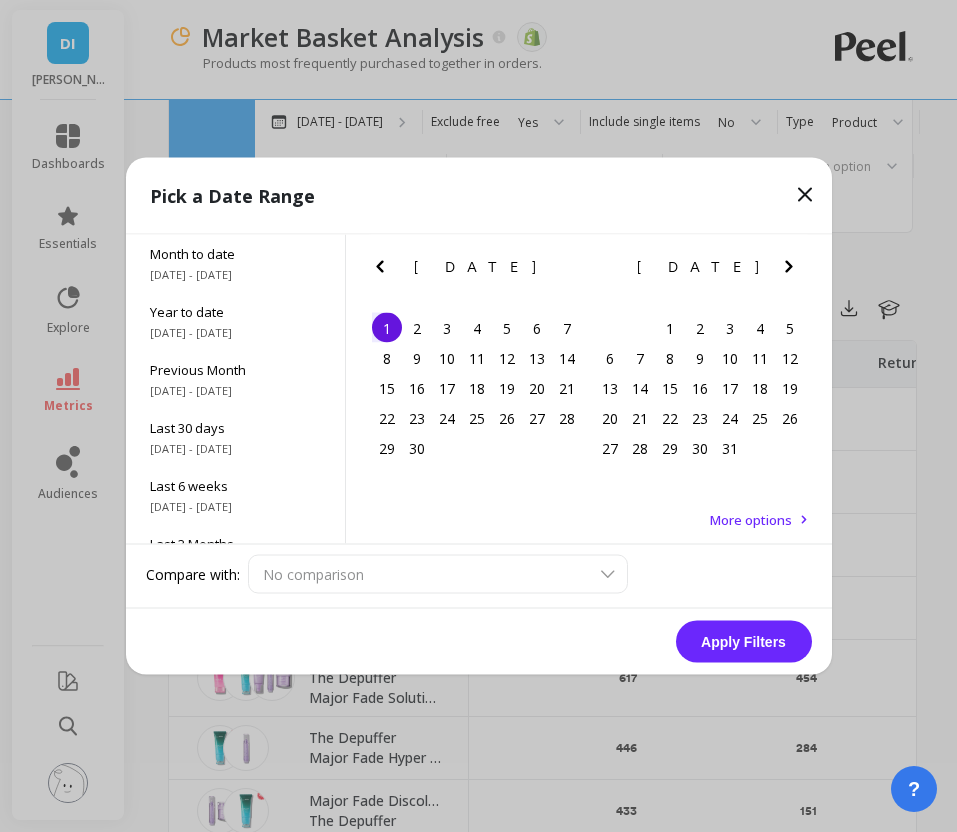 click 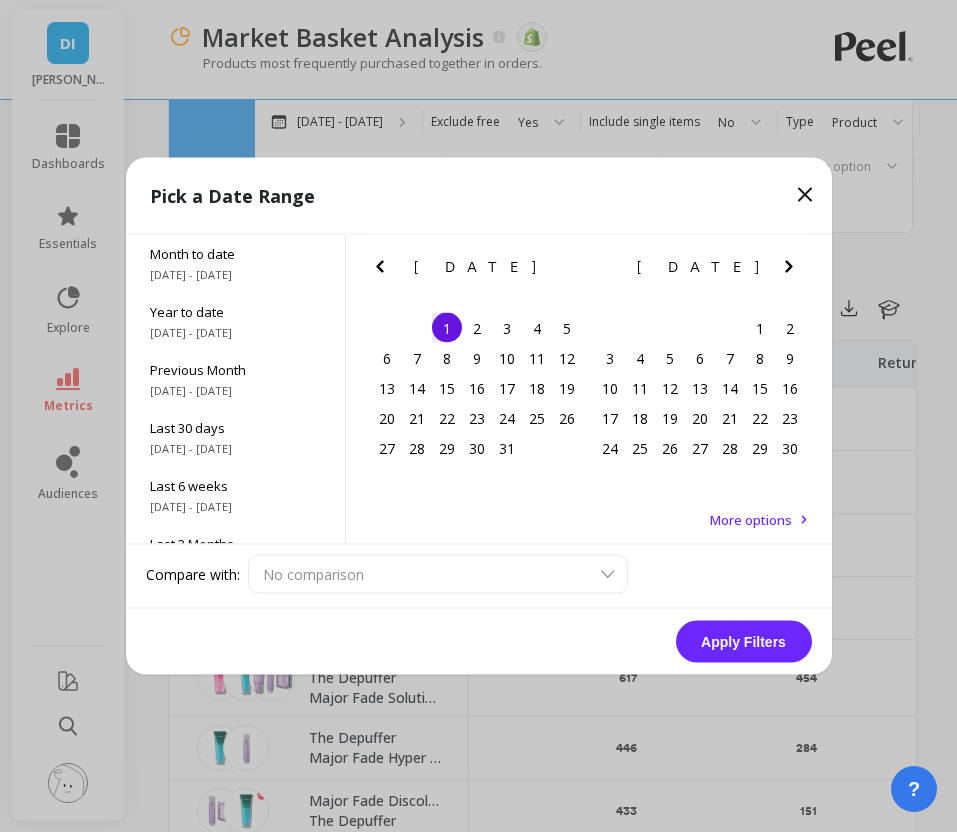 click 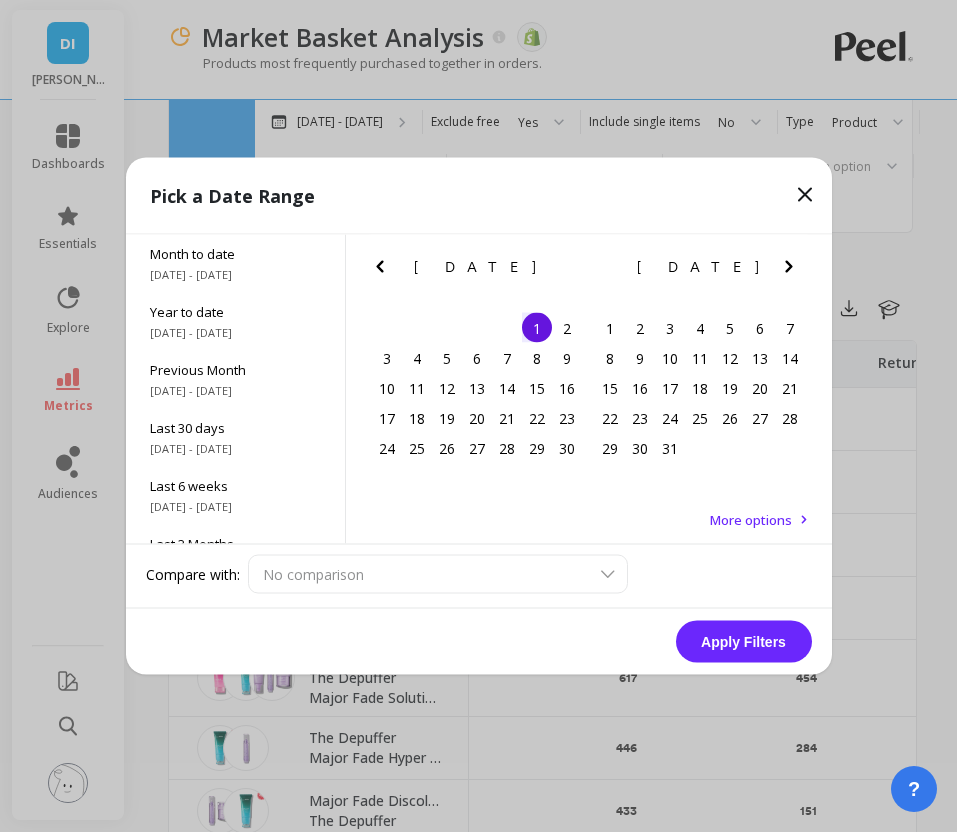 click 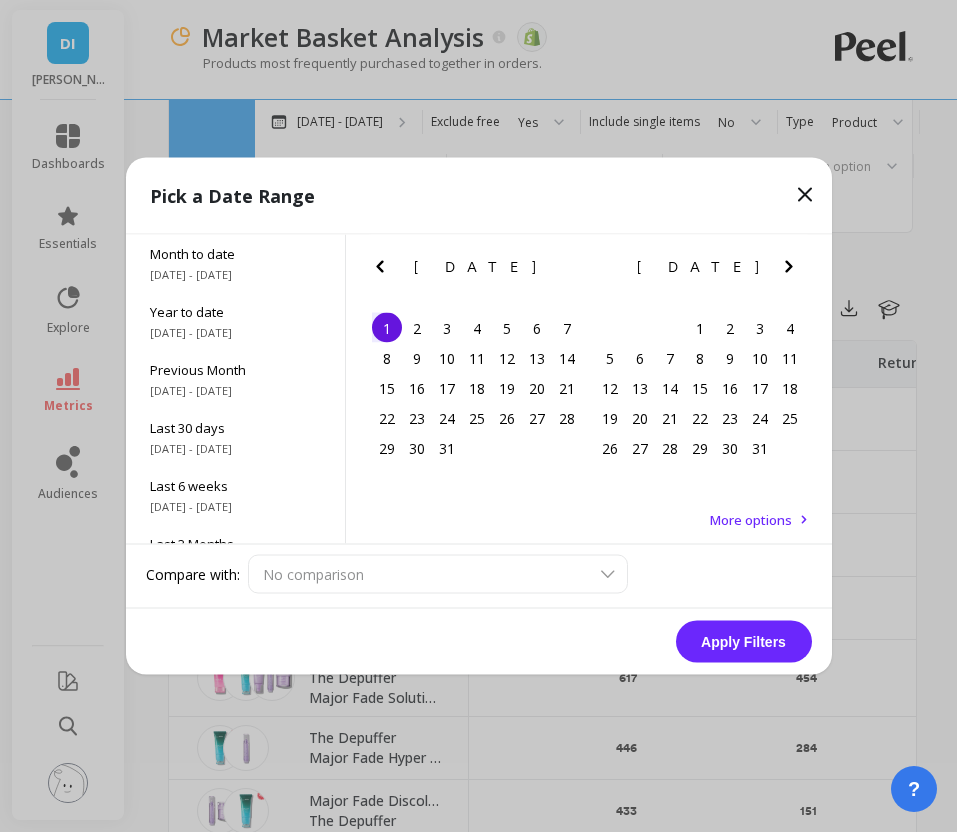 click 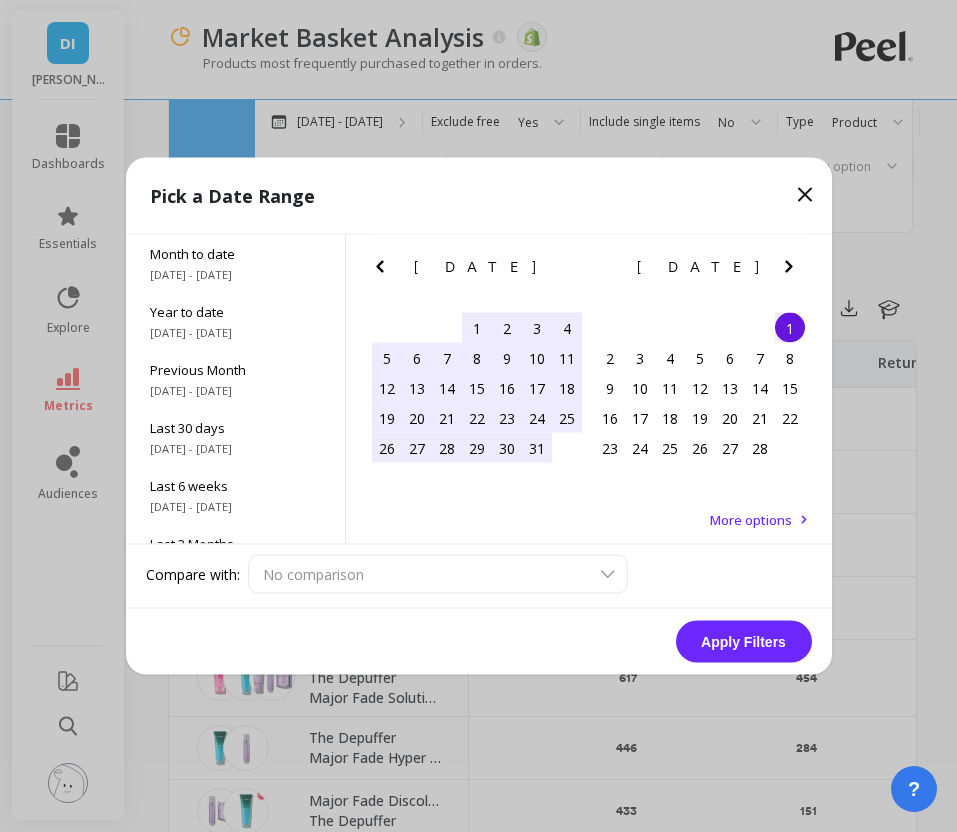 click on "1" at bounding box center (790, 328) 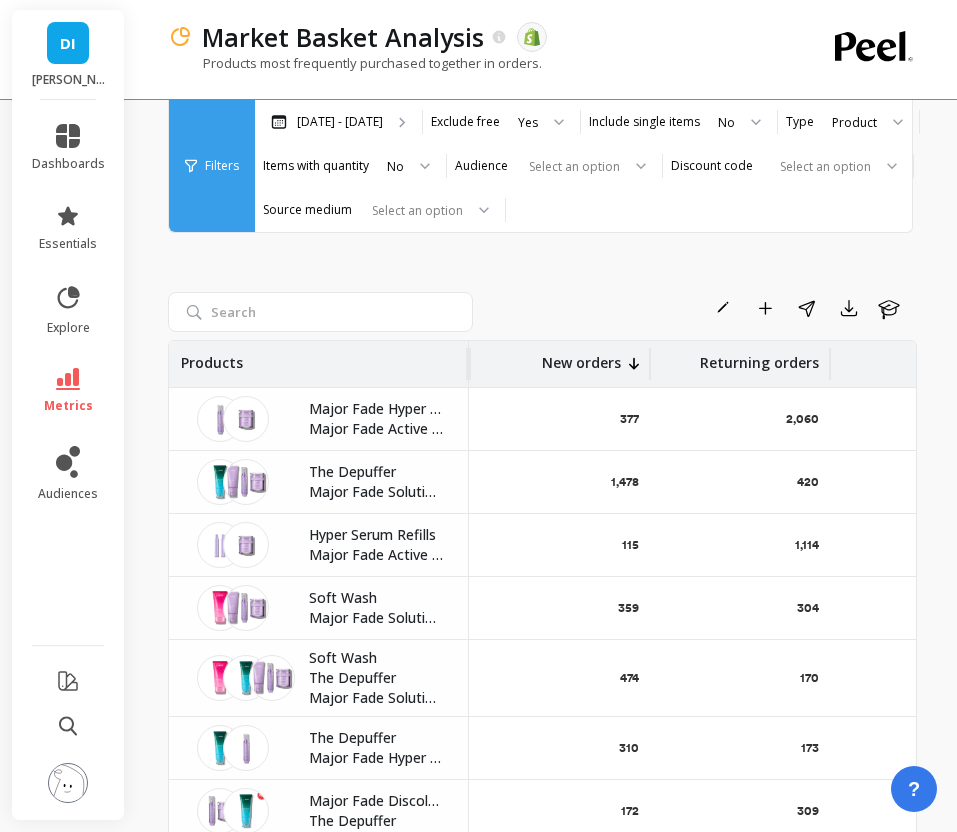 scroll, scrollTop: 0, scrollLeft: 118, axis: horizontal 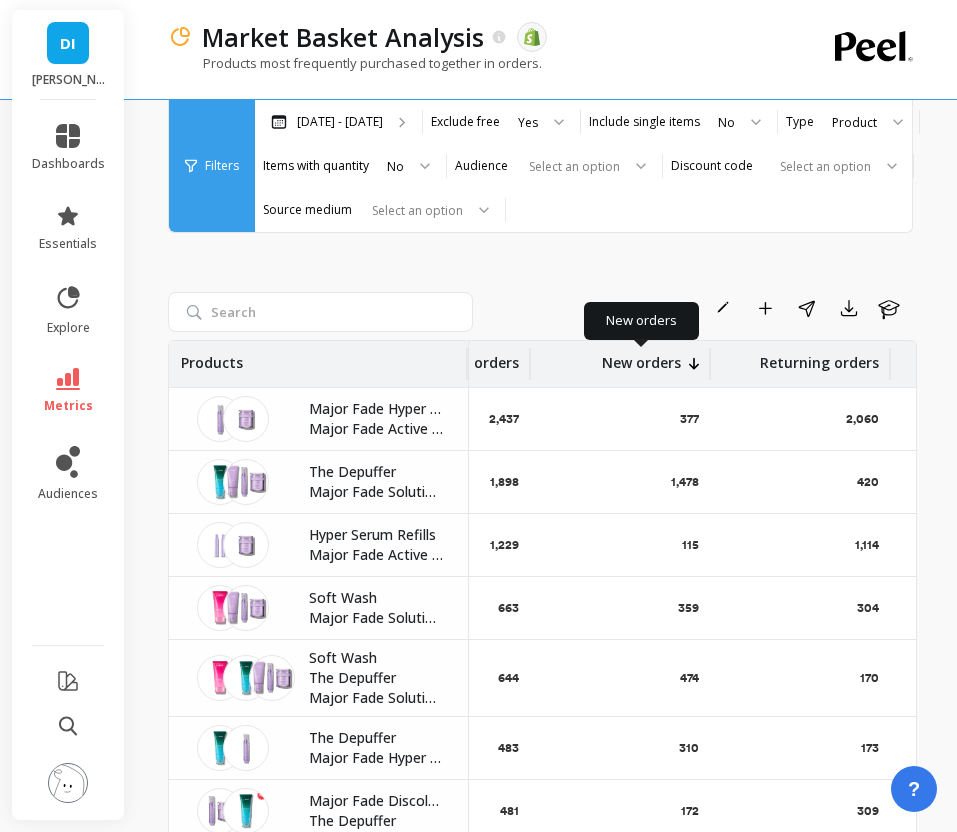 click on "New orders" at bounding box center (641, 357) 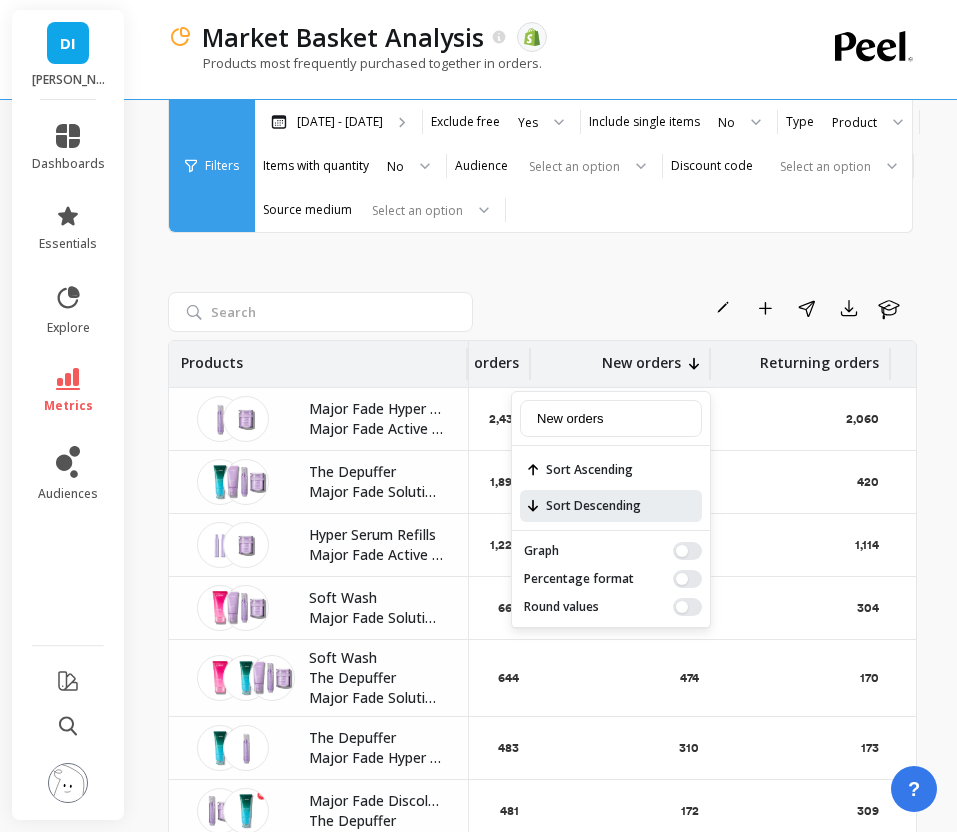 click on "Sort Descending" at bounding box center [611, 506] 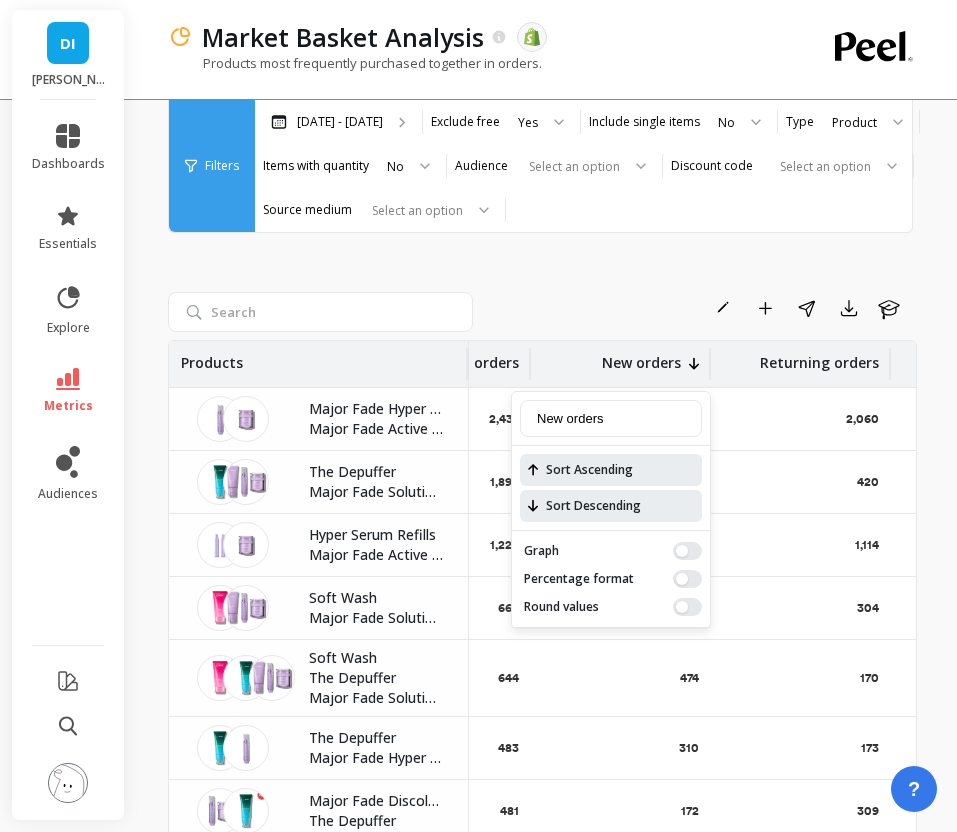 click on "Sort Ascending" at bounding box center [611, 470] 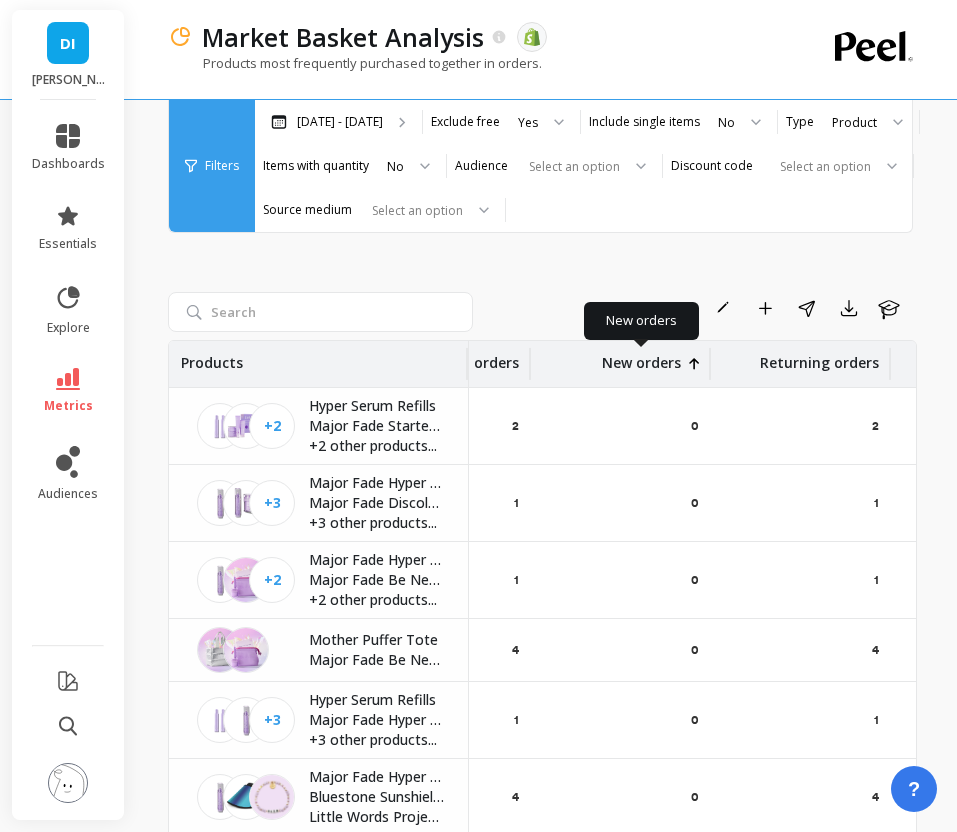 click on "New orders" at bounding box center [641, 357] 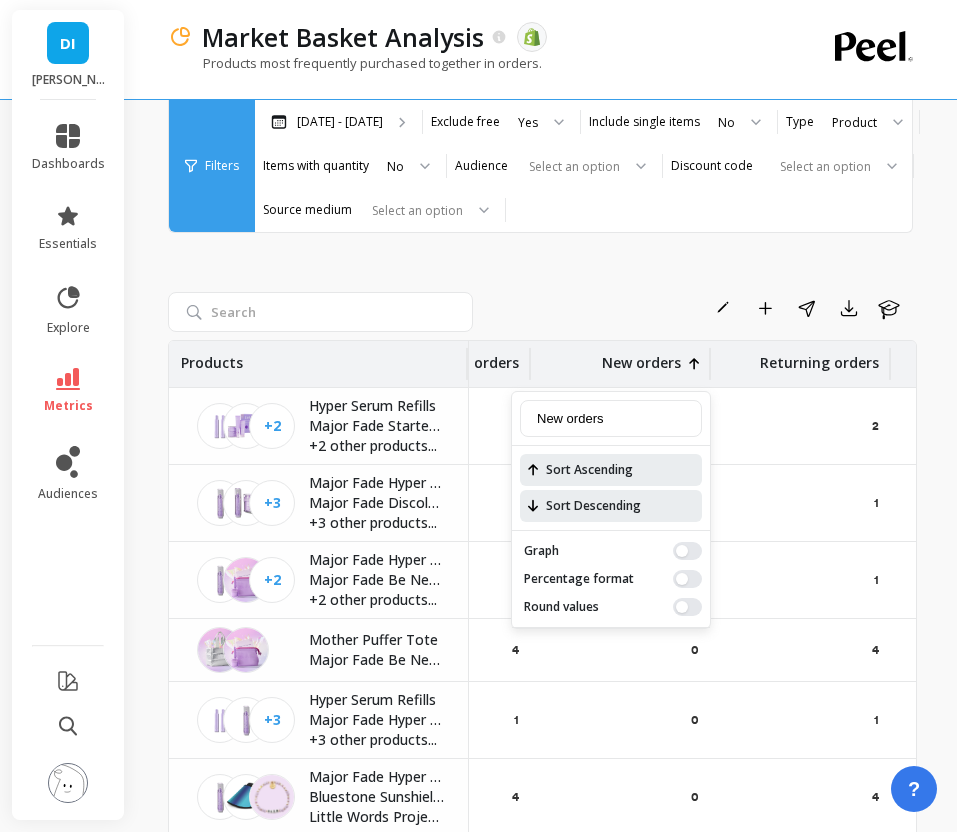 click on "Sort Descending" at bounding box center [611, 506] 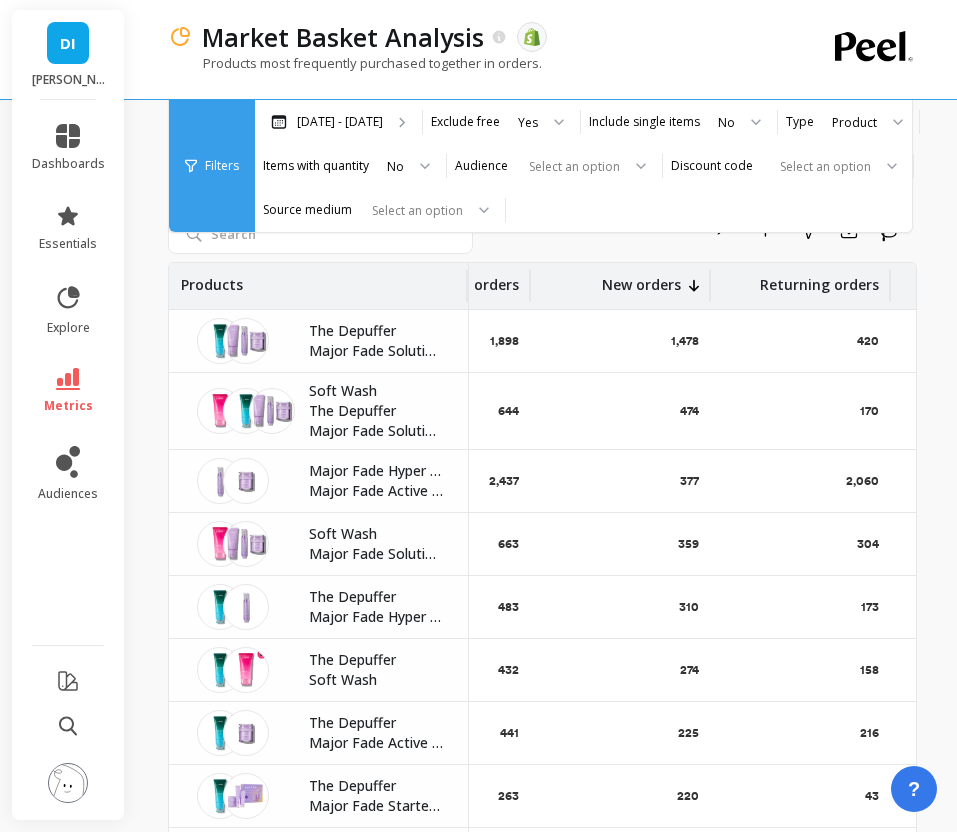 scroll, scrollTop: 80, scrollLeft: 0, axis: vertical 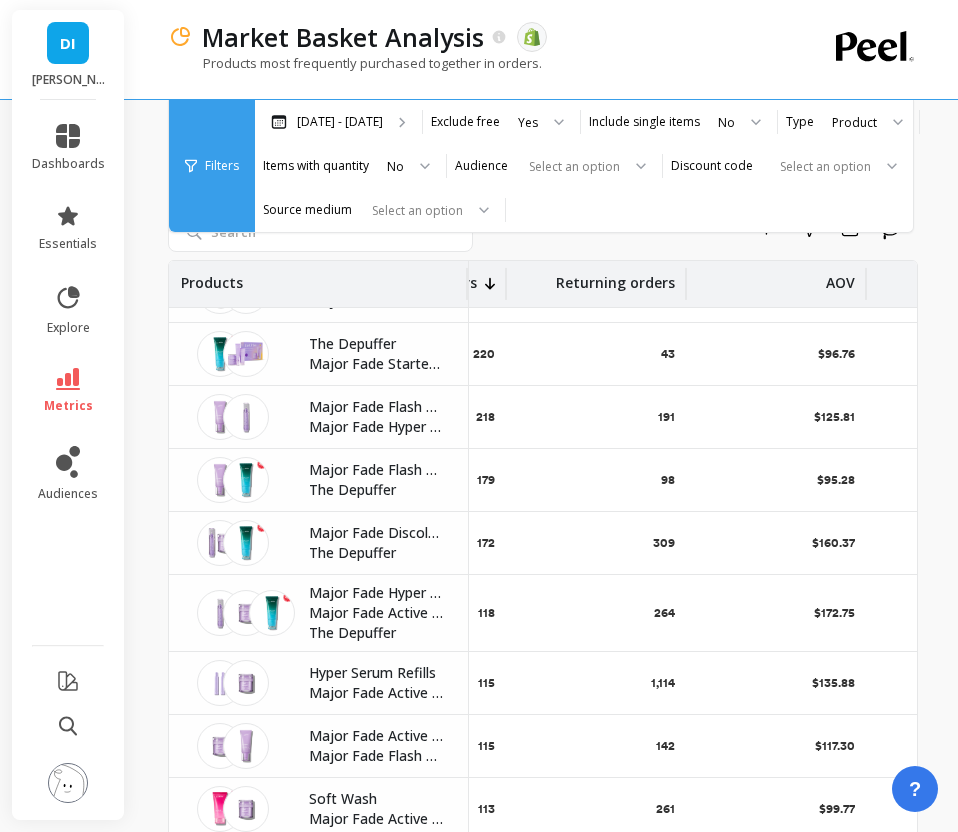 click on "Returning orders" at bounding box center [615, 277] 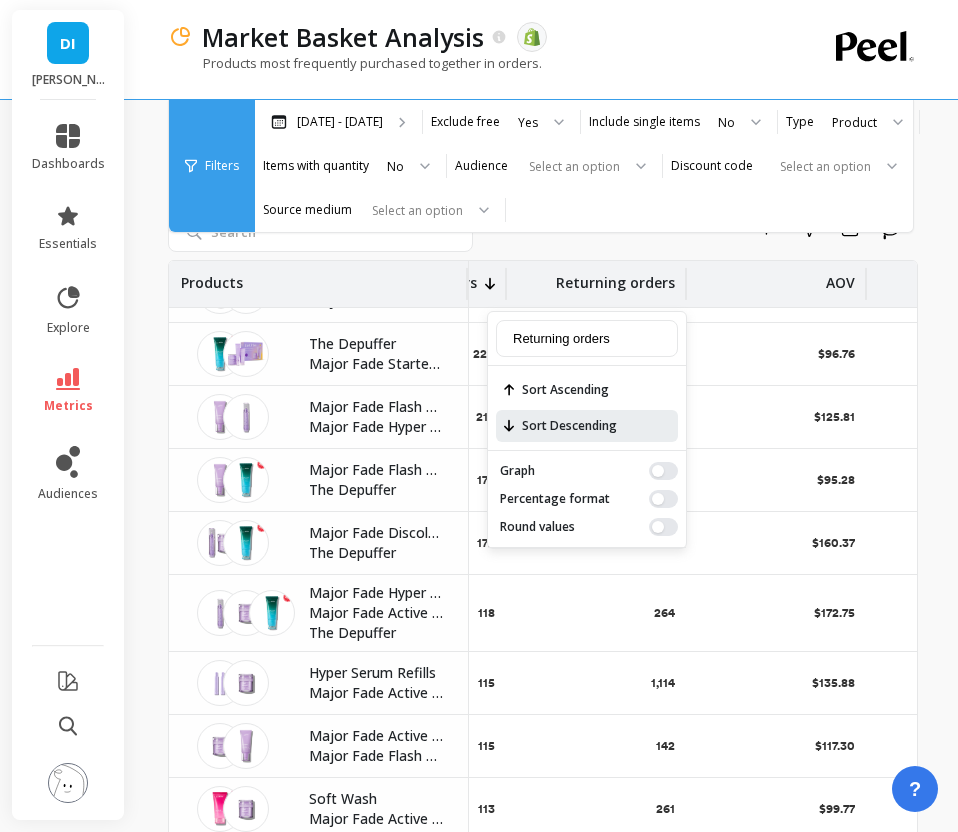 click on "Sort Descending" at bounding box center (587, 426) 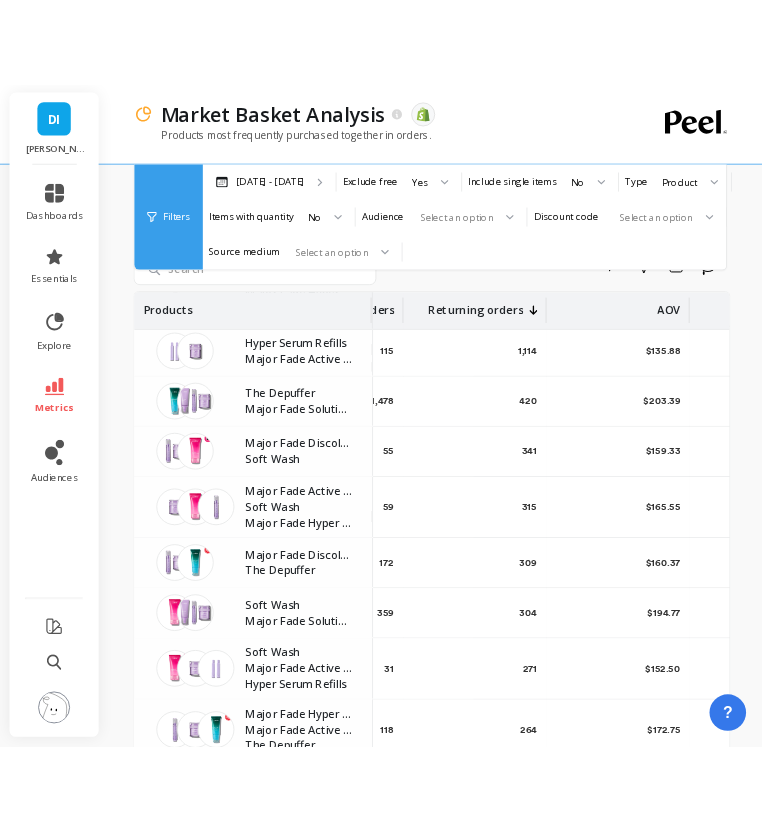 scroll, scrollTop: 0, scrollLeft: 322, axis: horizontal 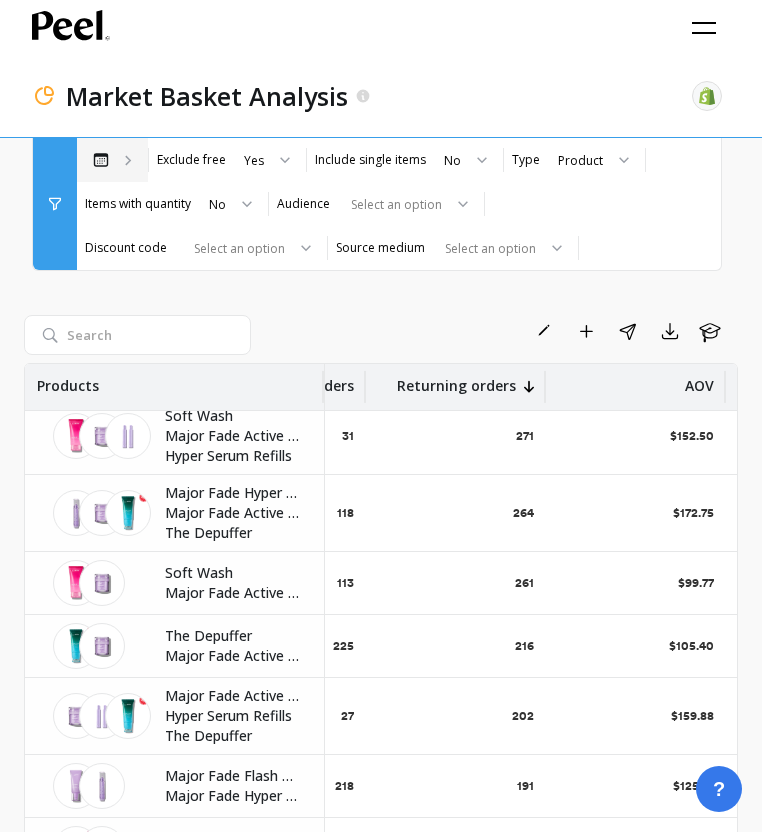 click on "Jul 1, 2024 - Feb 1, 2025" at bounding box center (112, 160) 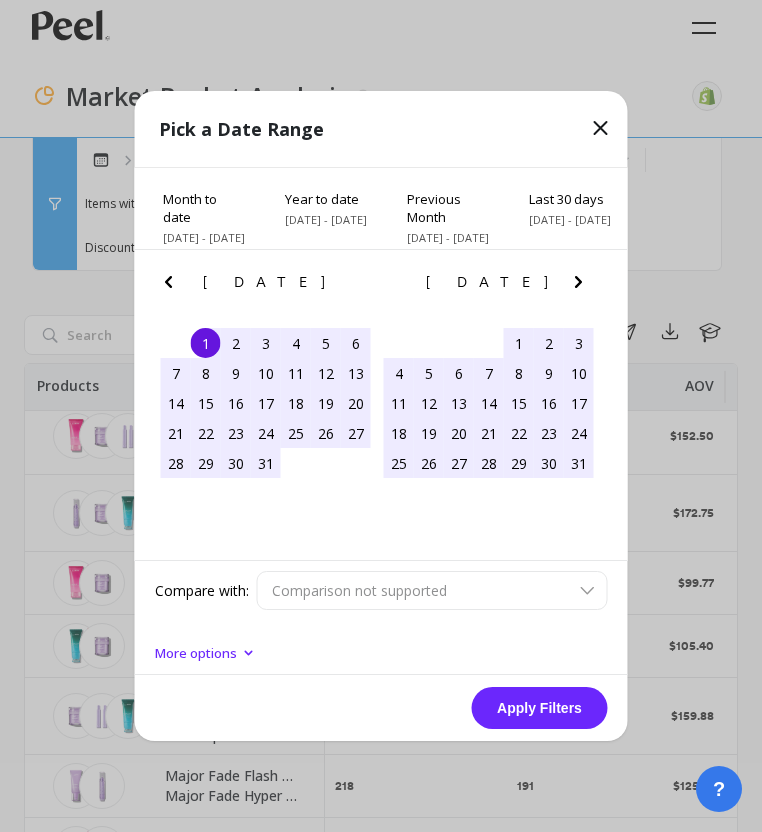 click 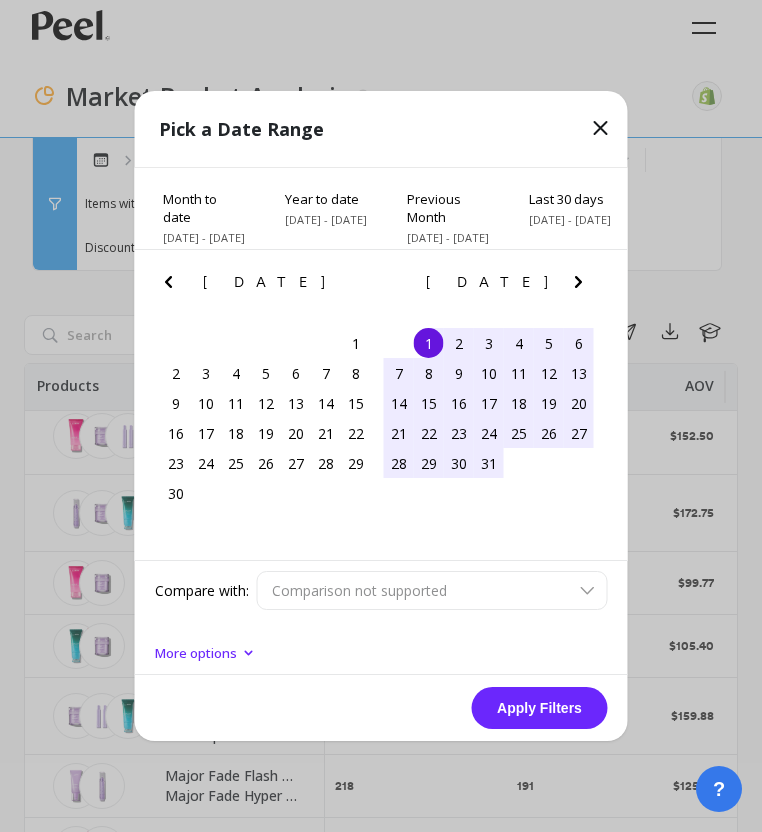 click 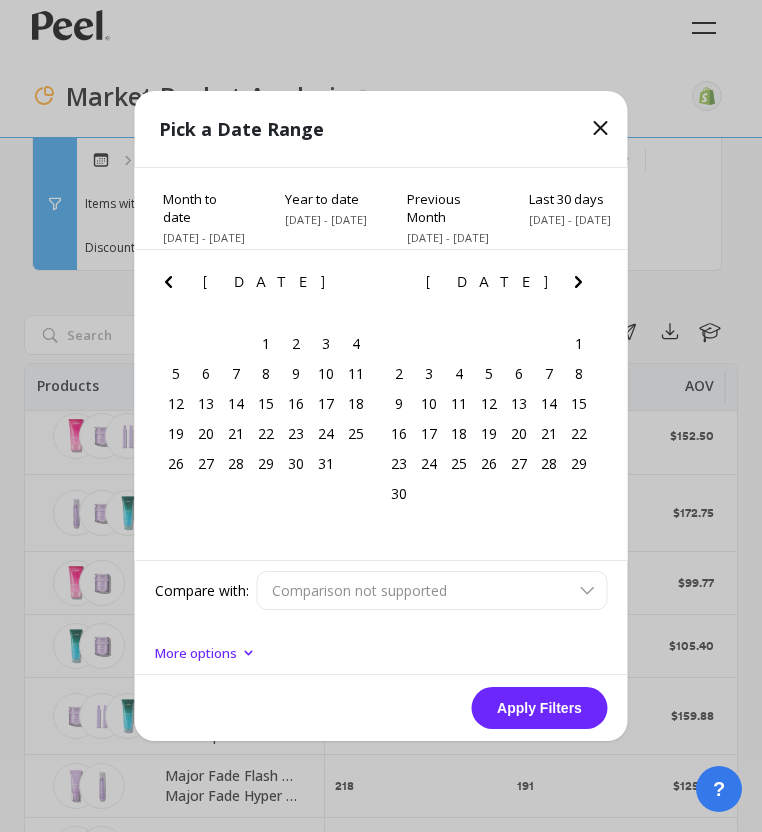 click 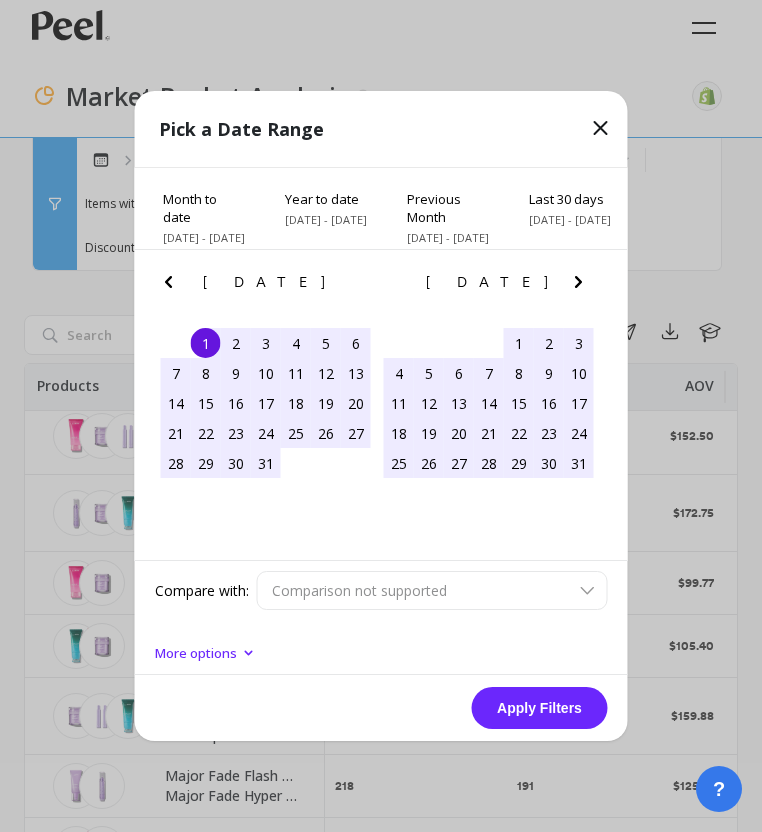 click 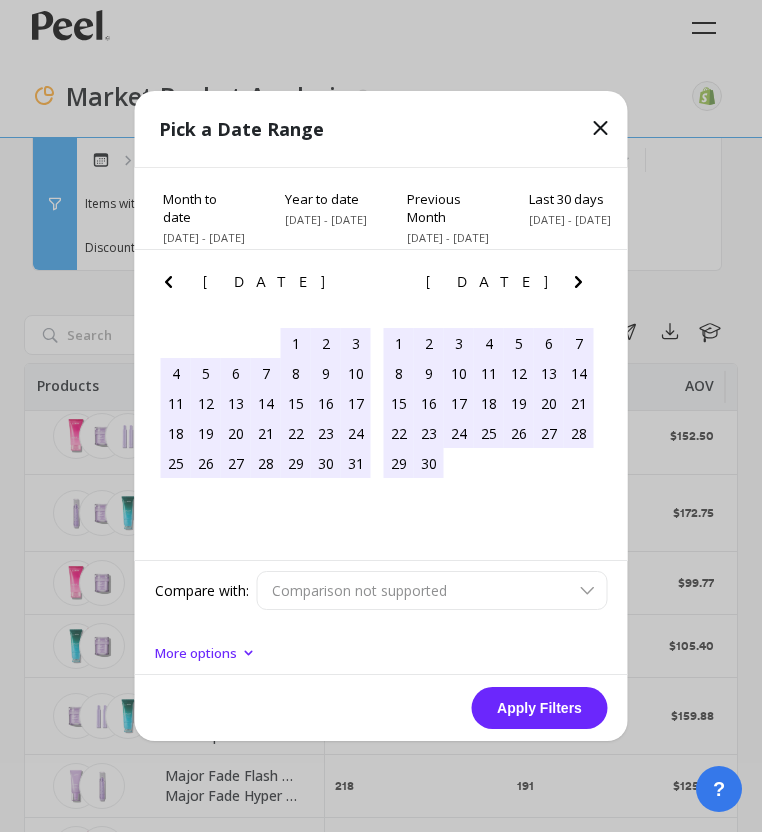 click on "1" at bounding box center (399, 343) 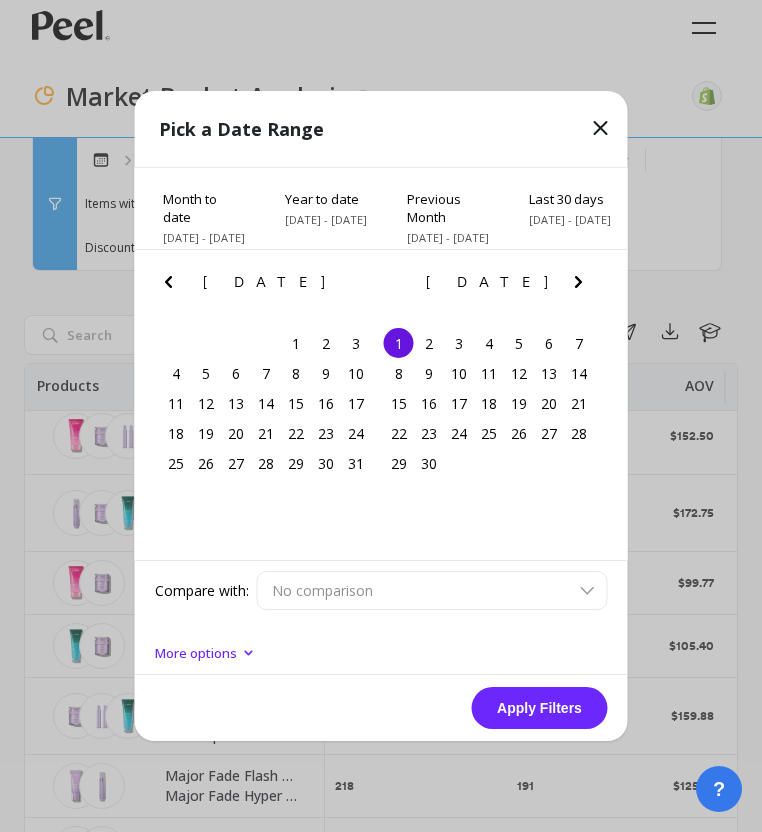 click 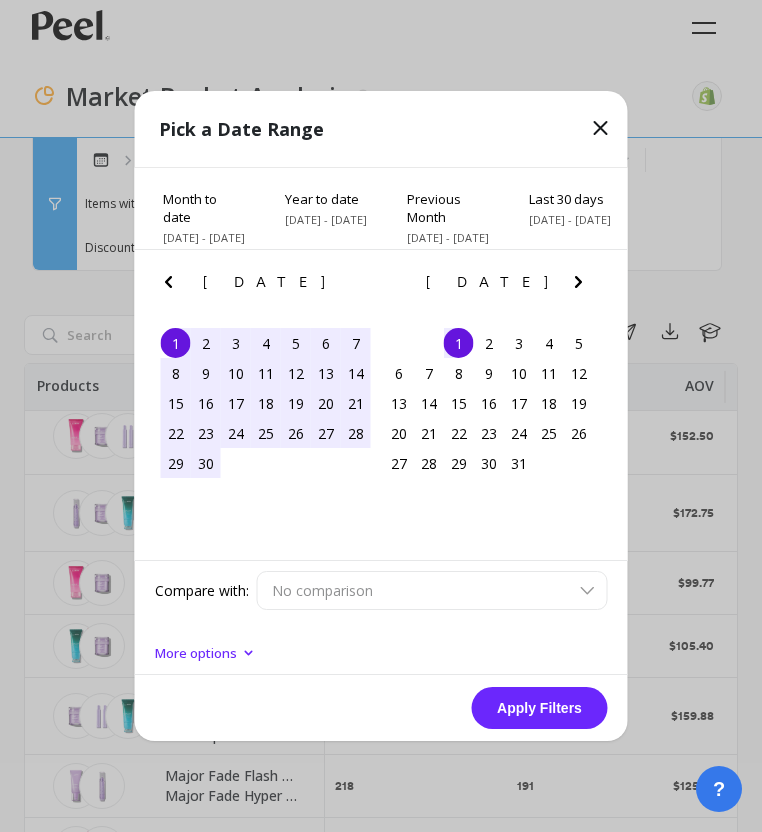 click 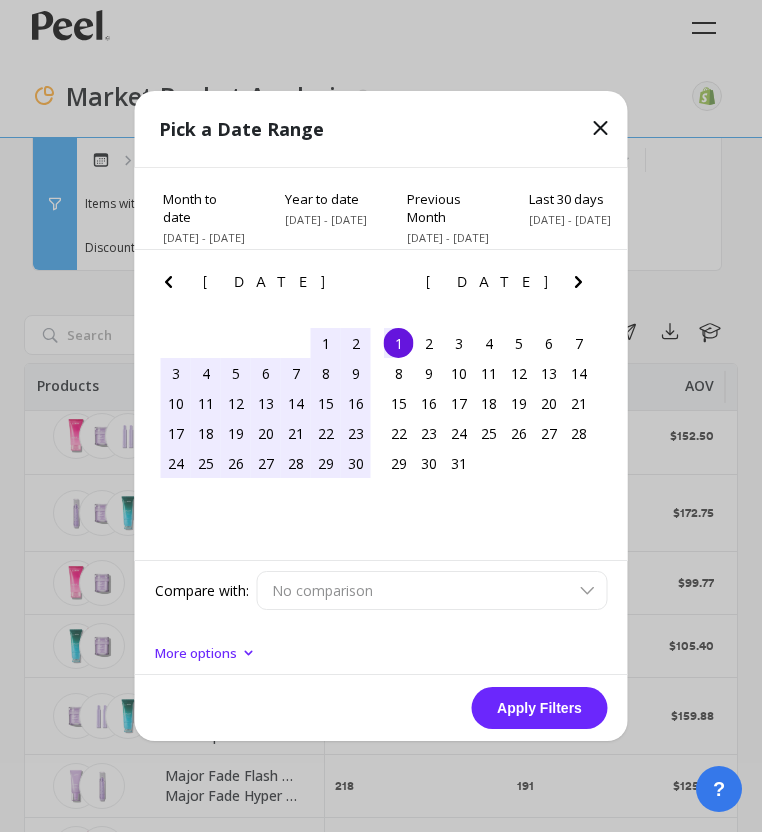 click 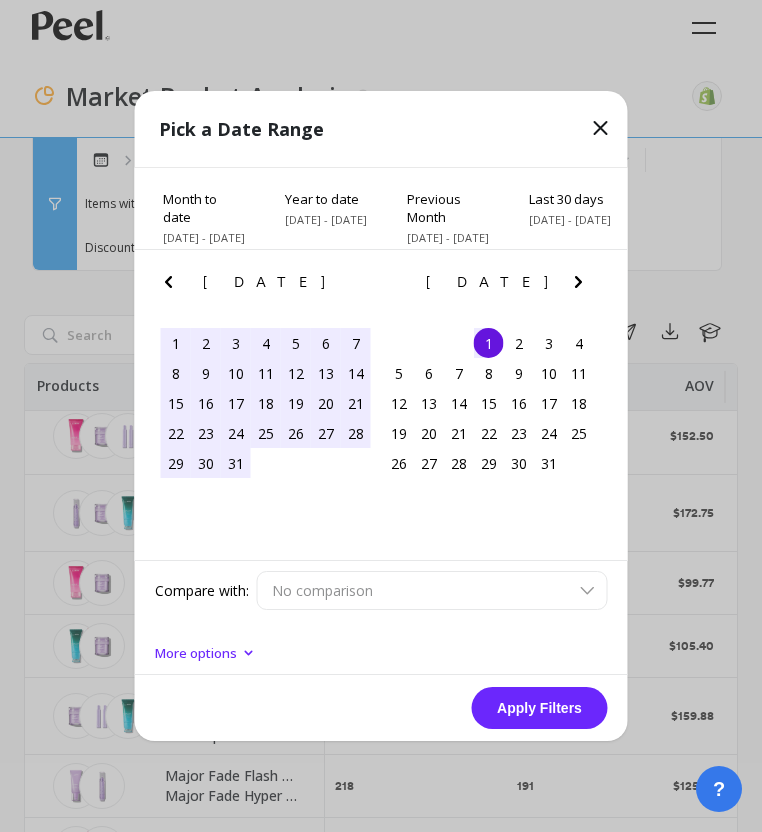 click 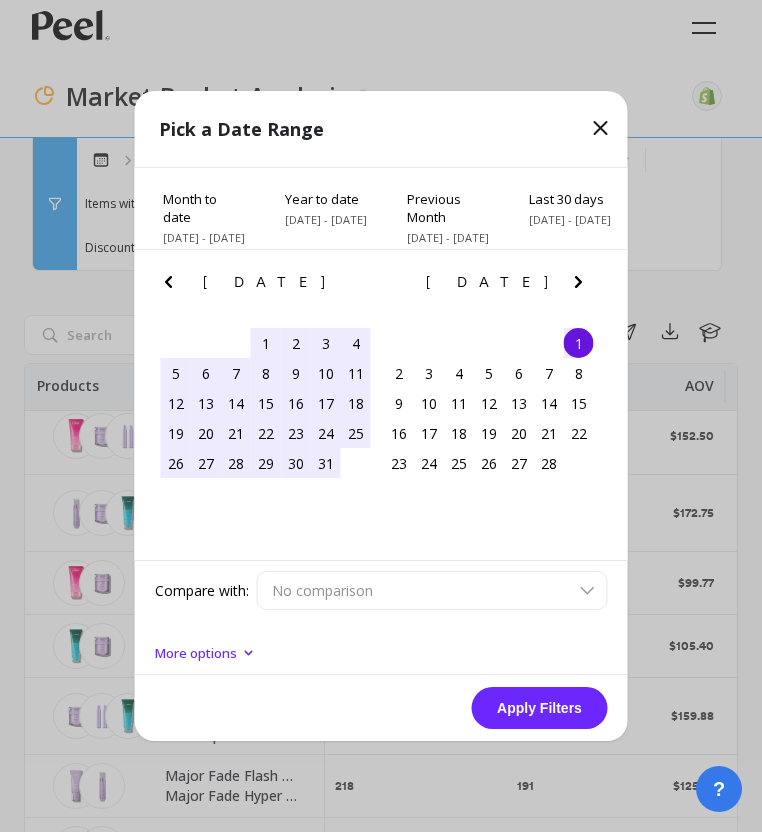 click 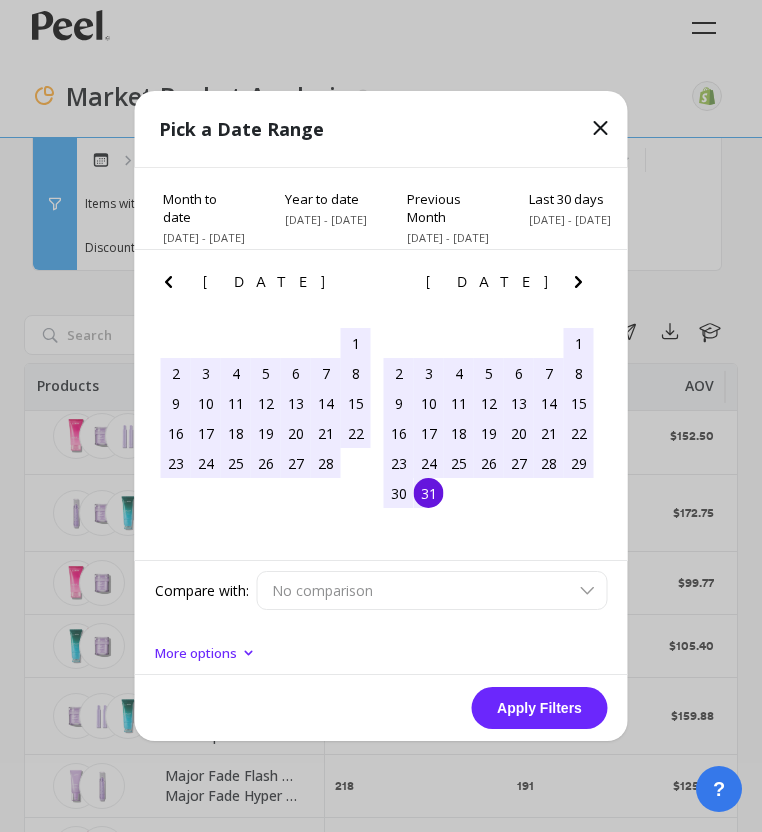 click on "31" at bounding box center (429, 493) 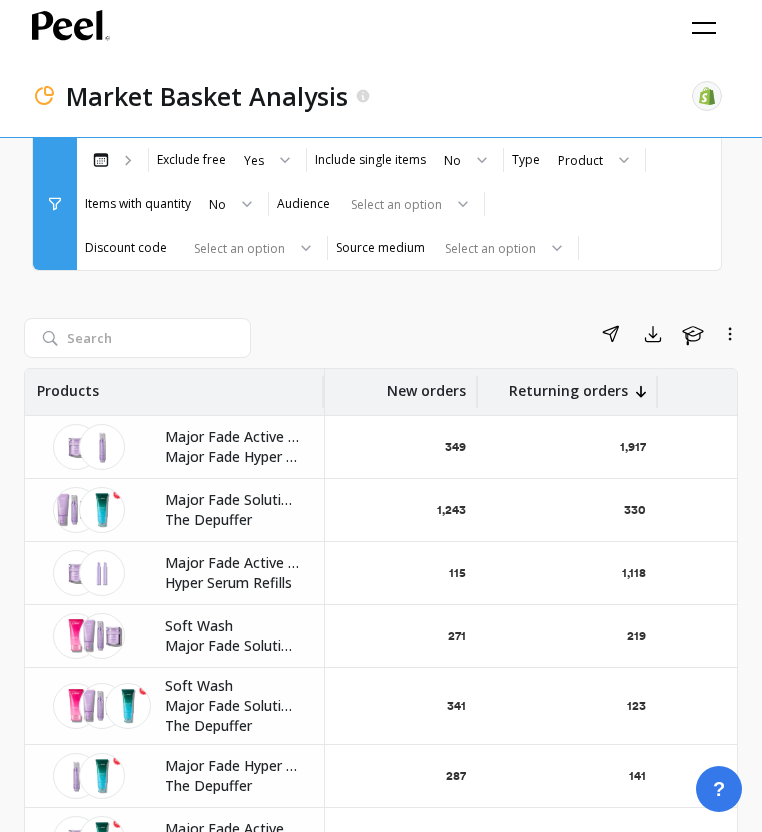 scroll, scrollTop: 0, scrollLeft: 223, axis: horizontal 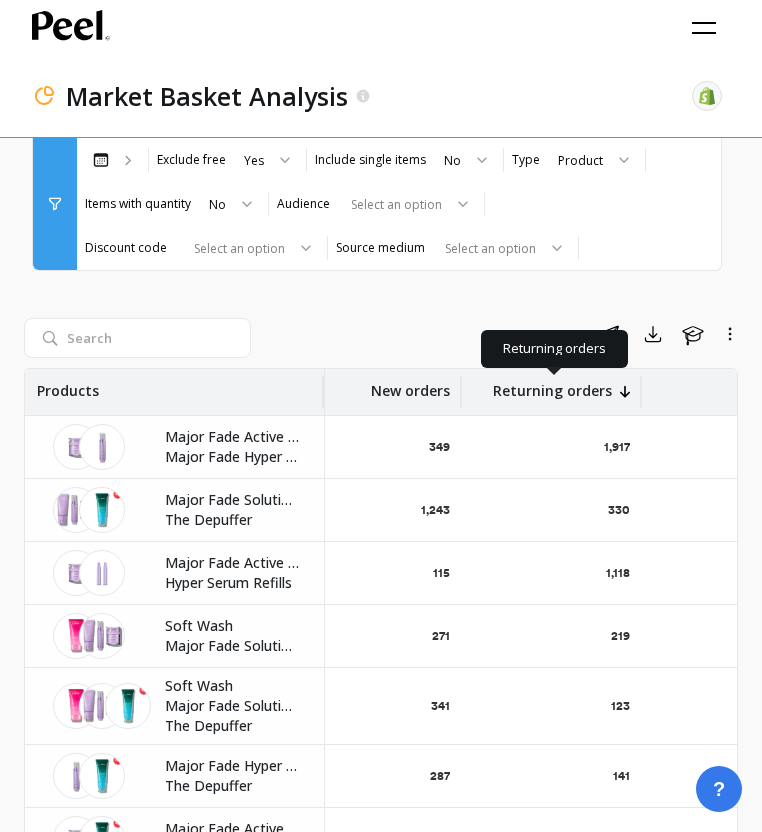 click on "Returning orders" at bounding box center (552, 385) 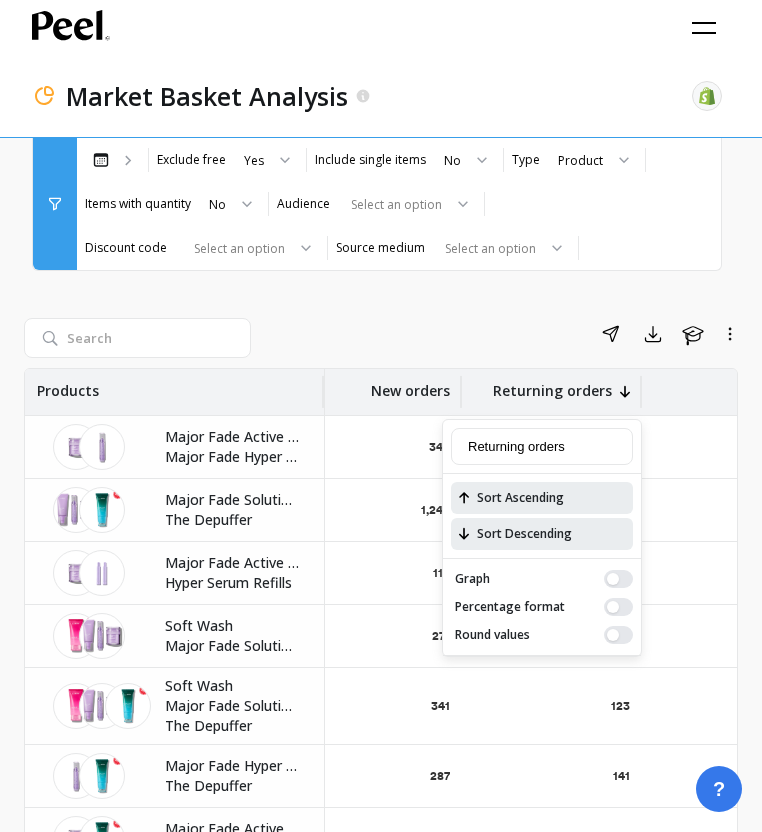 click on "Sort Ascending" at bounding box center [542, 498] 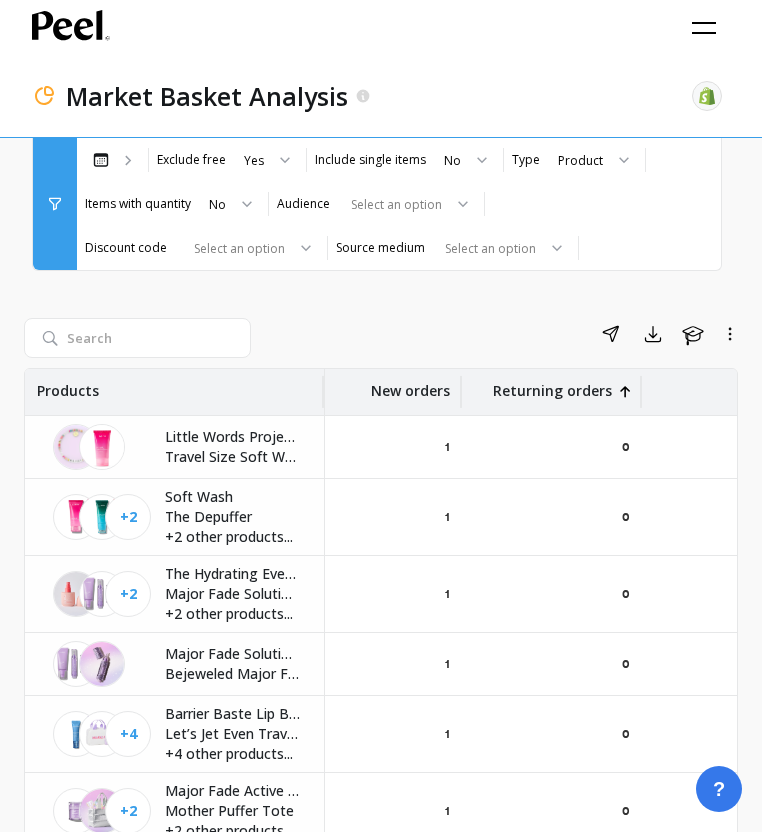 click on "Returning orders" at bounding box center [552, 385] 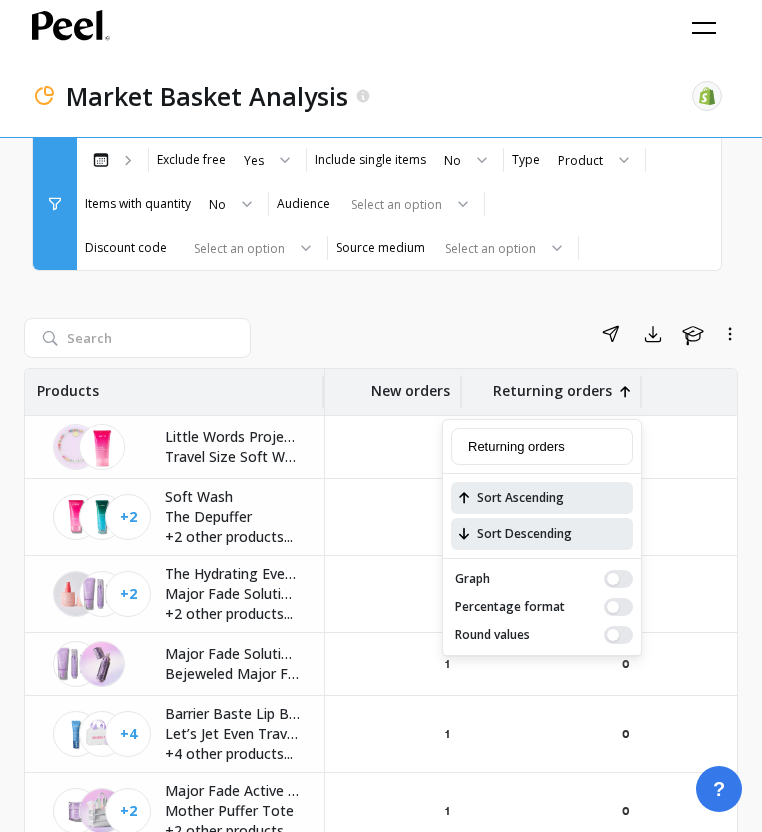 click on "Sort Descending" at bounding box center [542, 534] 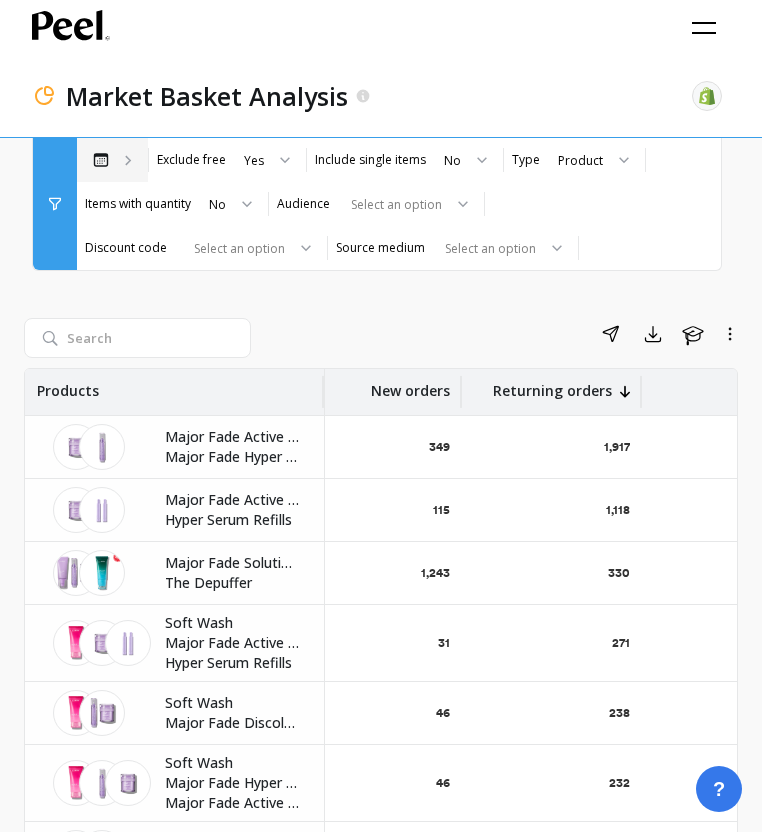click on "Sep 1, 2024 - Mar 31, 2025" at bounding box center [112, 160] 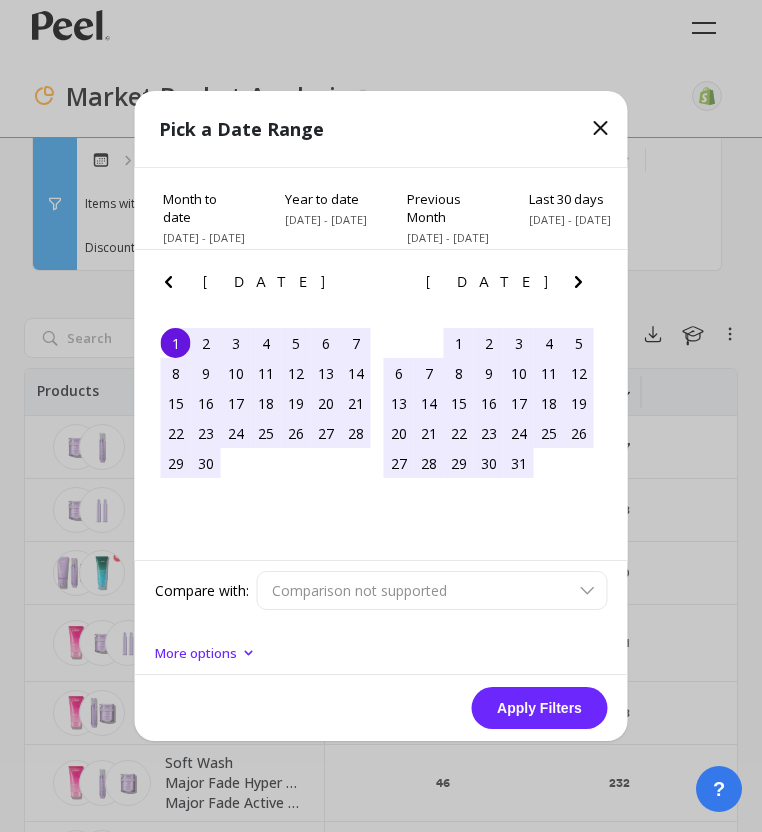 click on "1" at bounding box center (176, 343) 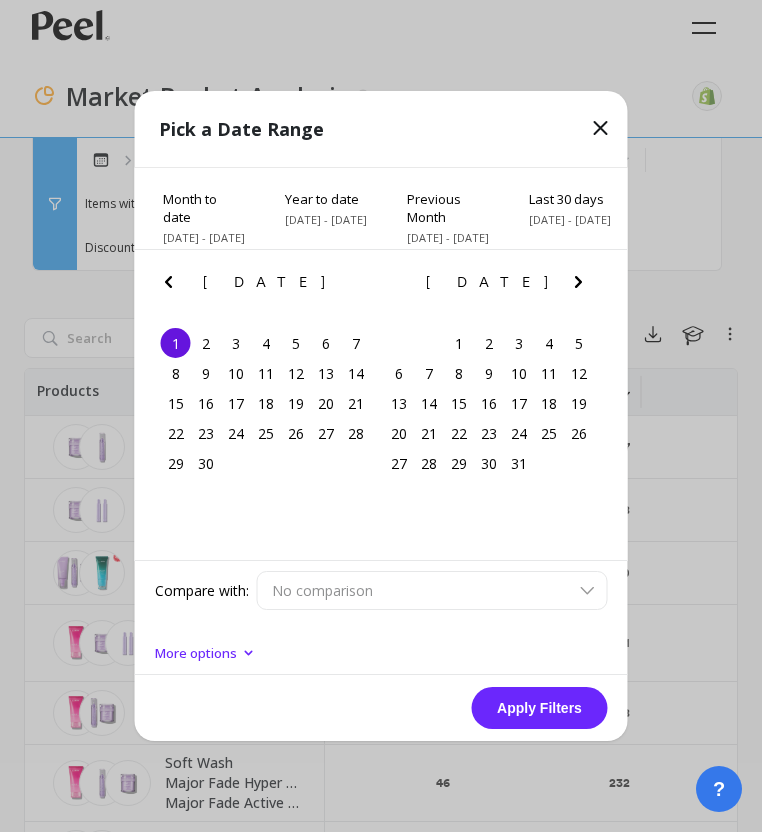 click 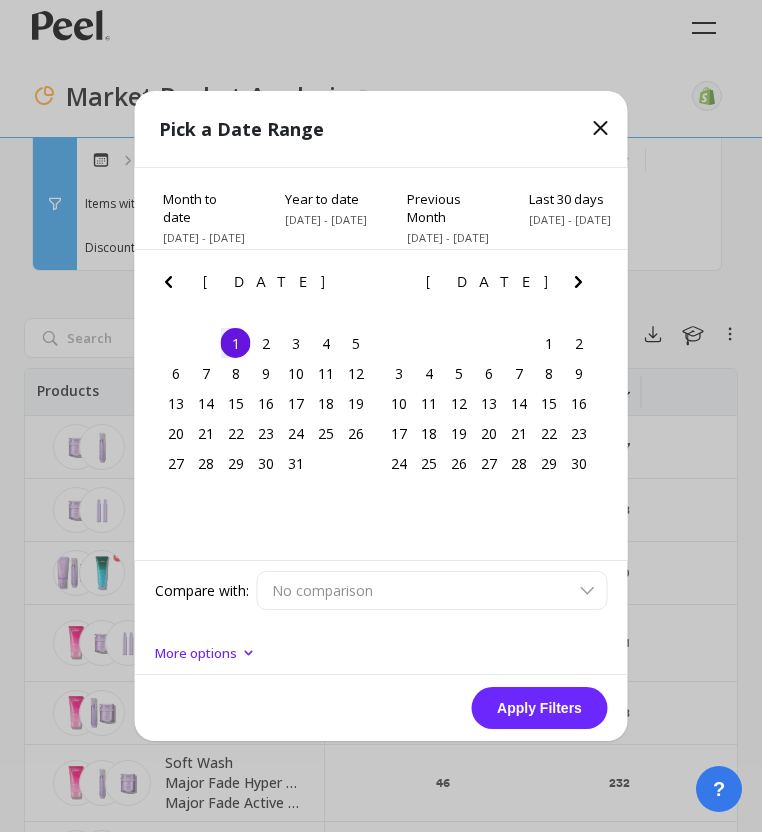 click 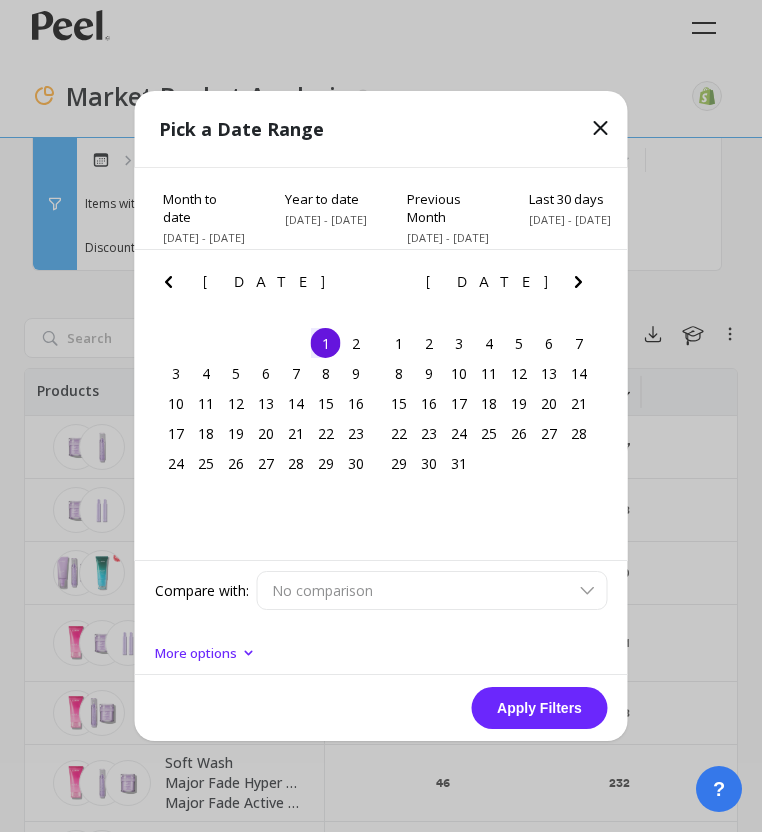 click 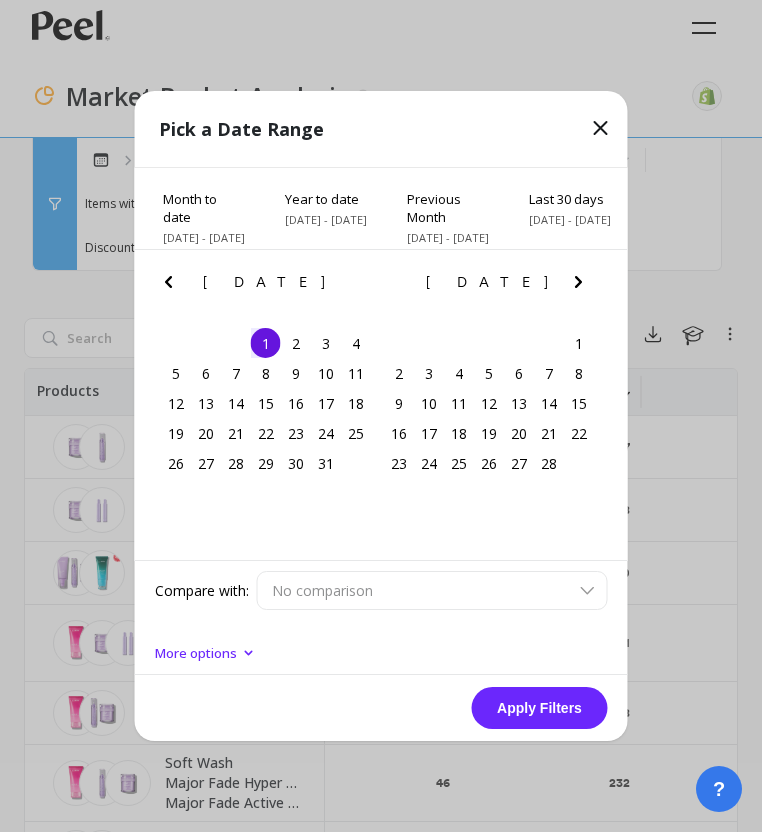click 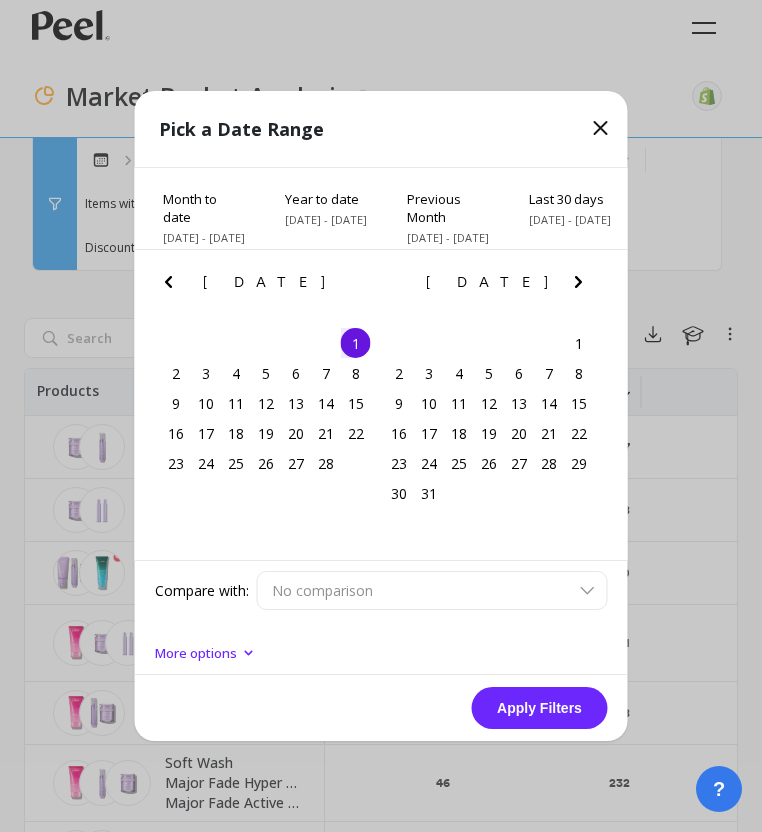 click 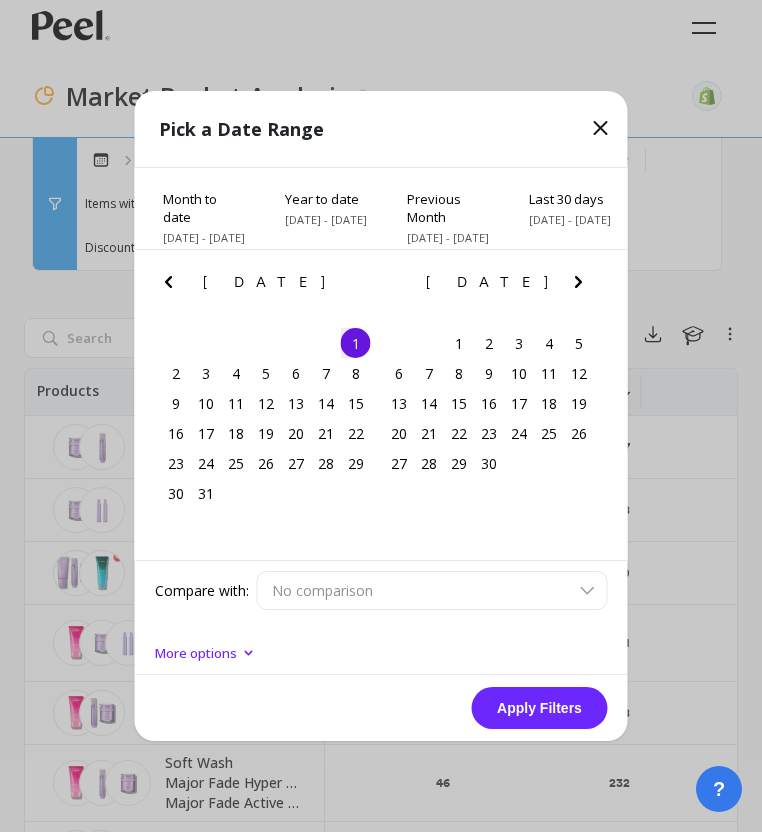 click 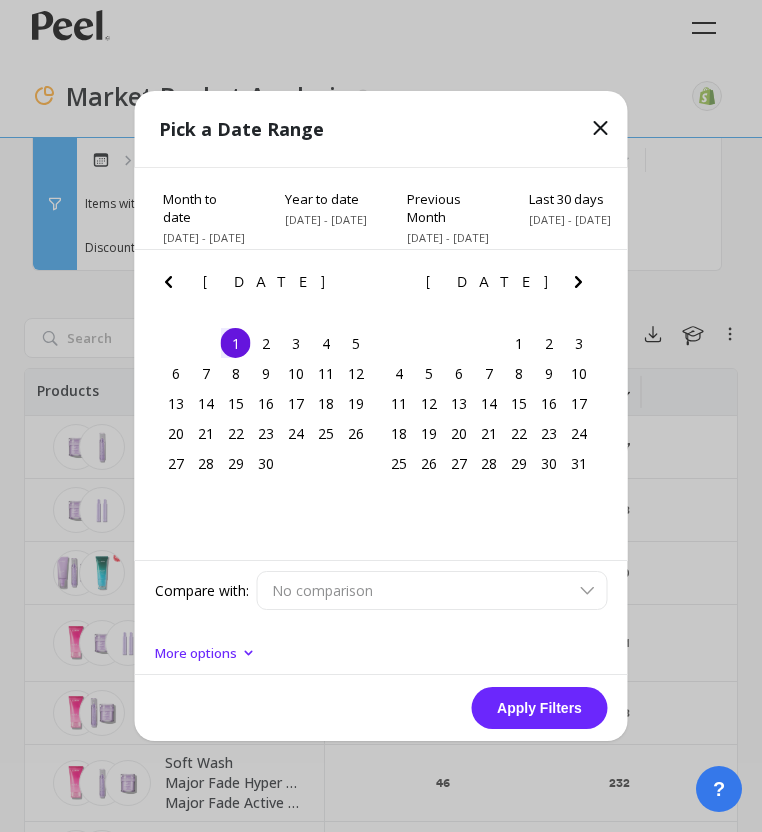 click 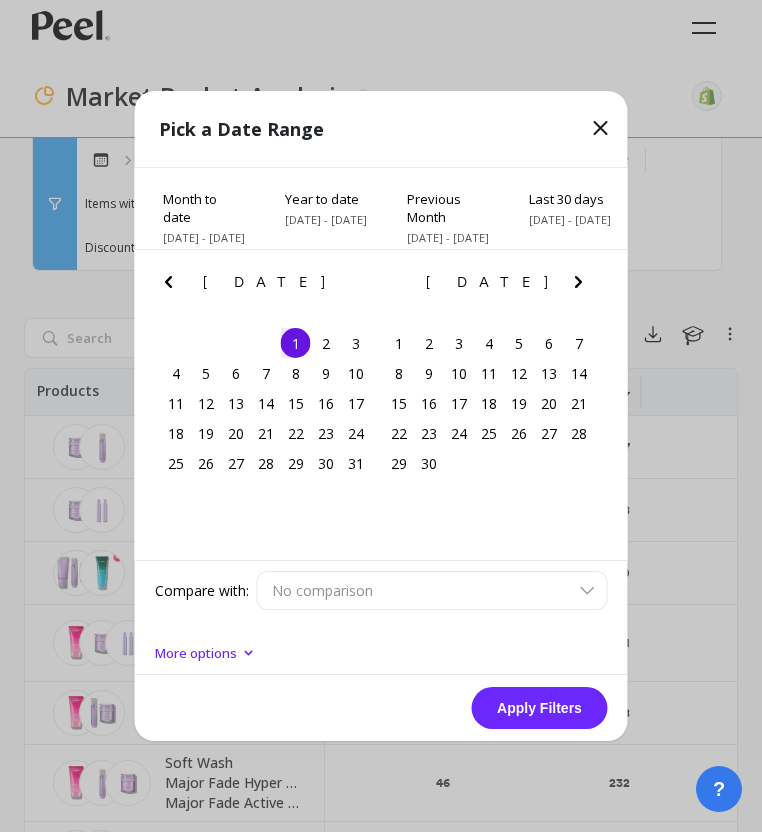click 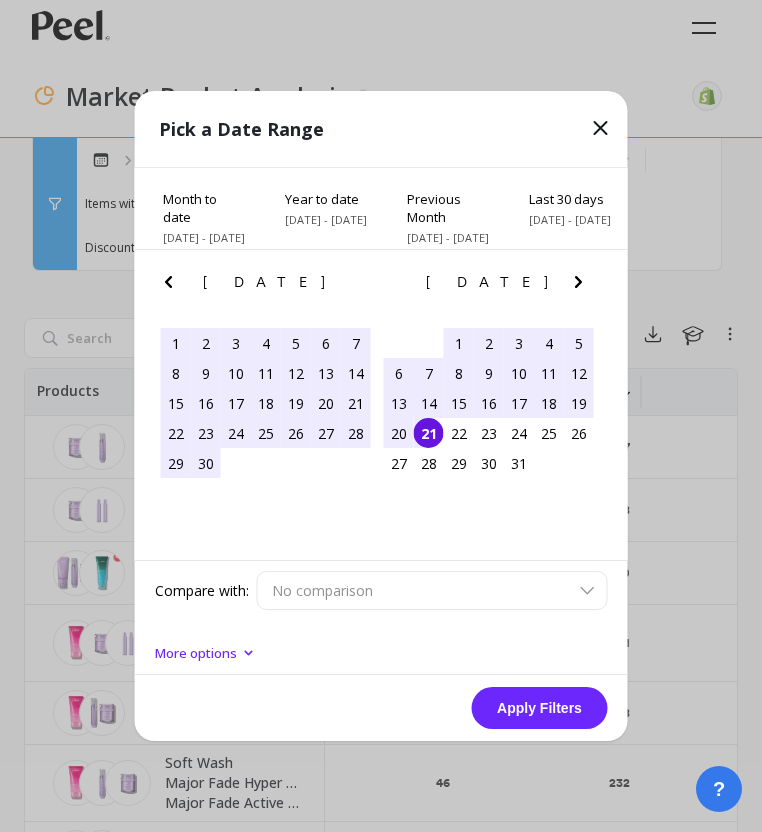 click on "21" at bounding box center [429, 433] 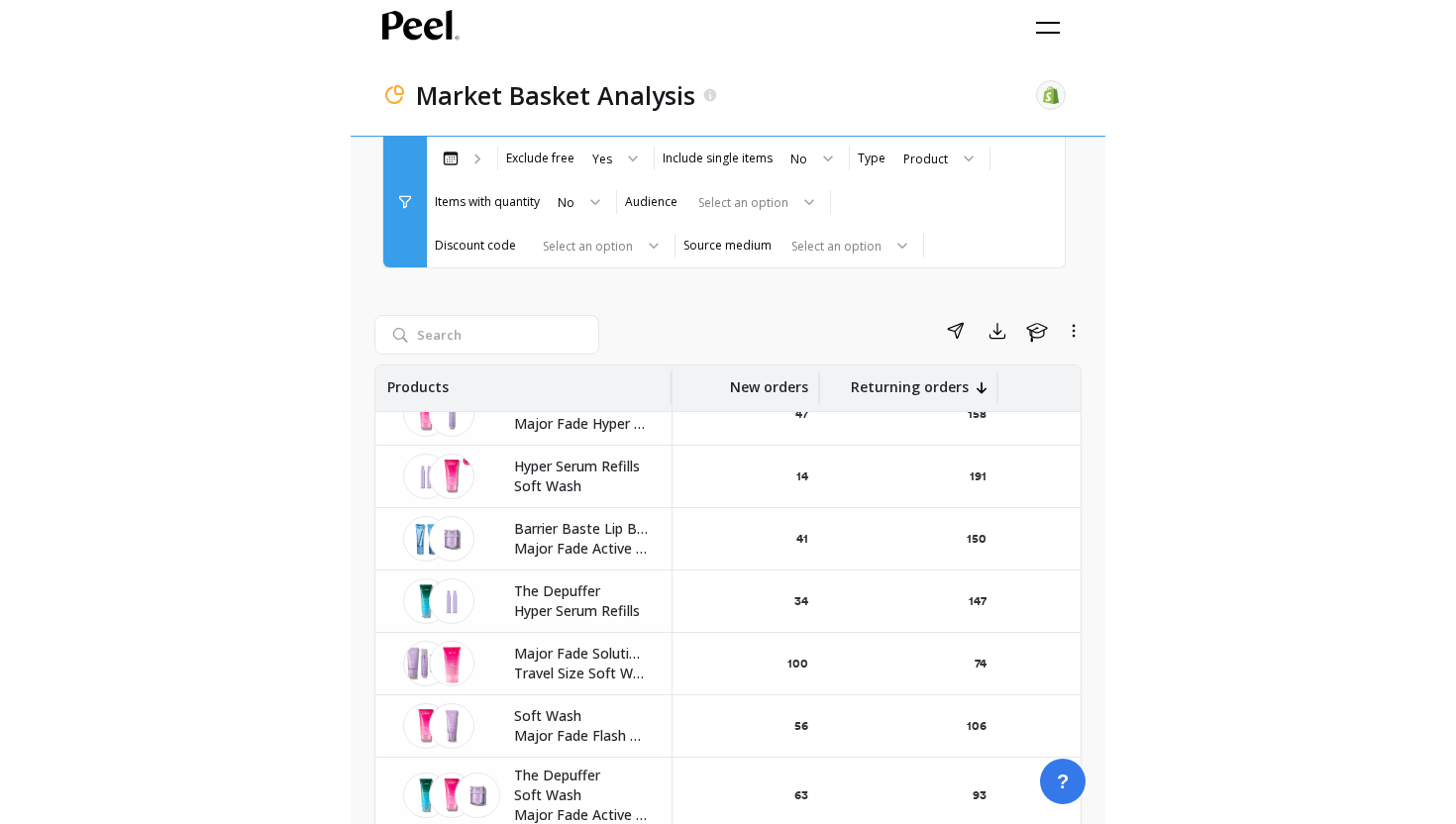 scroll, scrollTop: 1850, scrollLeft: 209, axis: both 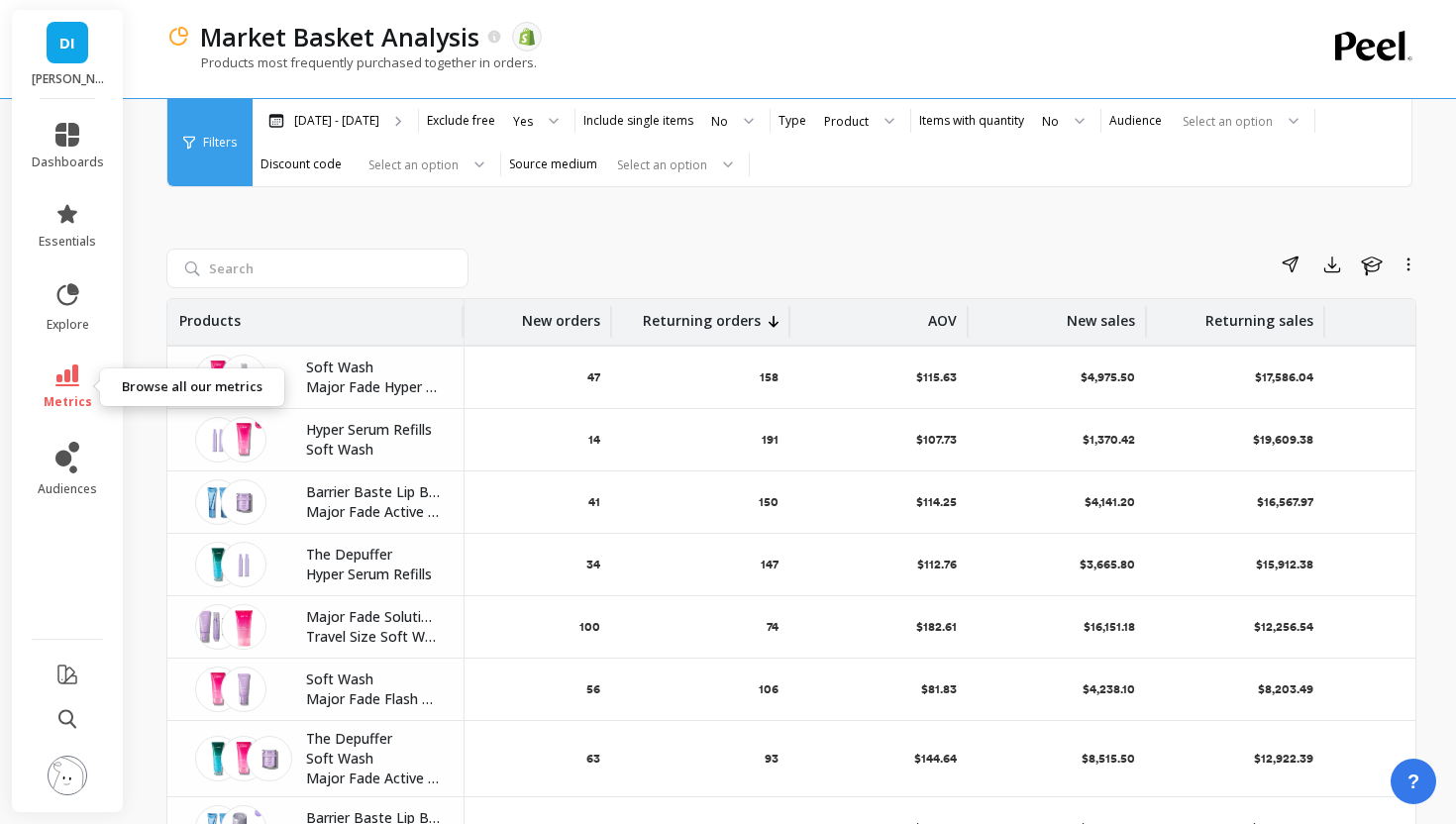 click on "metrics" at bounding box center [67, 387] 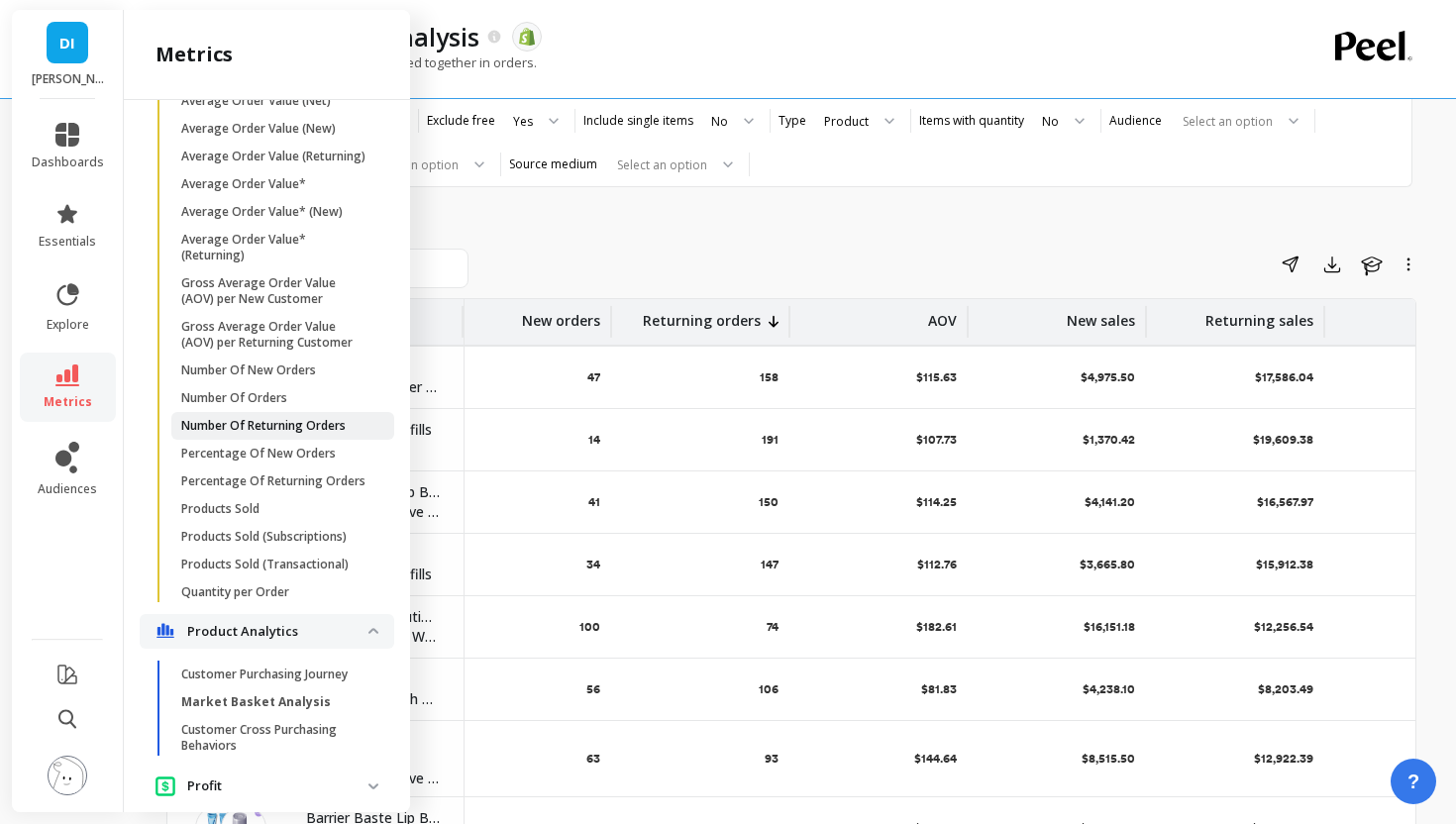 scroll, scrollTop: 1424, scrollLeft: 0, axis: vertical 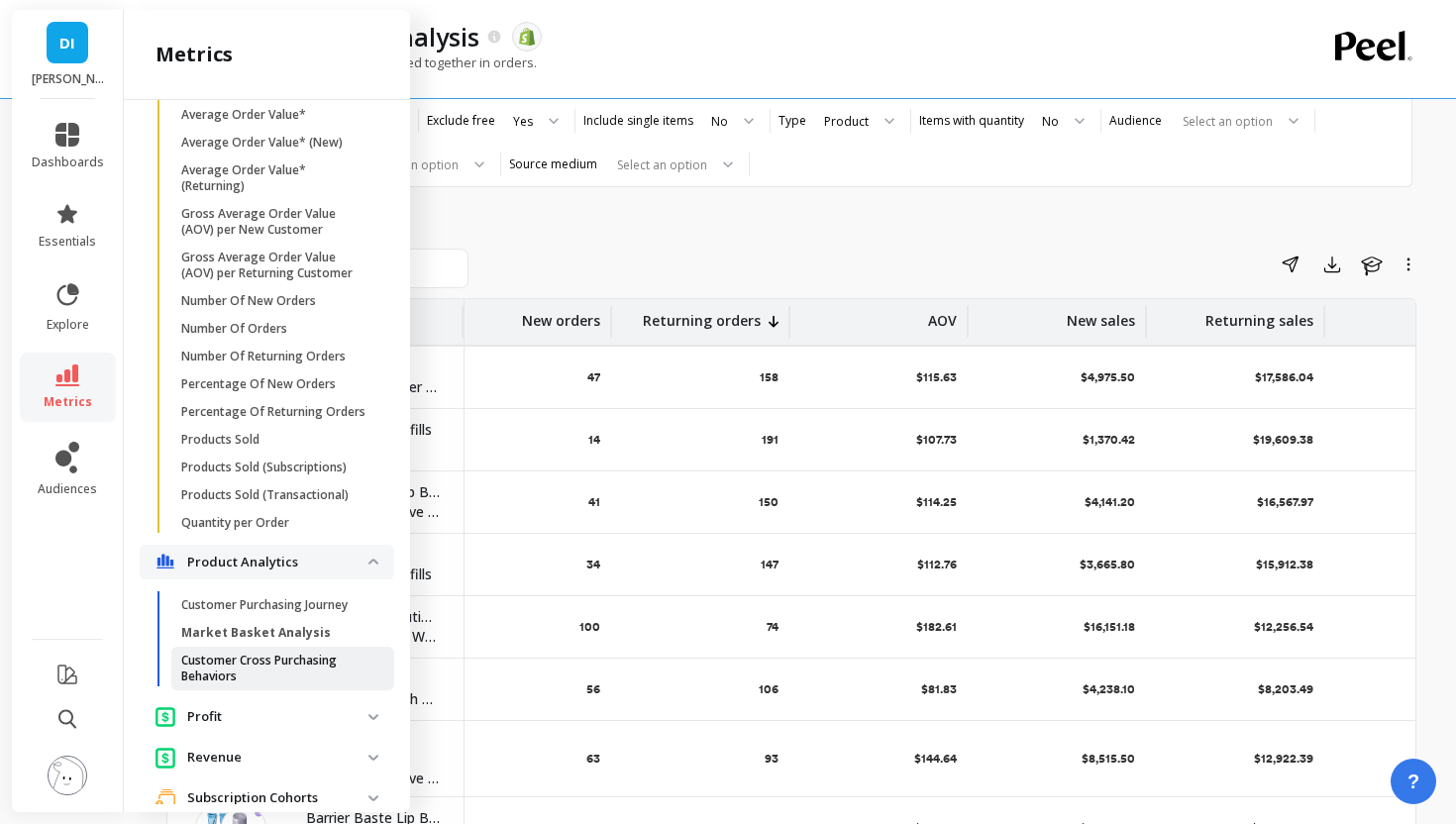 click on "Customer Cross Purchasing Behaviors" at bounding box center (275, 669) 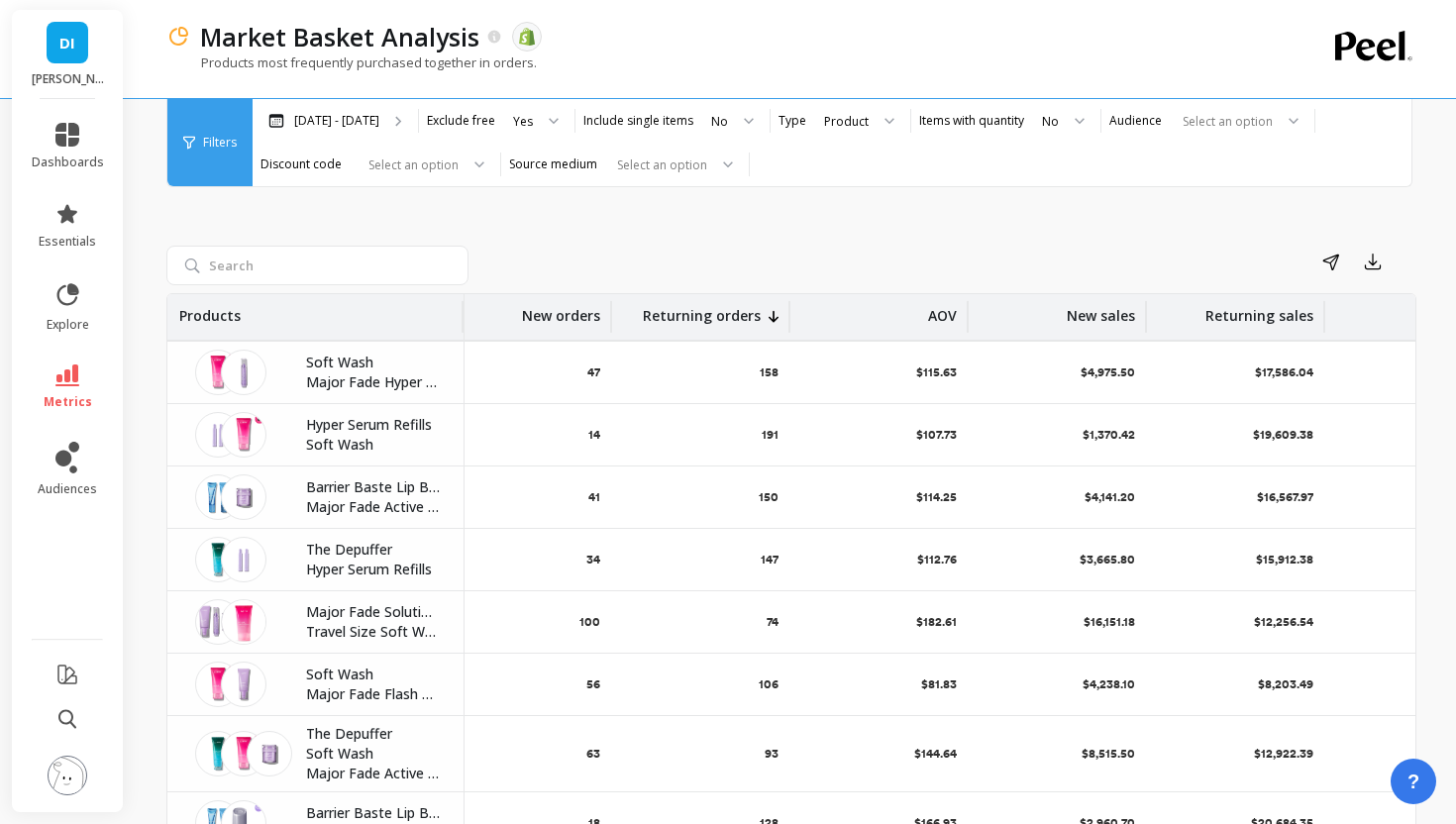 scroll, scrollTop: 0, scrollLeft: 0, axis: both 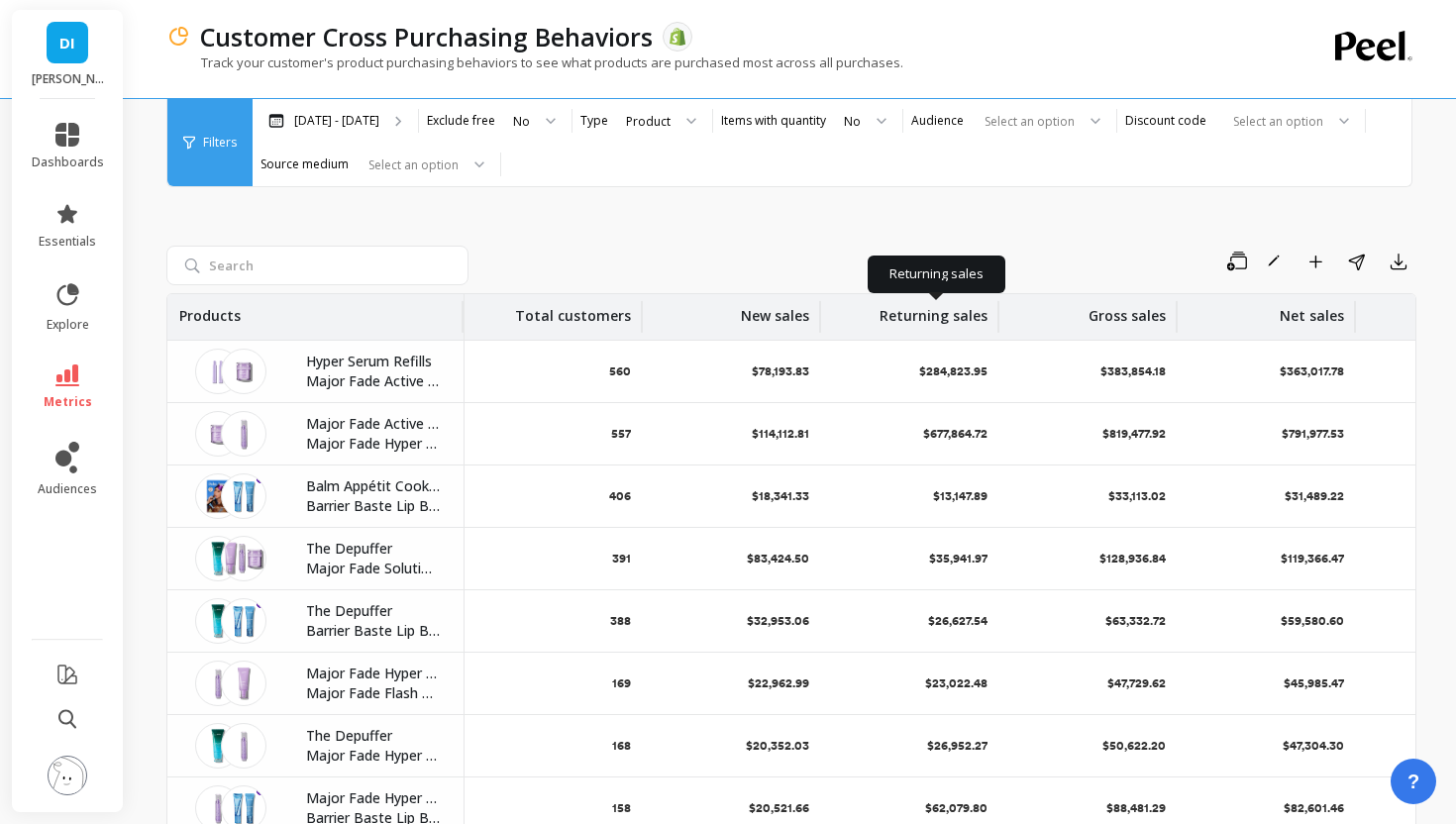 click on "Returning sales" at bounding box center (933, 310) 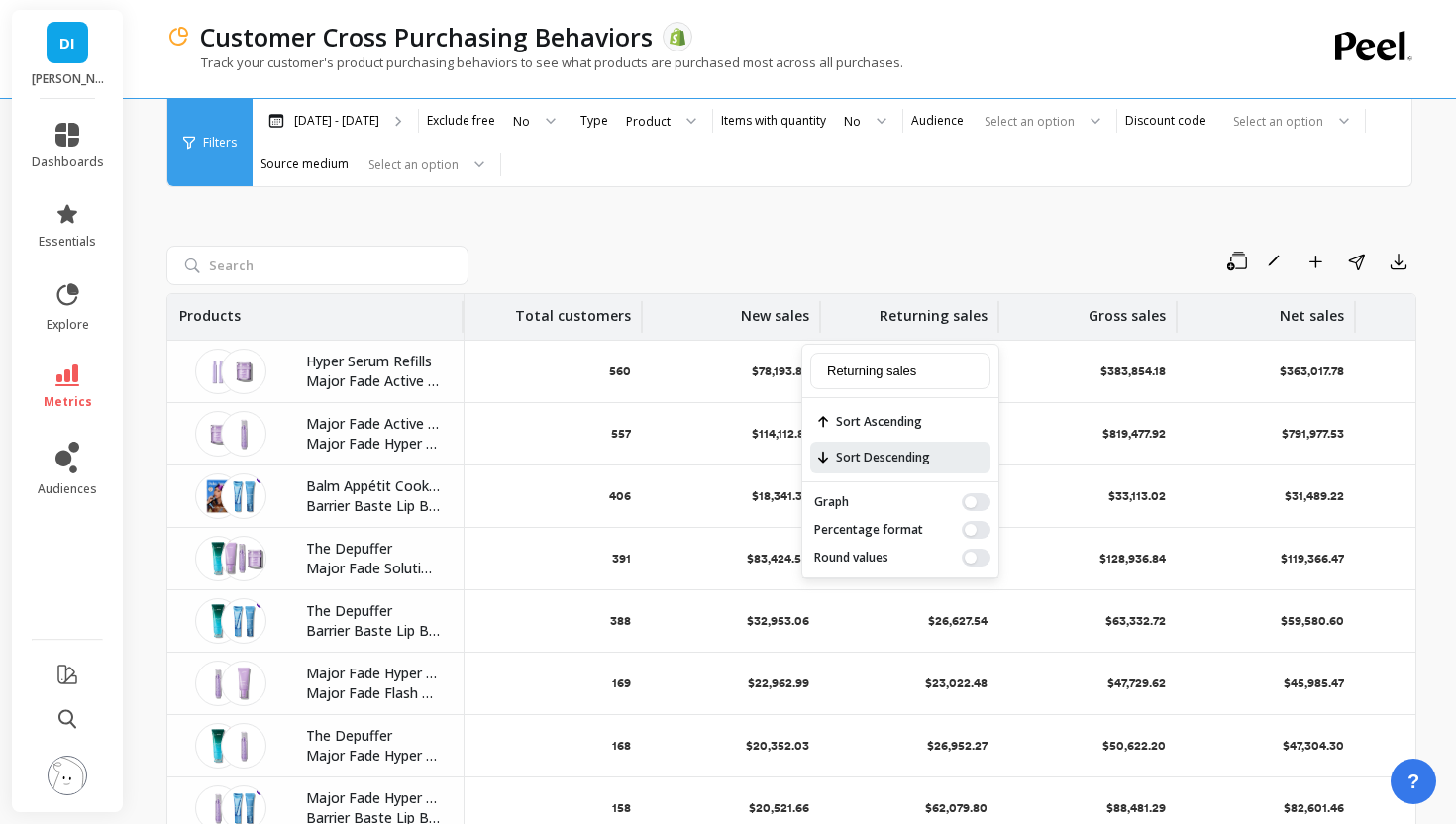 click on "Sort Descending" at bounding box center [900, 458] 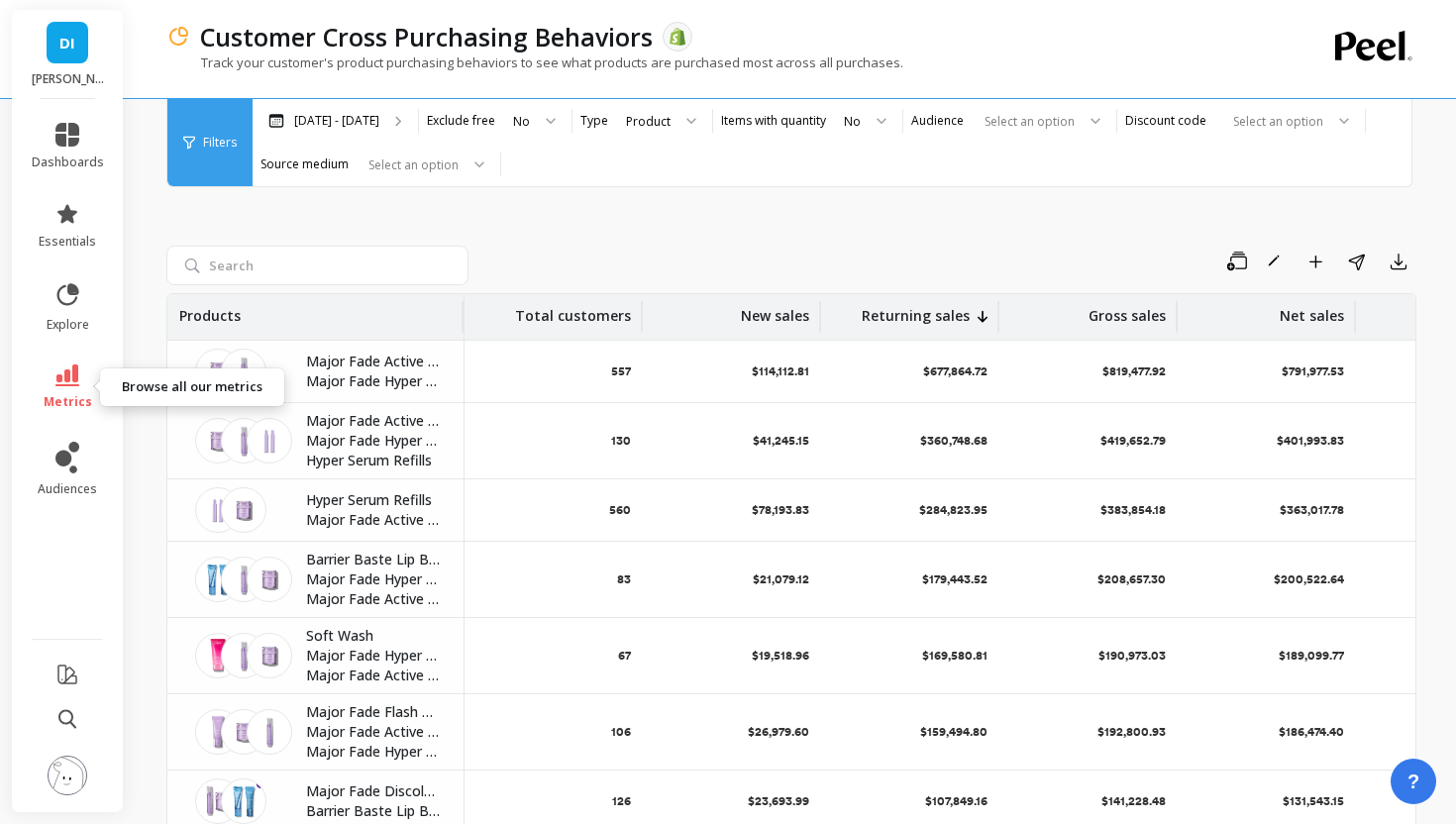 click 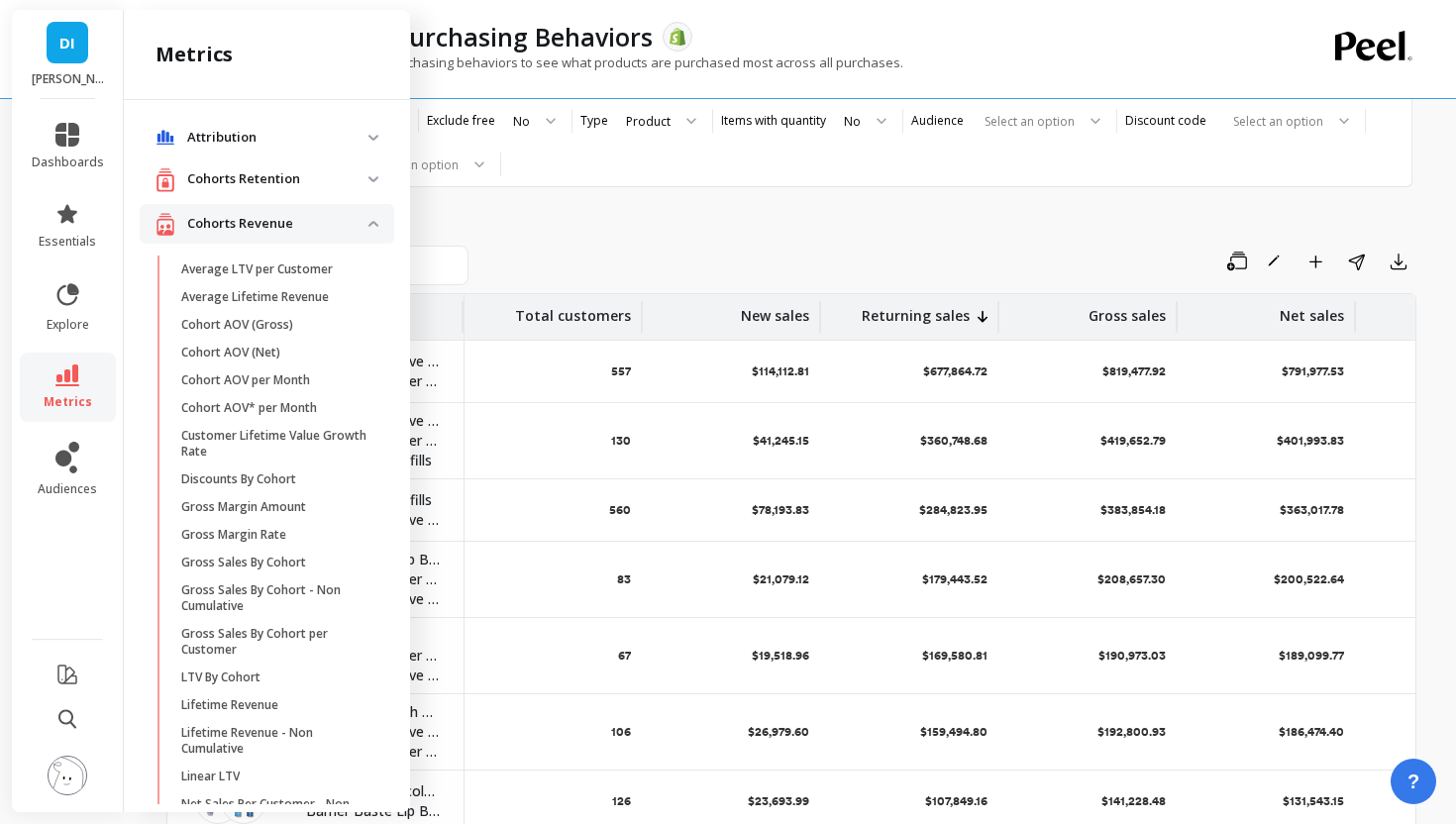 scroll, scrollTop: 1424, scrollLeft: 0, axis: vertical 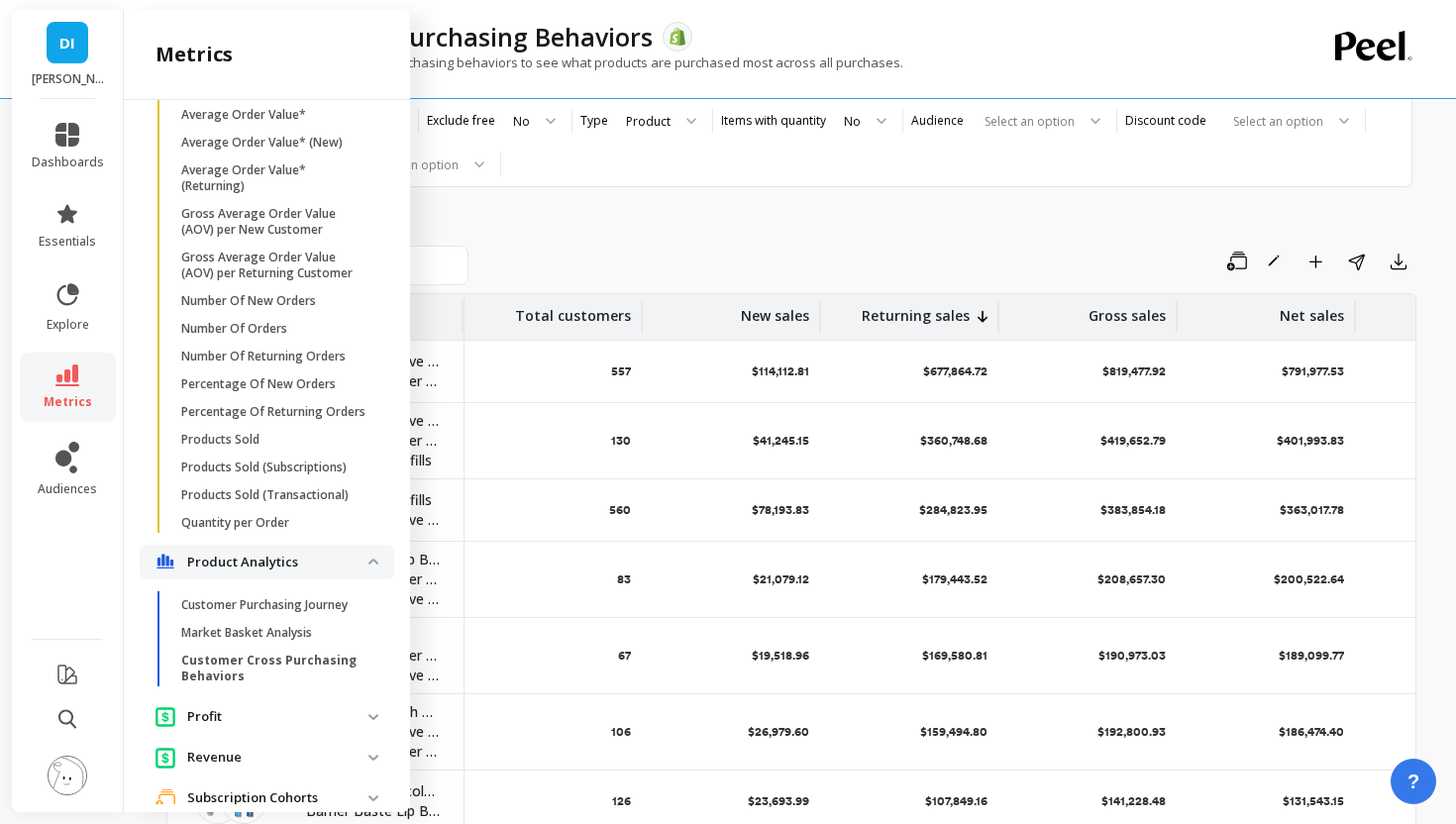 click on "Filters  Filters Jan 20 - Jul 20  Exclude free No Type Product Items with quantity No Audience Select an option Discount code Select an option Source medium Select an option" at bounding box center (789, 143) 